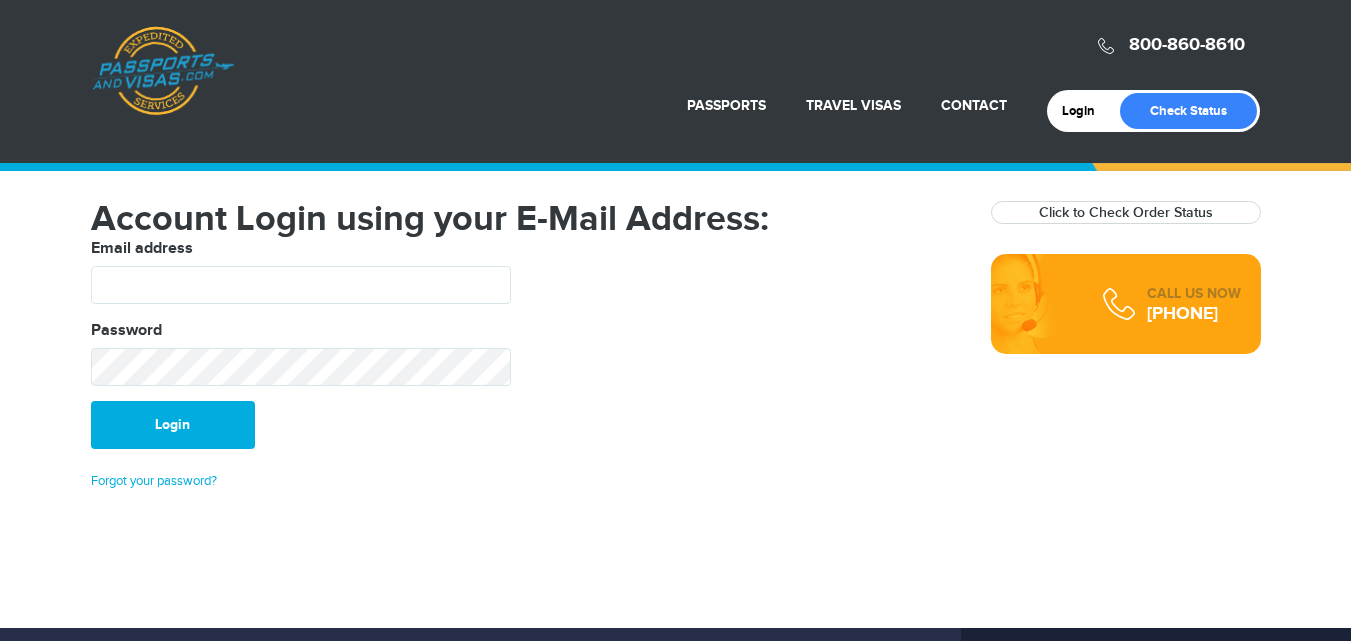 scroll, scrollTop: 0, scrollLeft: 0, axis: both 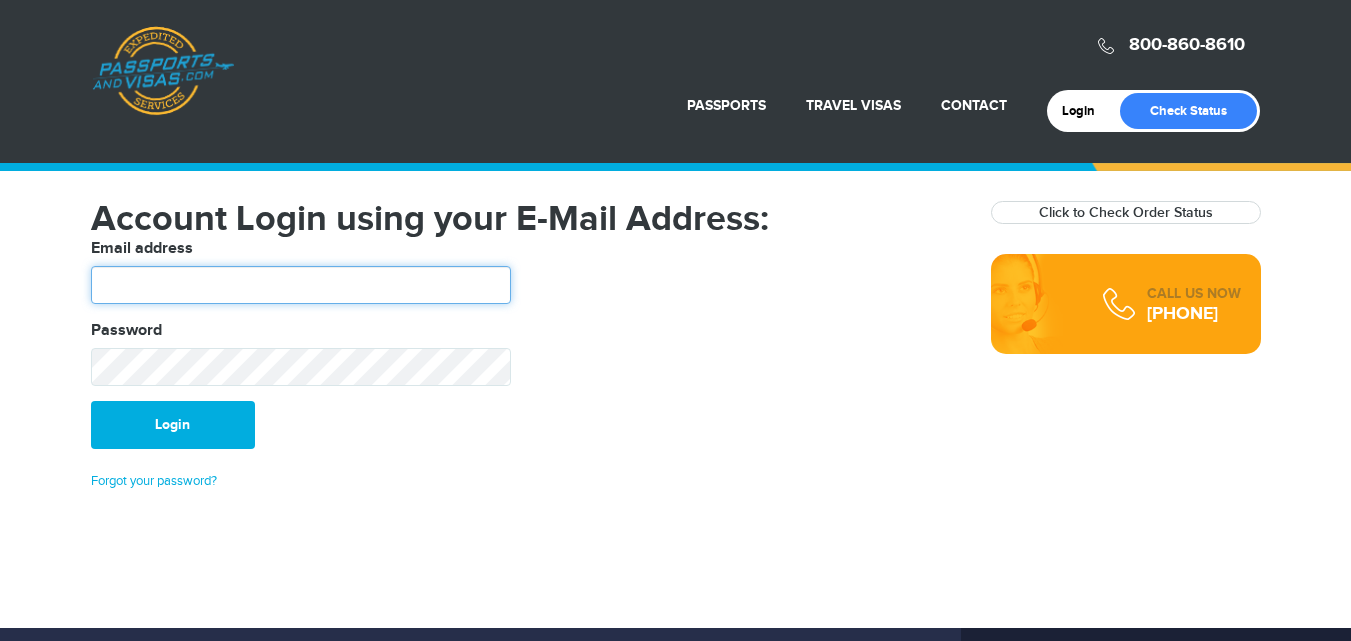 click at bounding box center (301, 285) 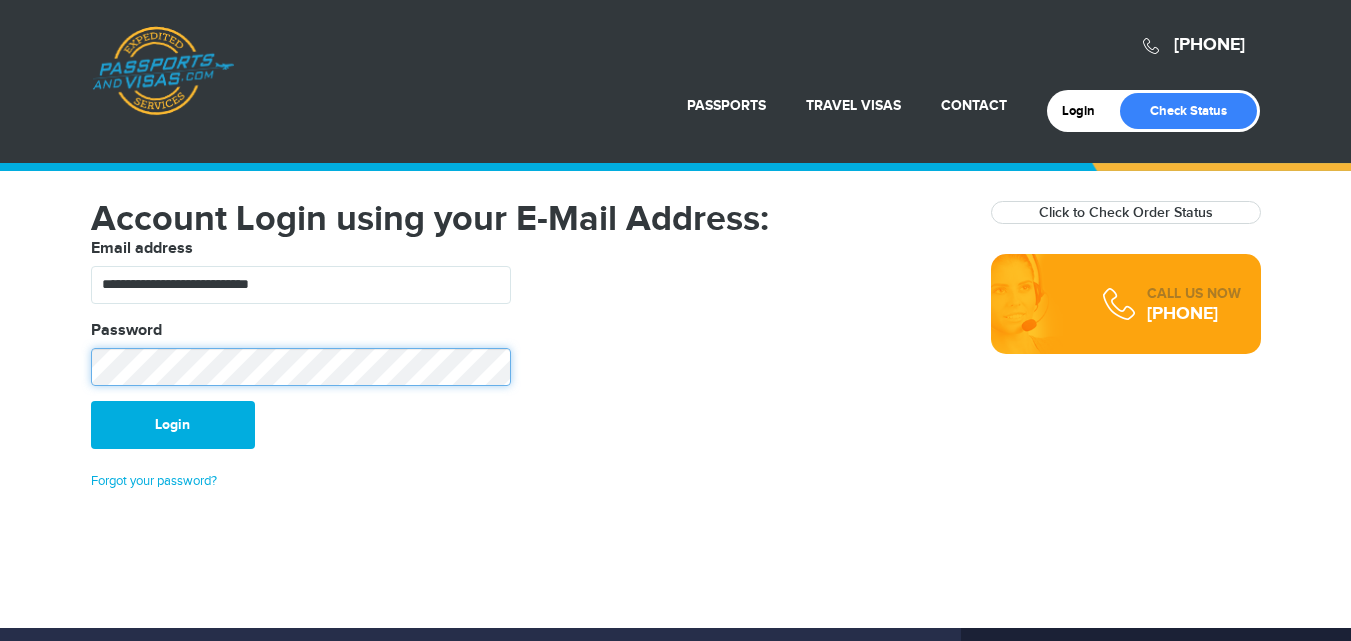 click on "Login" at bounding box center (173, 425) 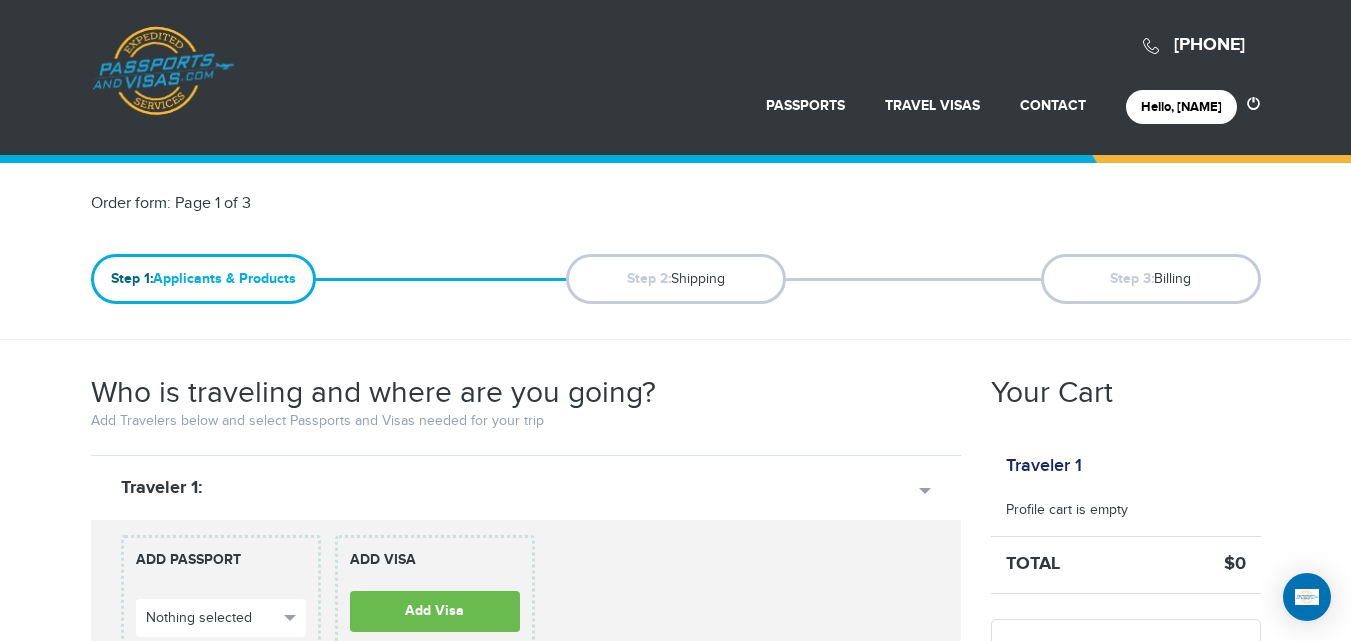 scroll, scrollTop: 0, scrollLeft: 0, axis: both 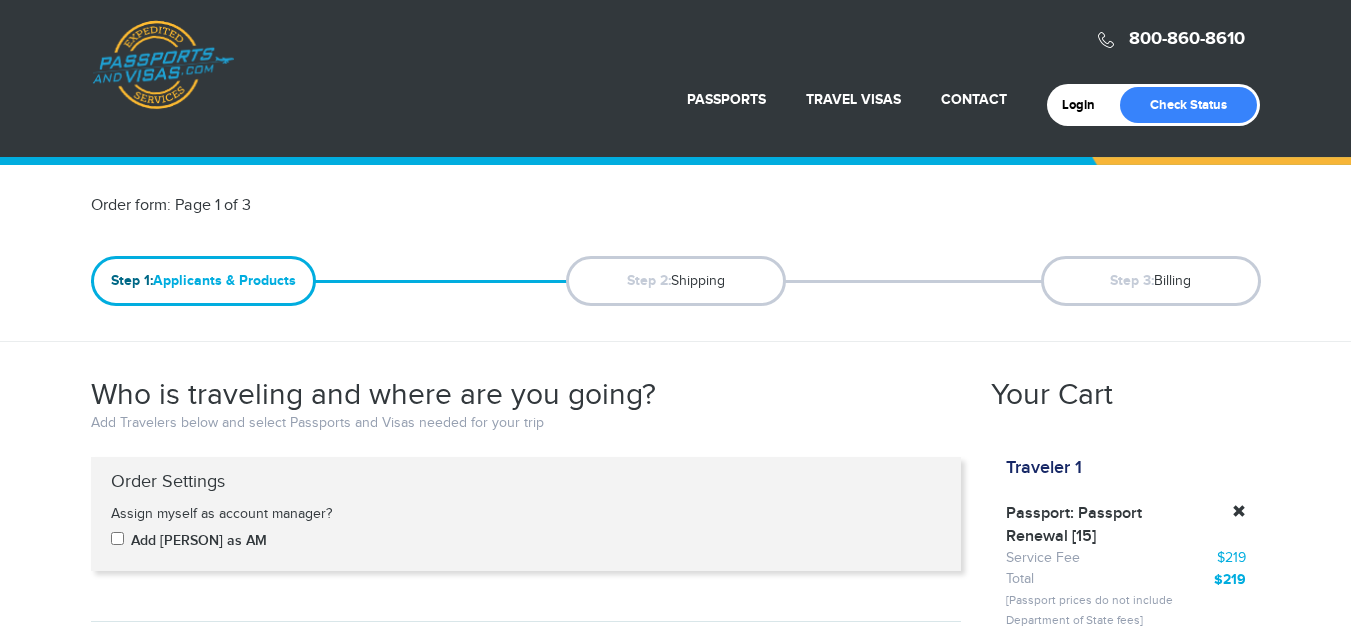 click on "Step 1:  Applicants & Products" at bounding box center (203, 281) 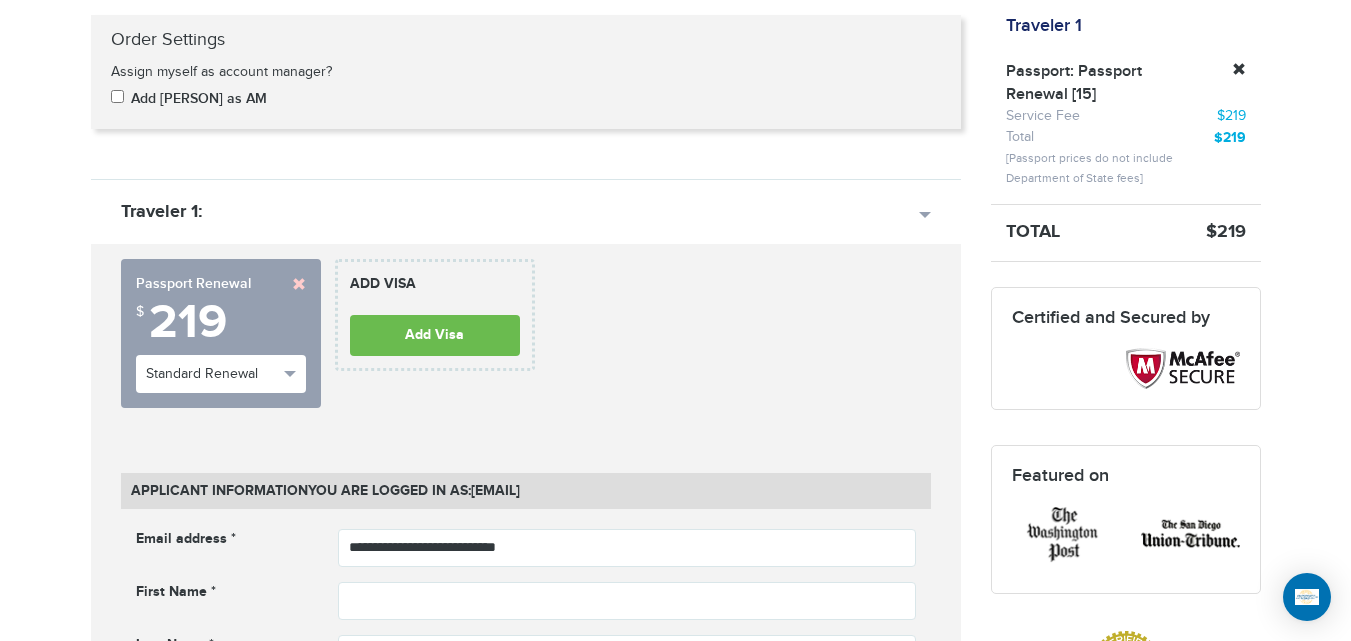 scroll, scrollTop: 0, scrollLeft: 0, axis: both 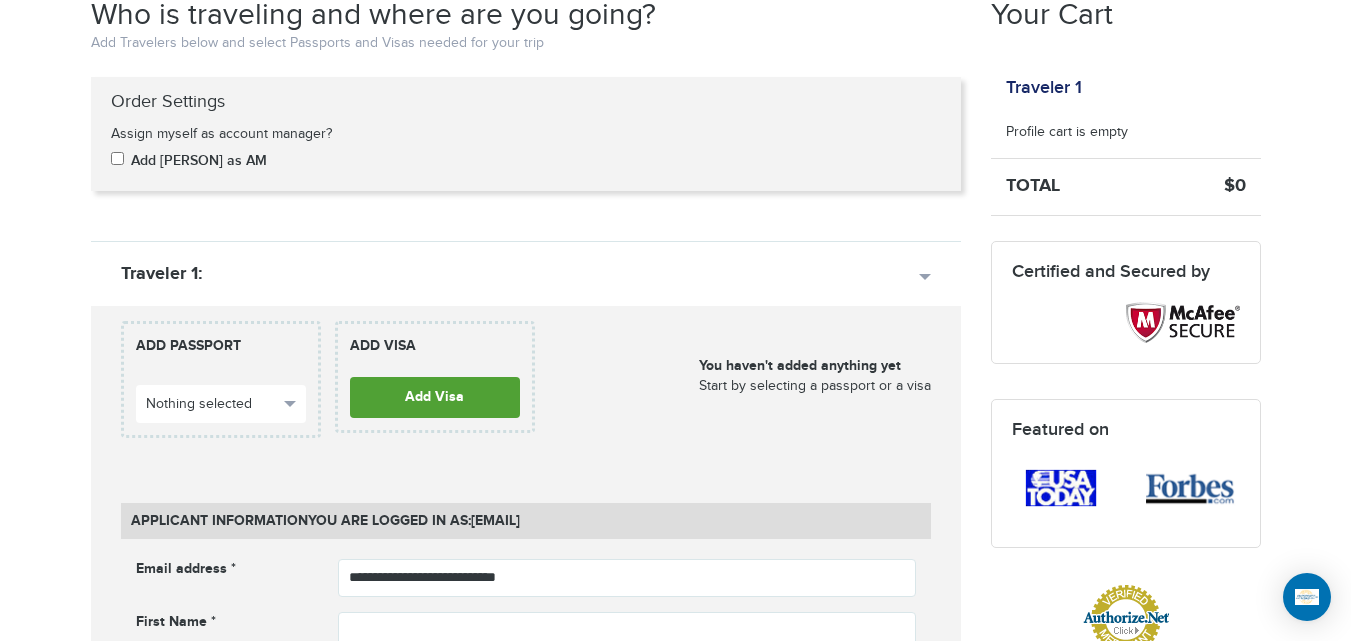 click on "Add Visa" at bounding box center (435, 397) 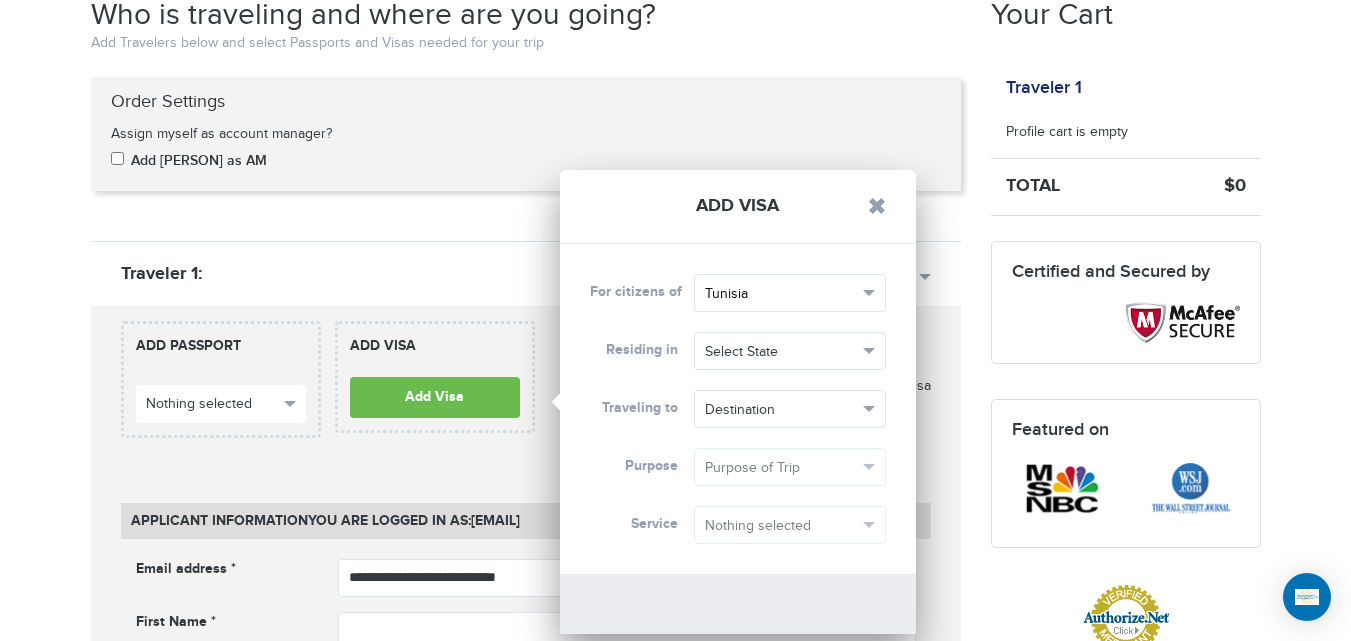 click on "Tunisia" at bounding box center (781, 294) 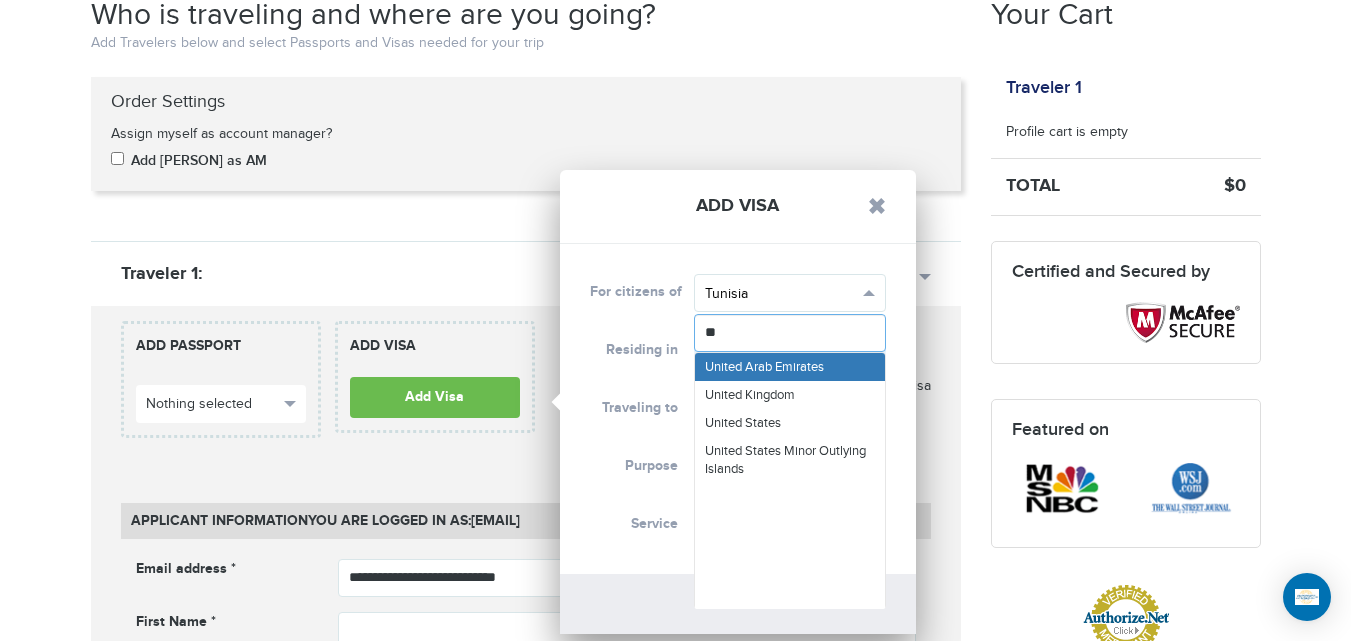type on "***" 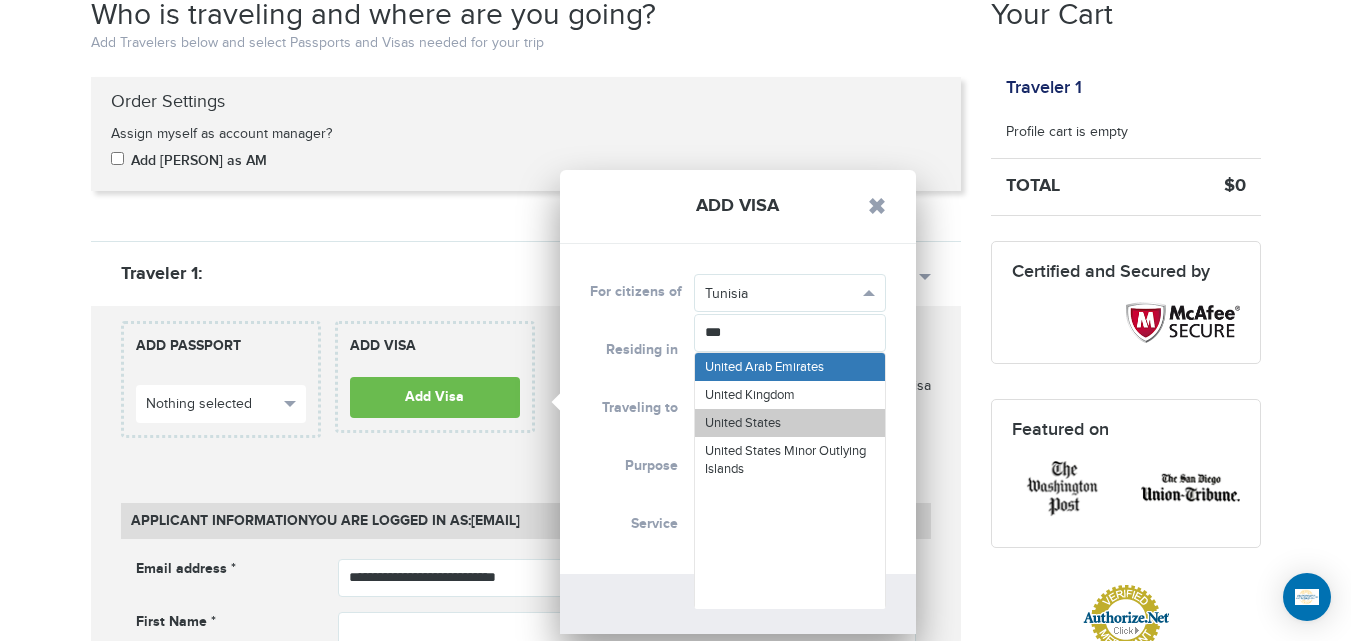 click on "United States" at bounding box center [743, 423] 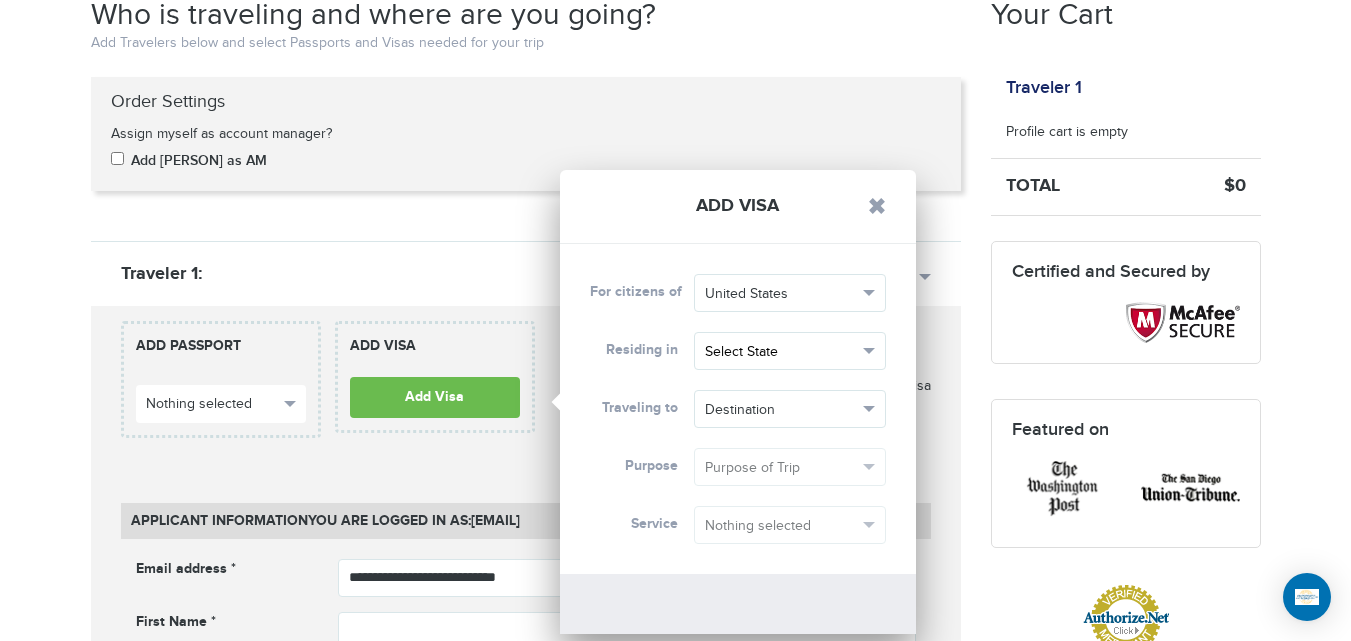 drag, startPoint x: 760, startPoint y: 373, endPoint x: 768, endPoint y: 361, distance: 14.422205 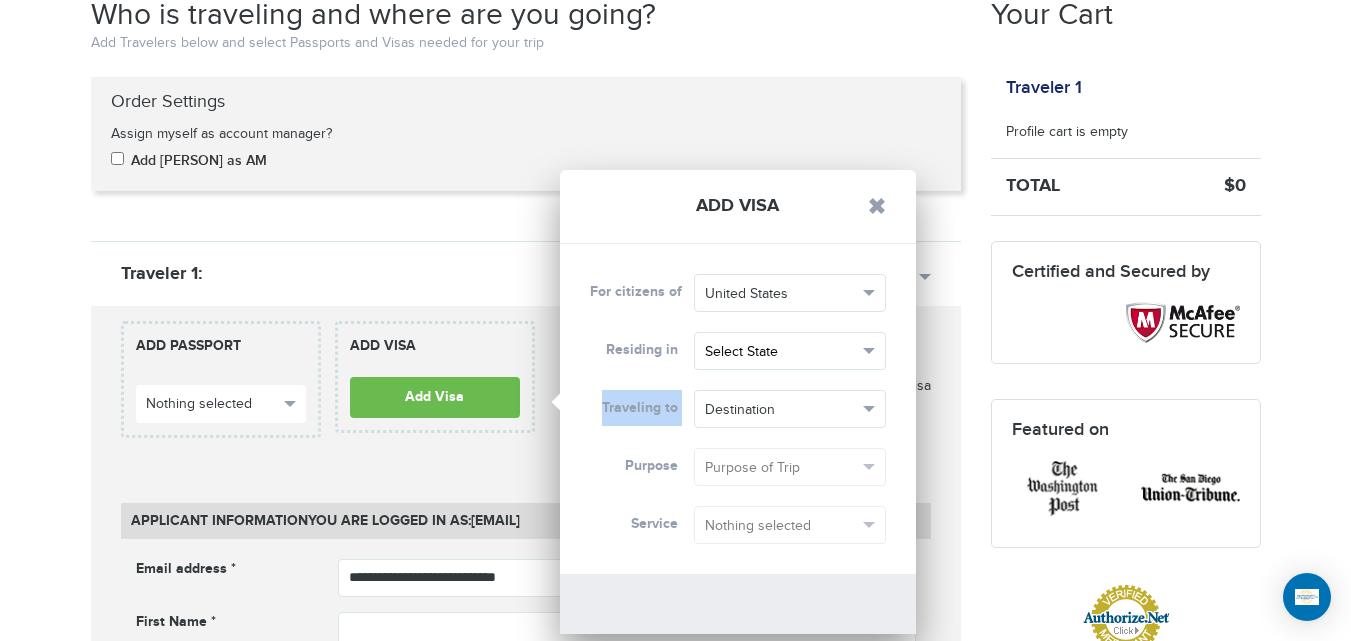 click on "Select State" at bounding box center [781, 352] 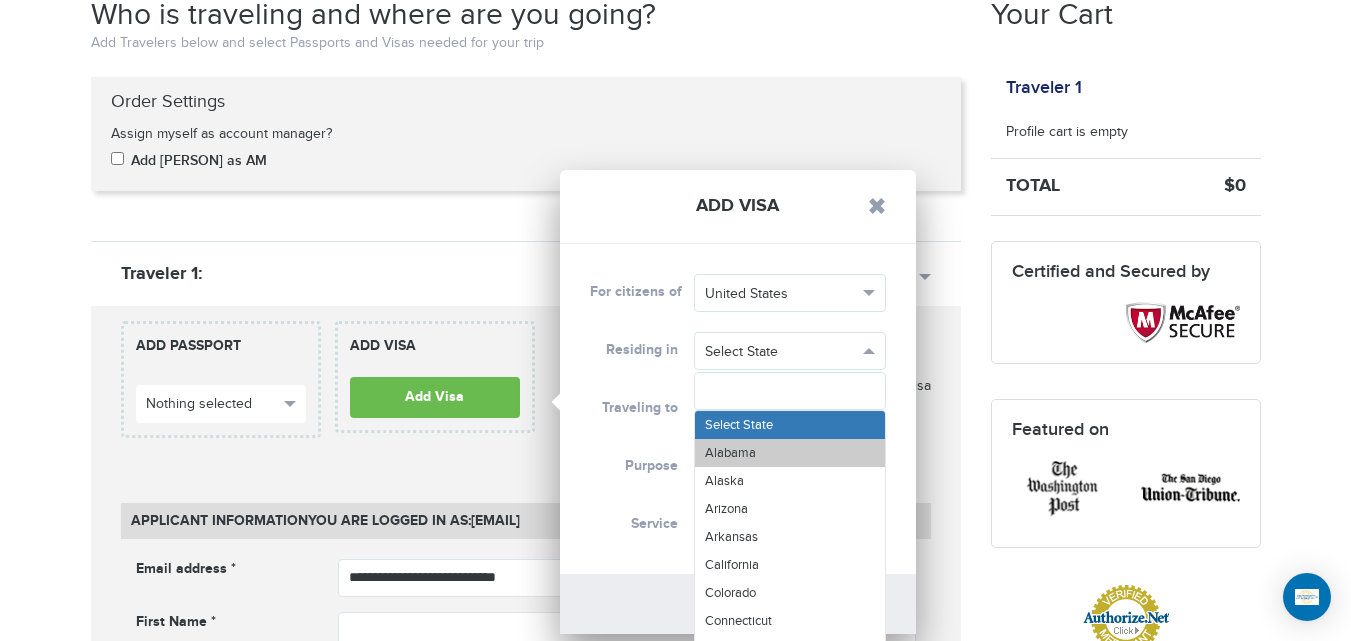 click on "Alabama" at bounding box center [790, 453] 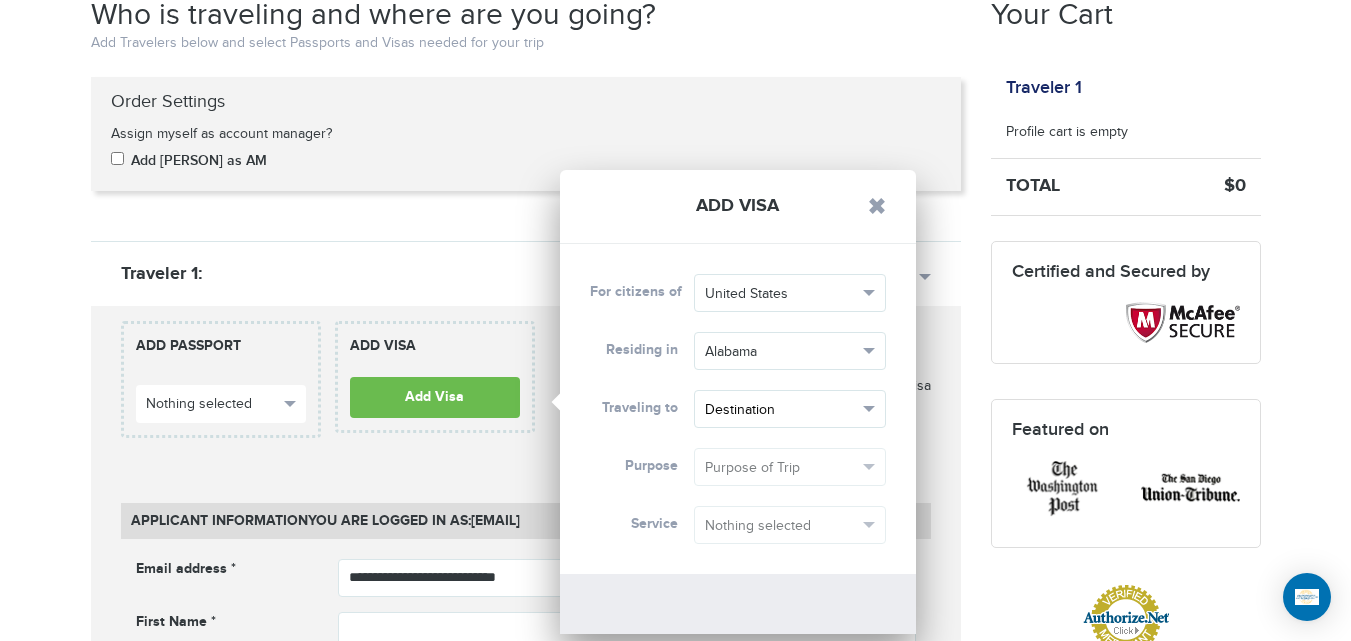click on "Destination" at bounding box center [781, 410] 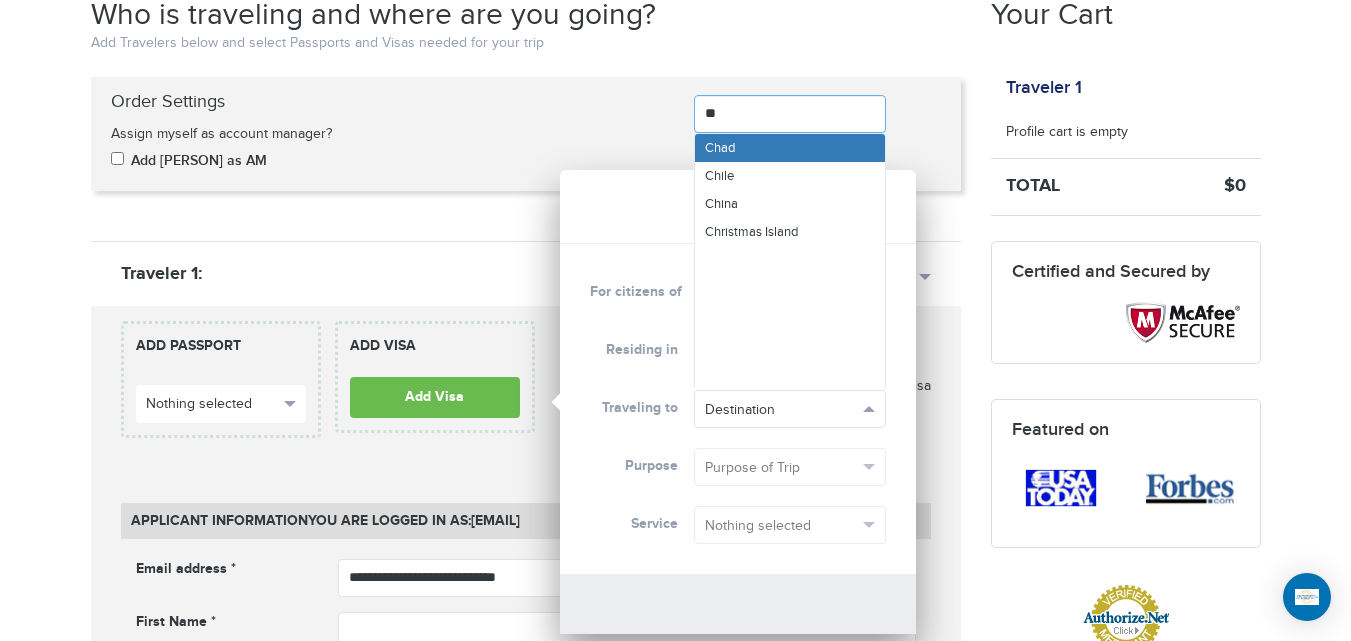 type on "***" 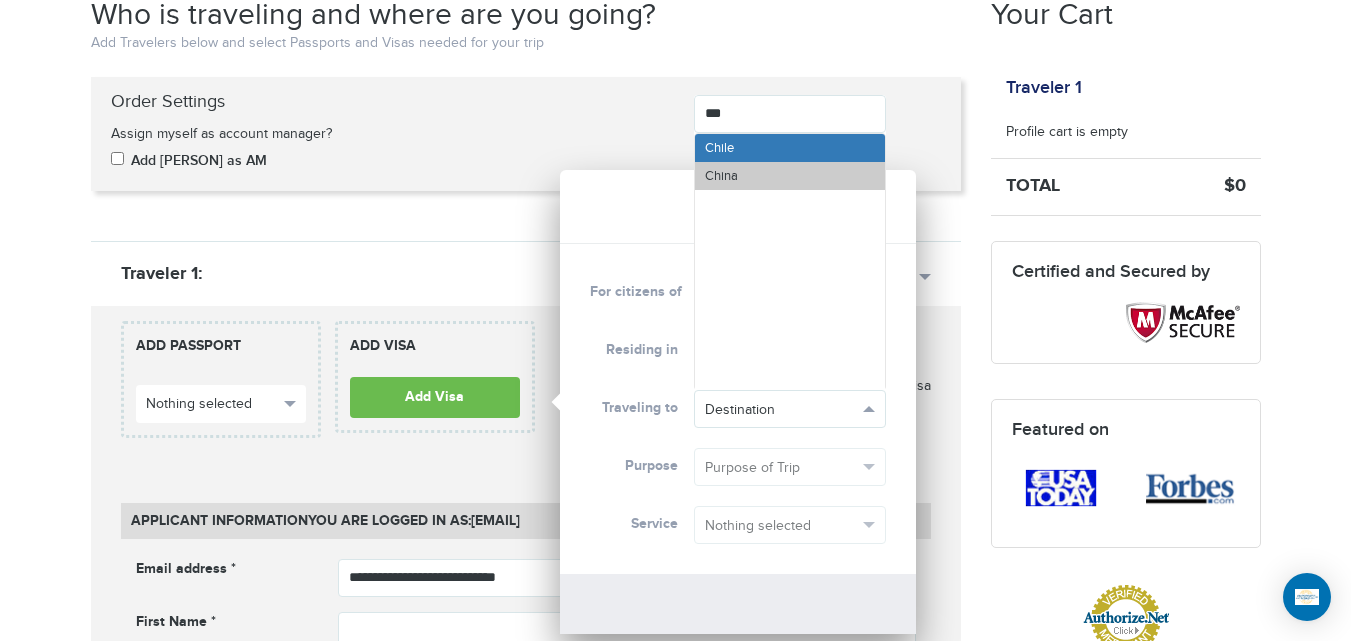 click on "China" at bounding box center (790, 176) 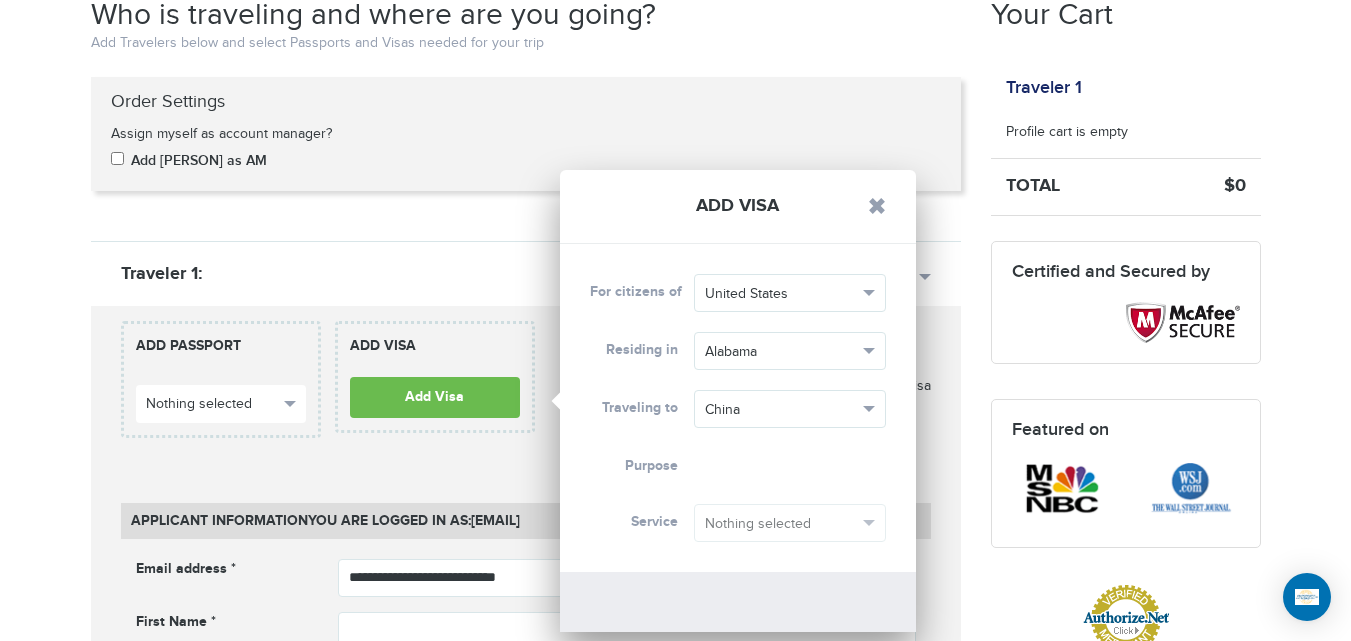 click on "Purpose
Purpose of Trip   Purpose of Trip" at bounding box center (738, 466) 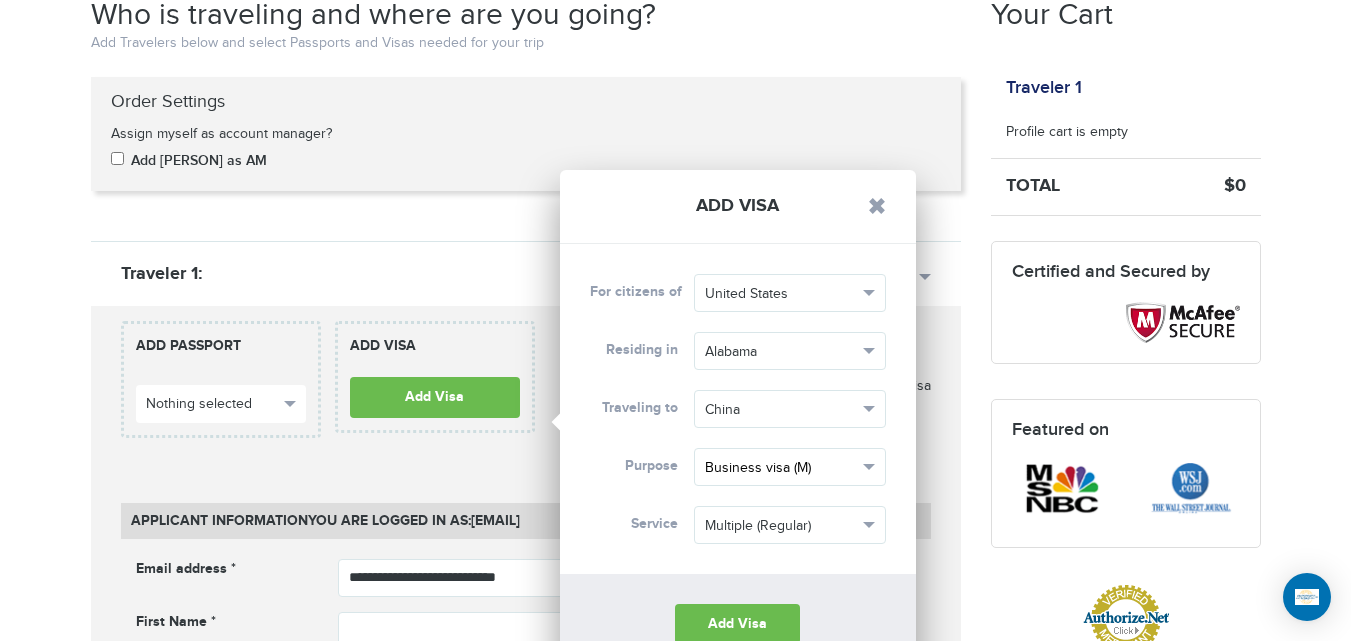 click on "Business visa (M)" at bounding box center [781, 468] 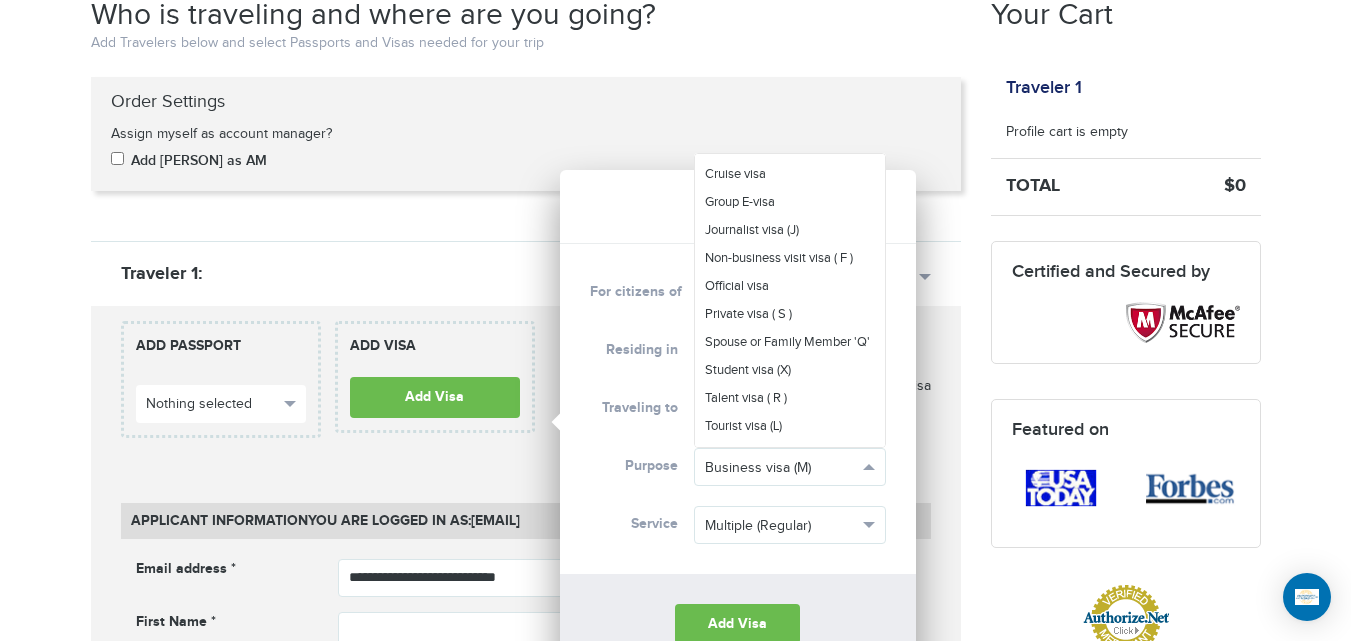scroll, scrollTop: 0, scrollLeft: 0, axis: both 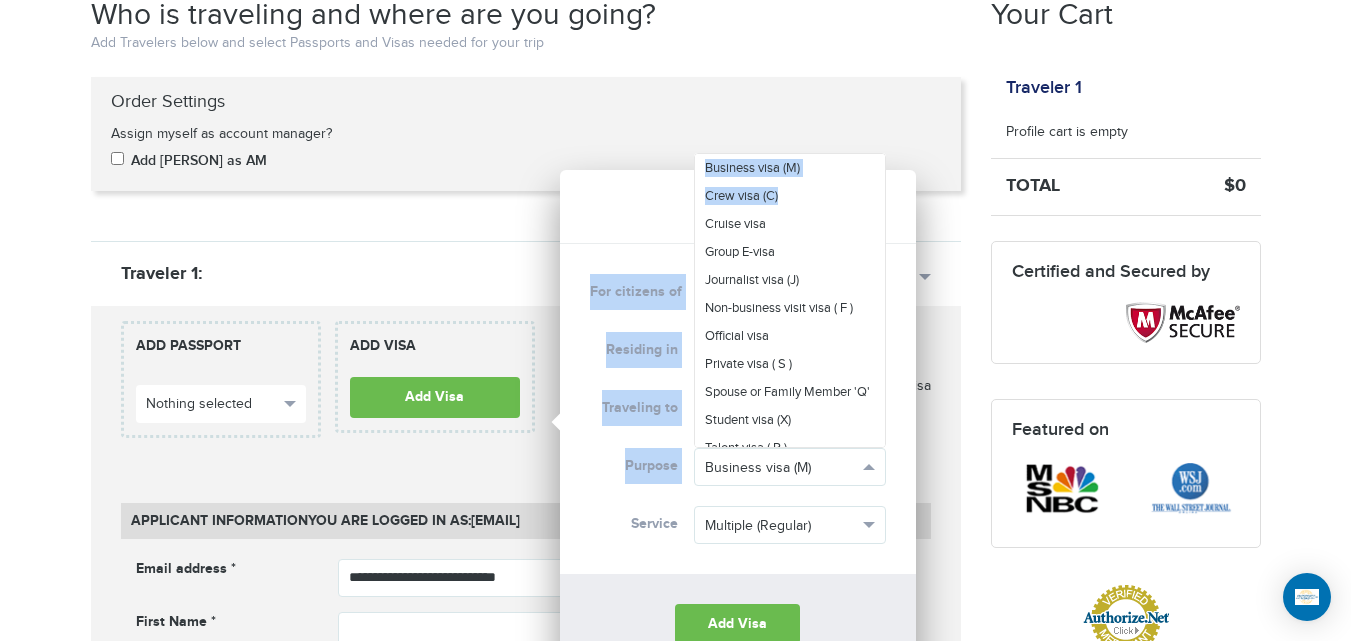 drag, startPoint x: 885, startPoint y: 200, endPoint x: 886, endPoint y: 221, distance: 21.023796 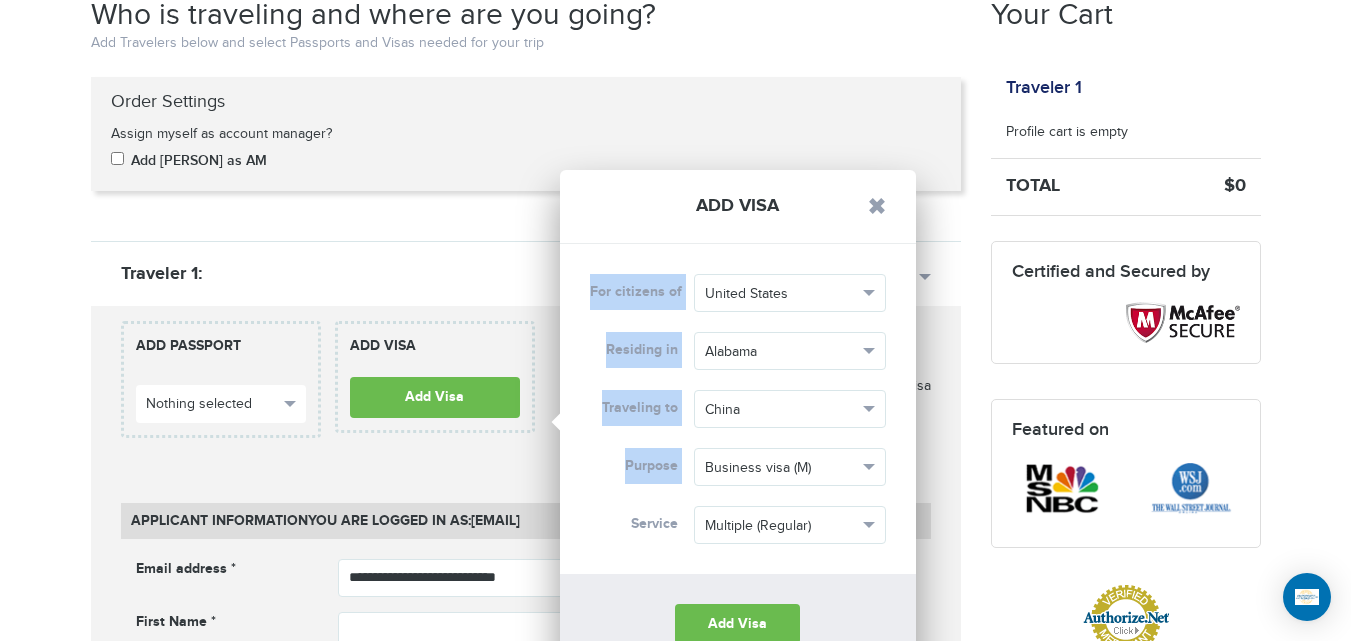 click on "**********" at bounding box center (738, 409) 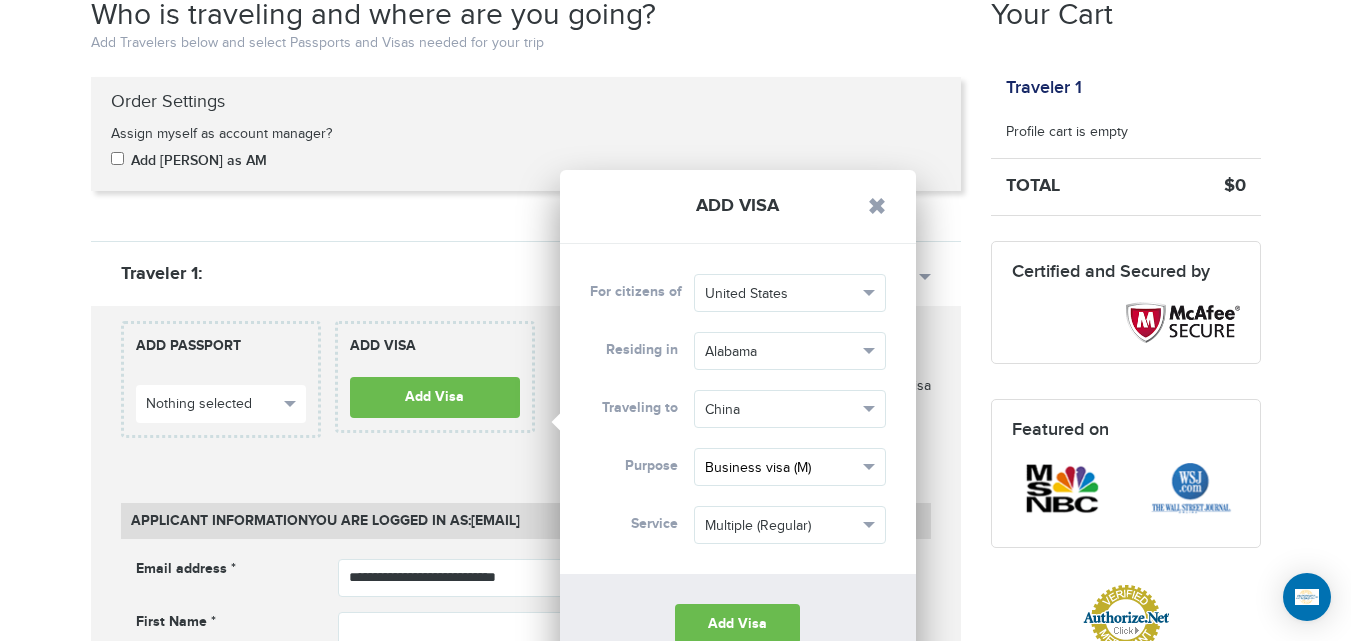 click on "Business visa (M)" at bounding box center (781, 468) 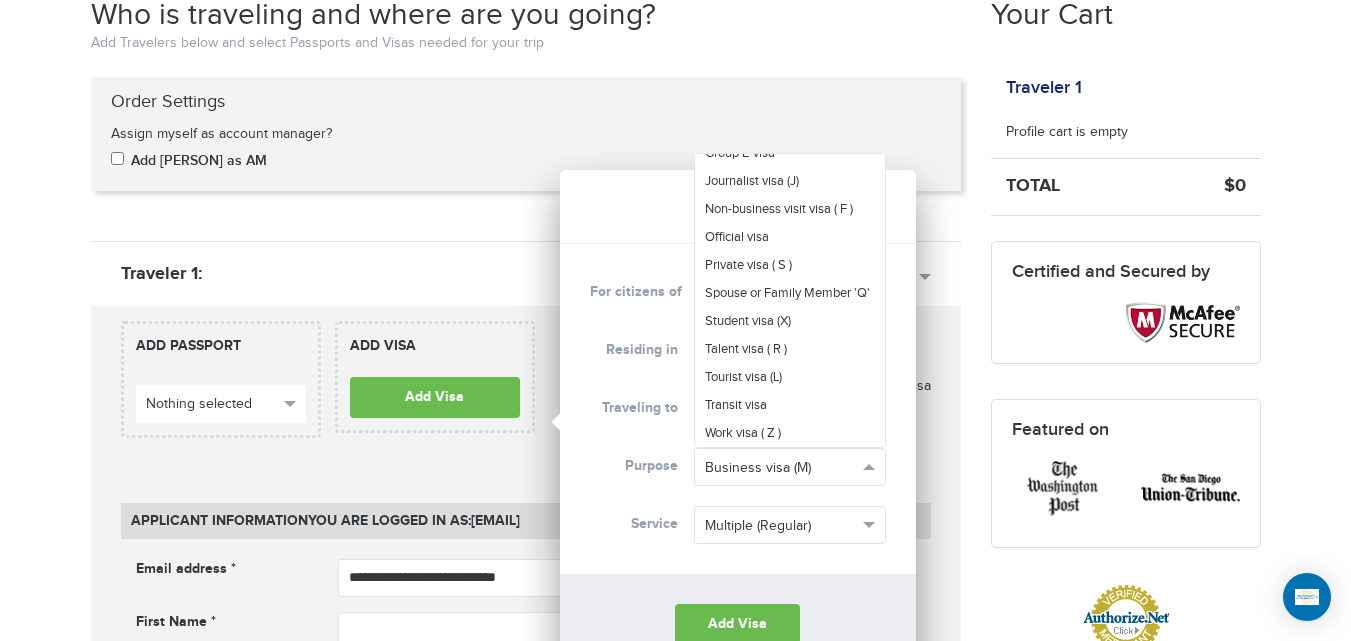 scroll, scrollTop: 117, scrollLeft: 0, axis: vertical 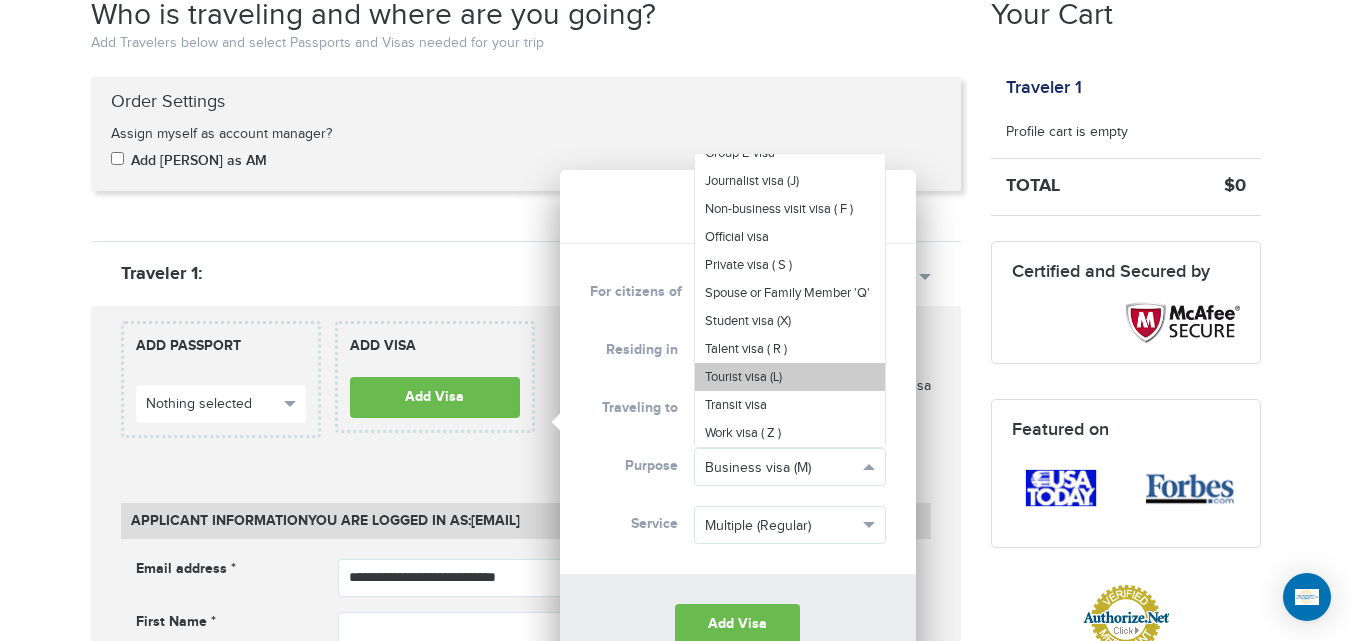 click on "Tourist visa (L)" at bounding box center (790, 377) 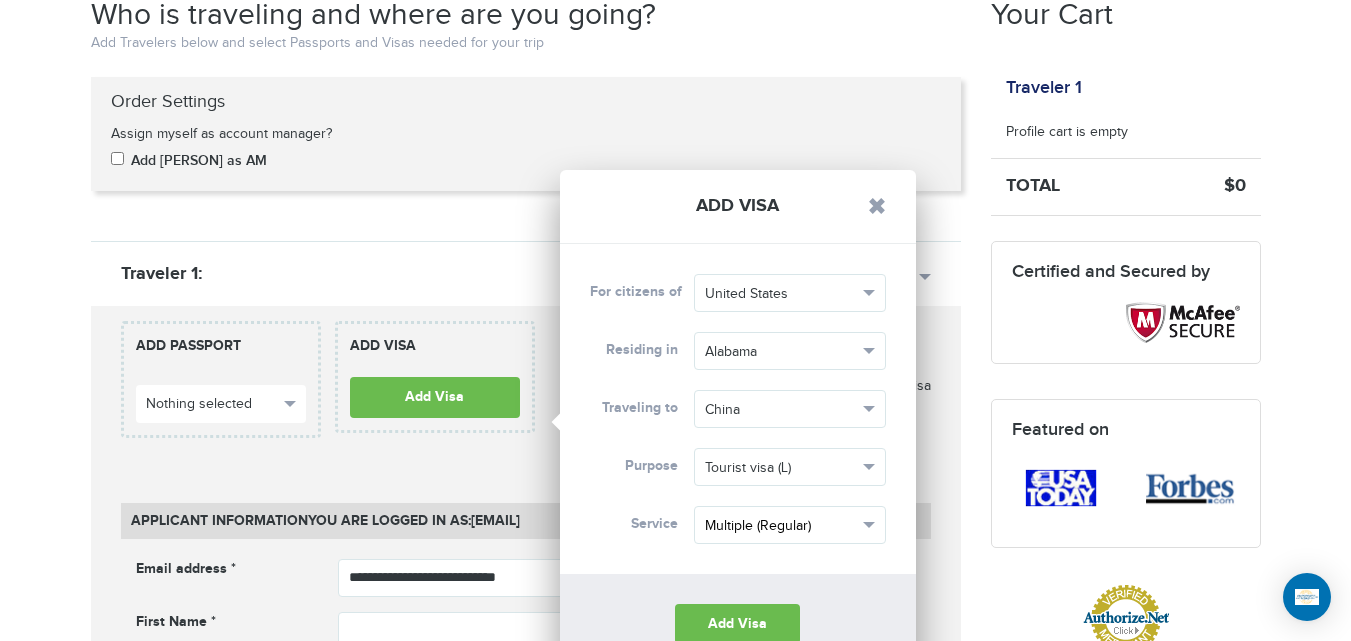 click on "Multiple (Regular)" at bounding box center (790, 525) 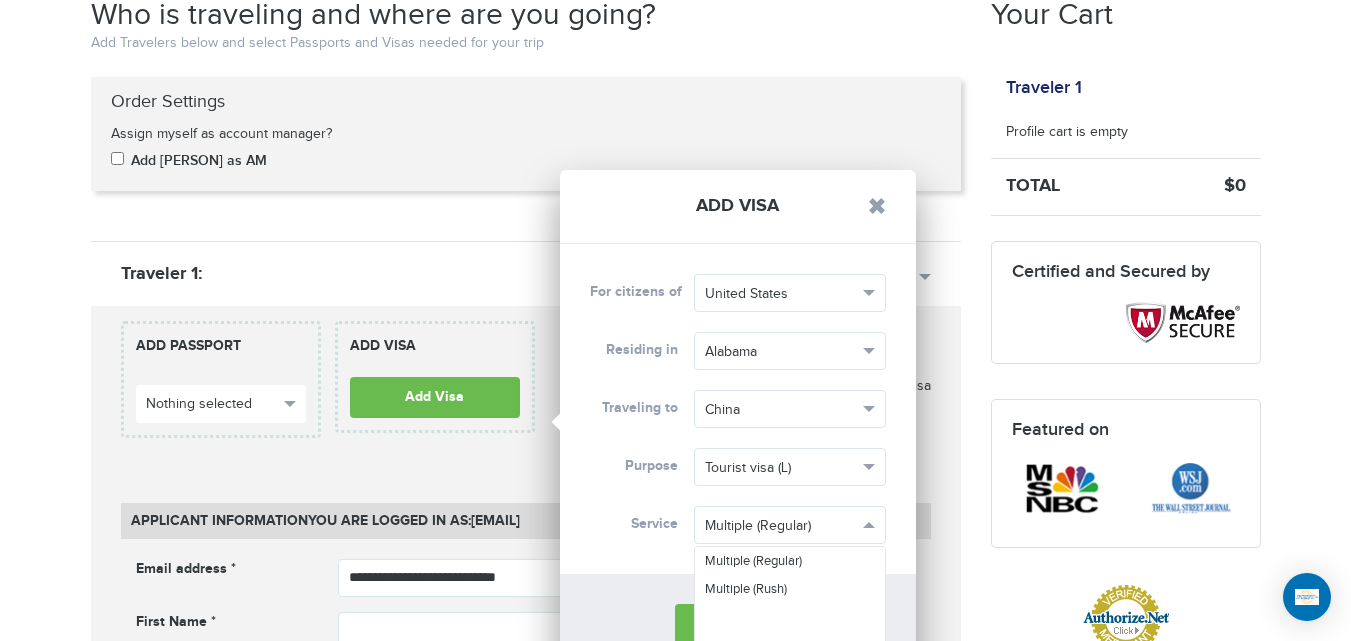 click on "Multiple (Regular) Multiple (Rush)" at bounding box center (790, 693) 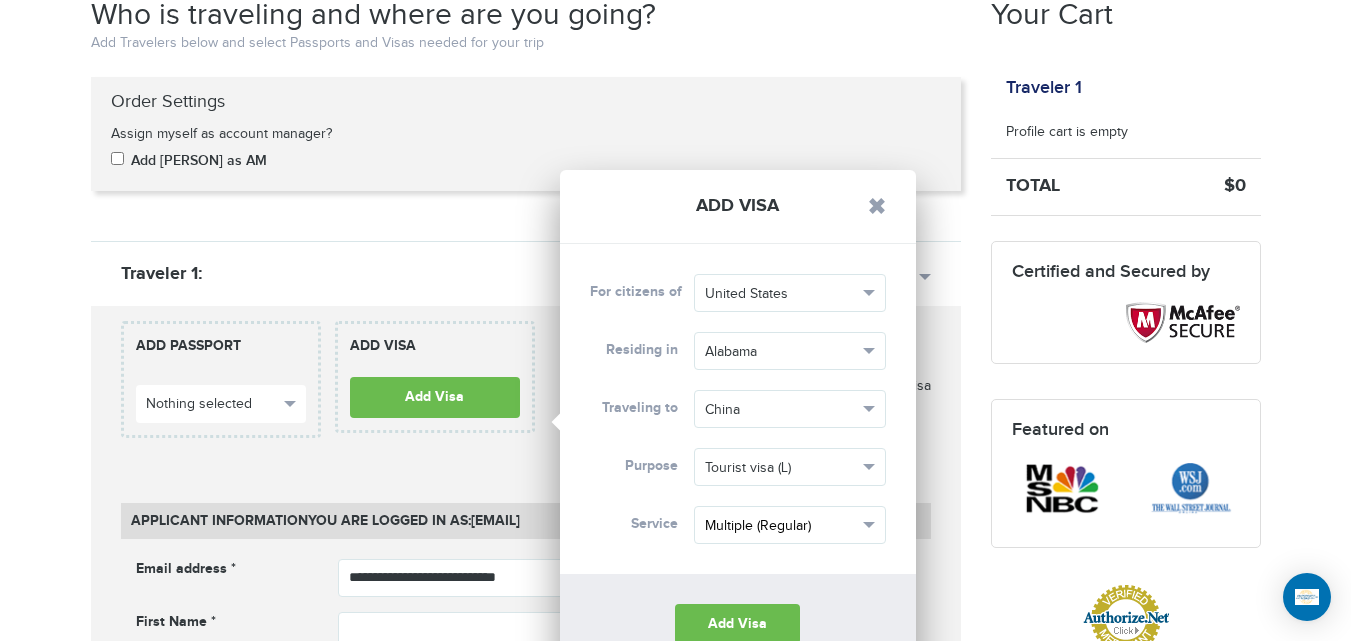 click on "Multiple (Regular)" at bounding box center (781, 526) 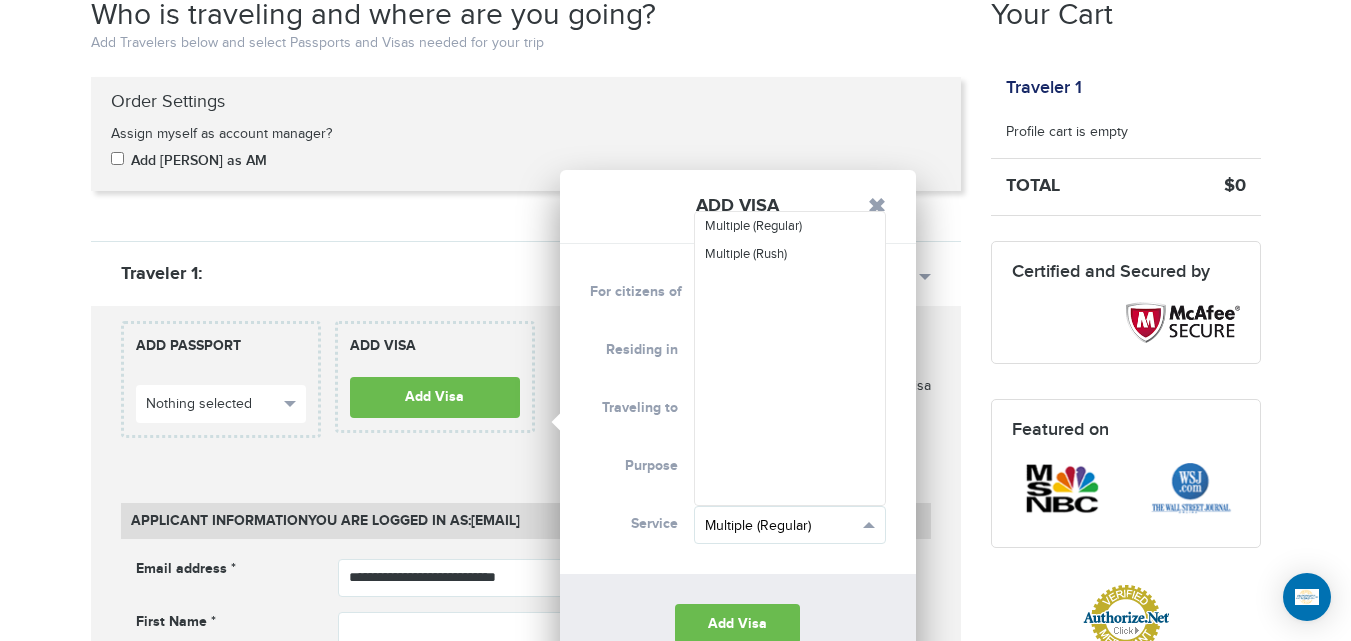 click on "Multiple (Regular)" at bounding box center [790, 525] 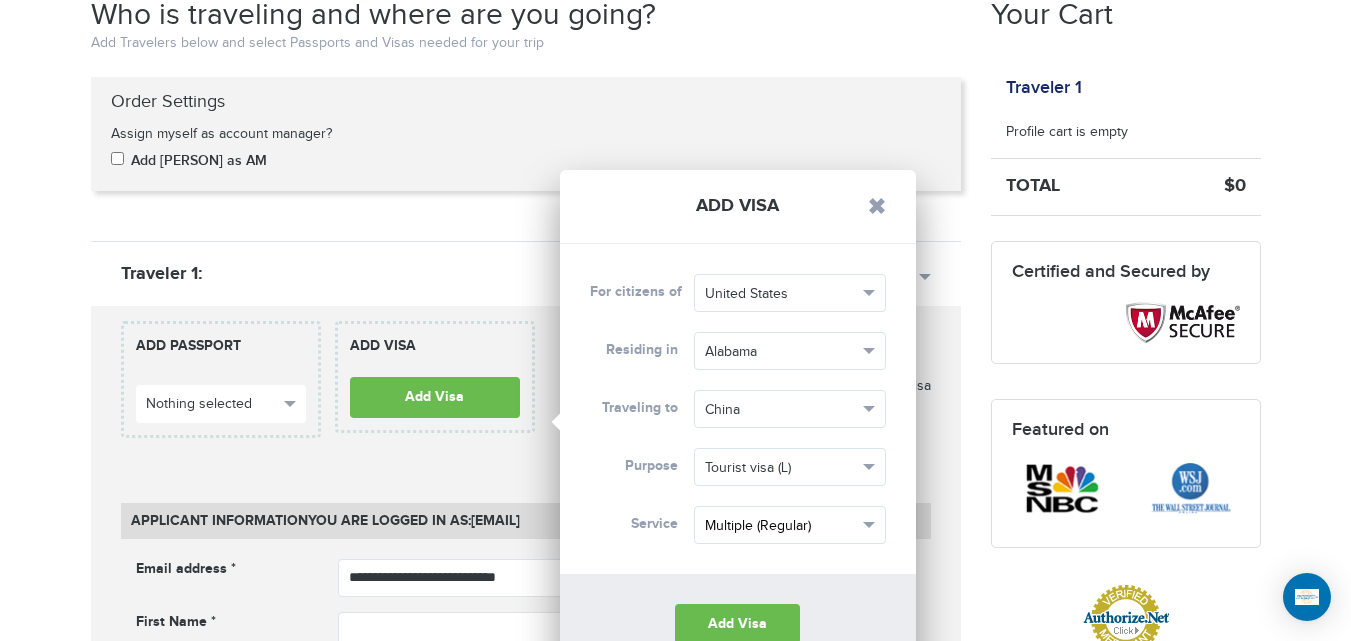 click on "Multiple (Regular)" at bounding box center [790, 525] 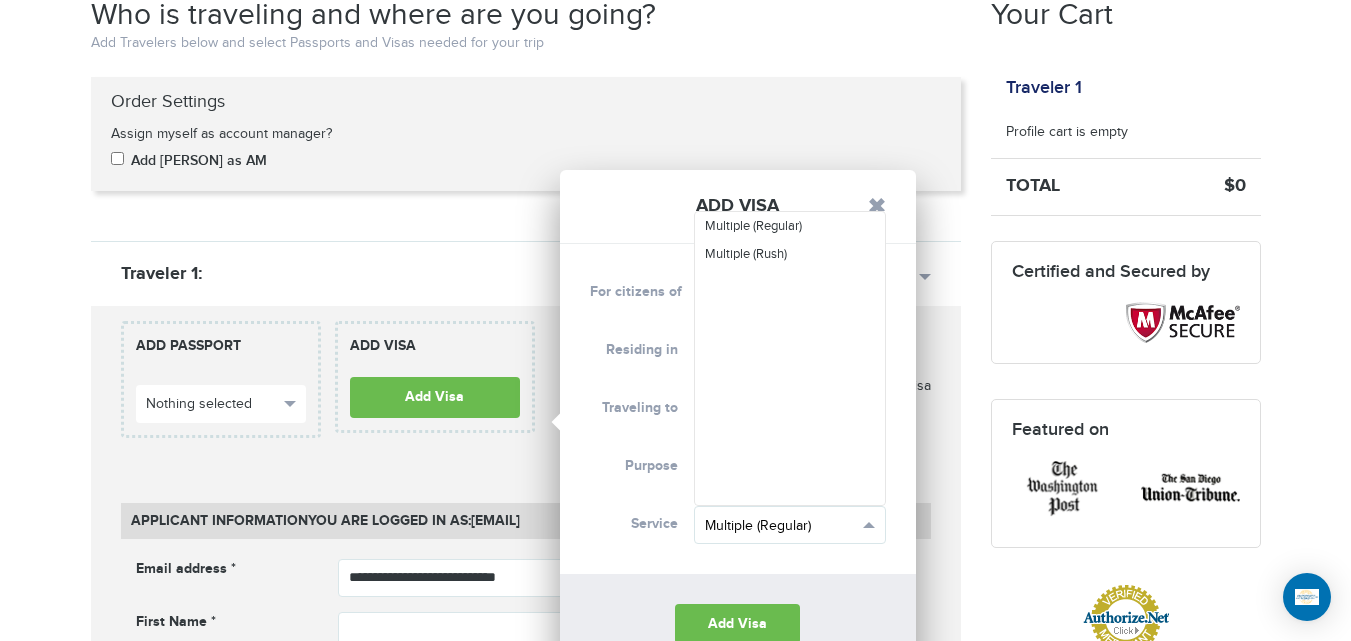 click on "Multiple (Regular)" at bounding box center (781, 526) 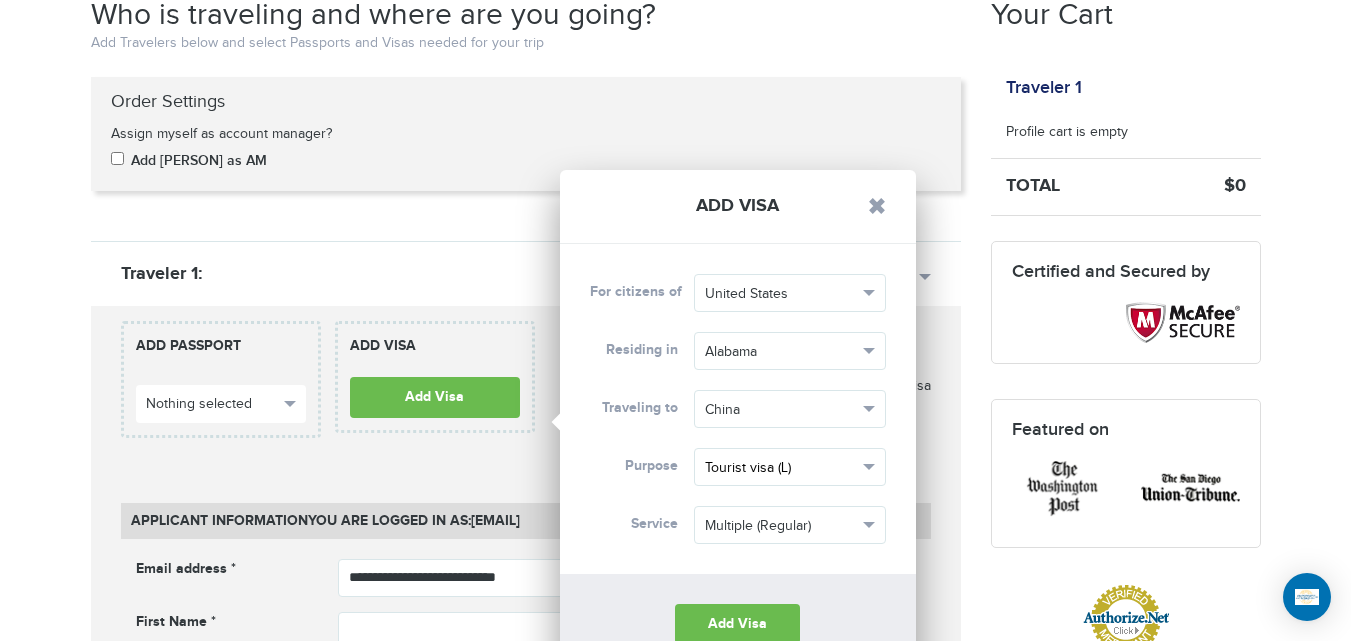 click on "Tourist visa (L)" at bounding box center [781, 468] 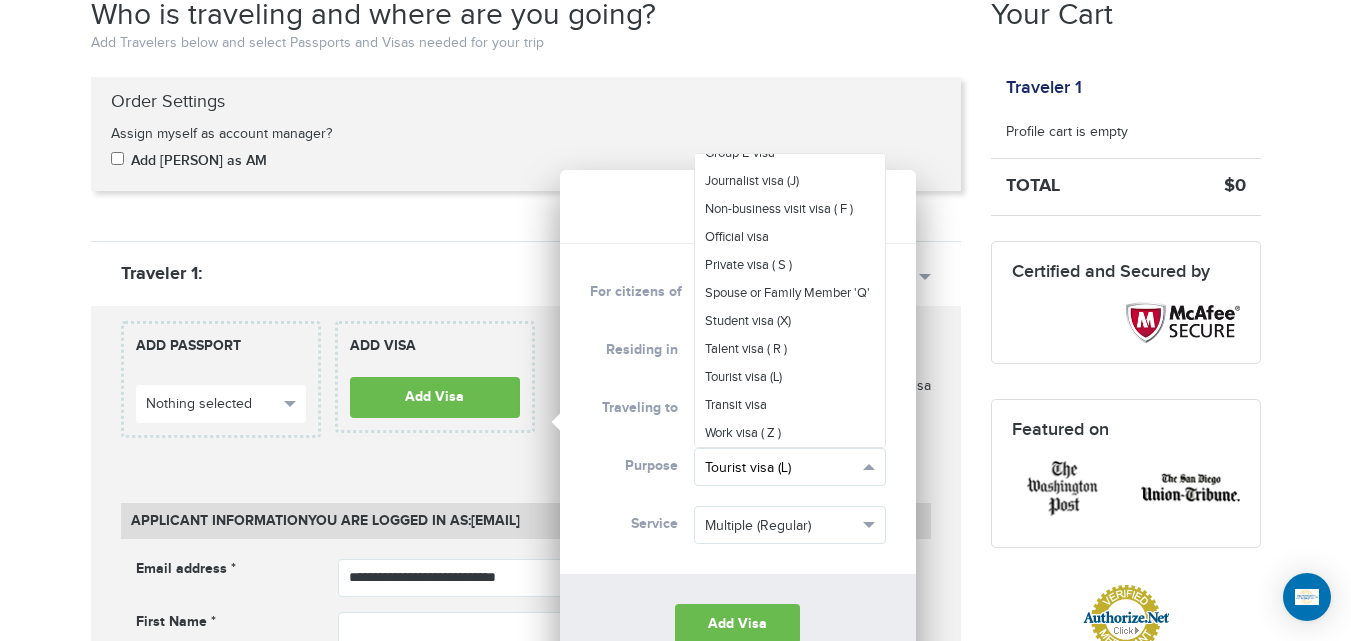 click on "Tourist visa (L)" at bounding box center [781, 468] 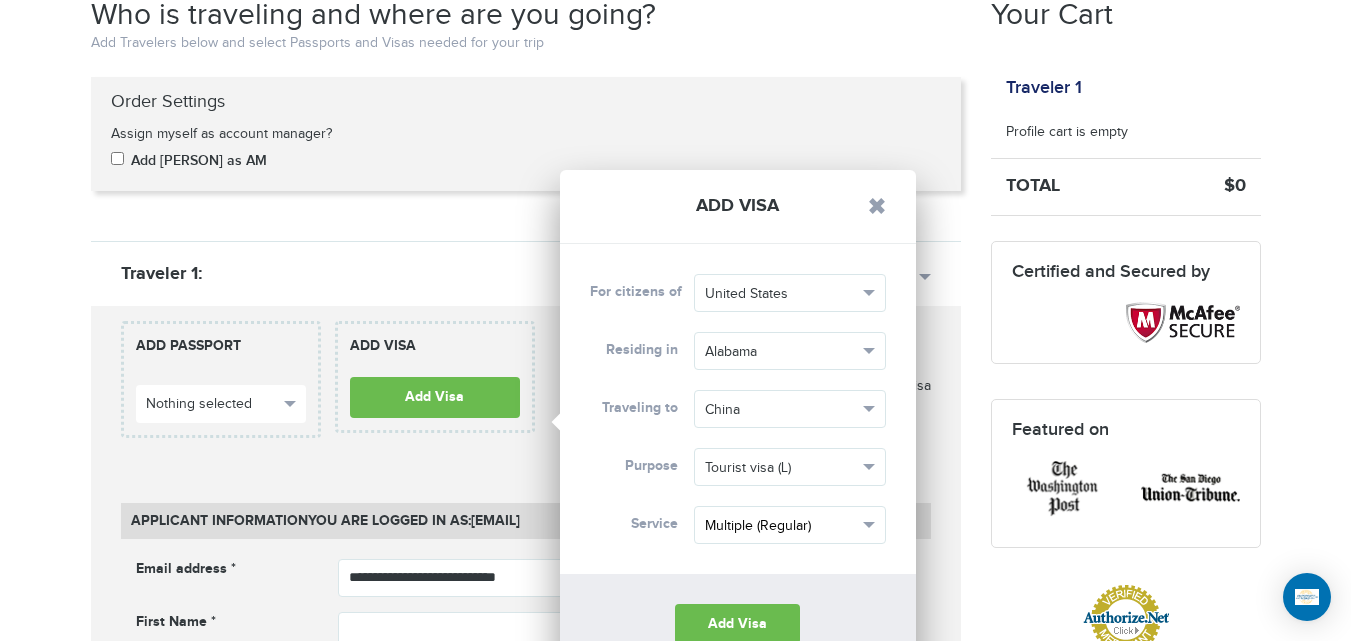 drag, startPoint x: 840, startPoint y: 506, endPoint x: 830, endPoint y: 523, distance: 19.723083 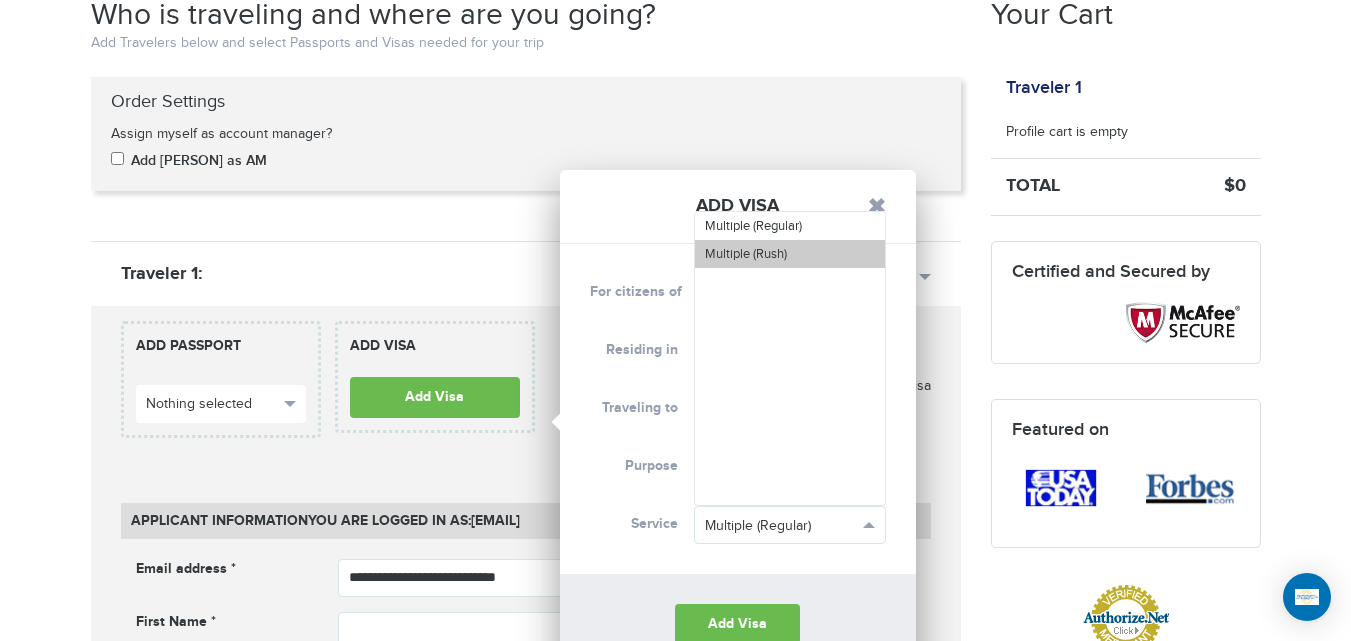 click on "Multiple (Rush)" at bounding box center (790, 254) 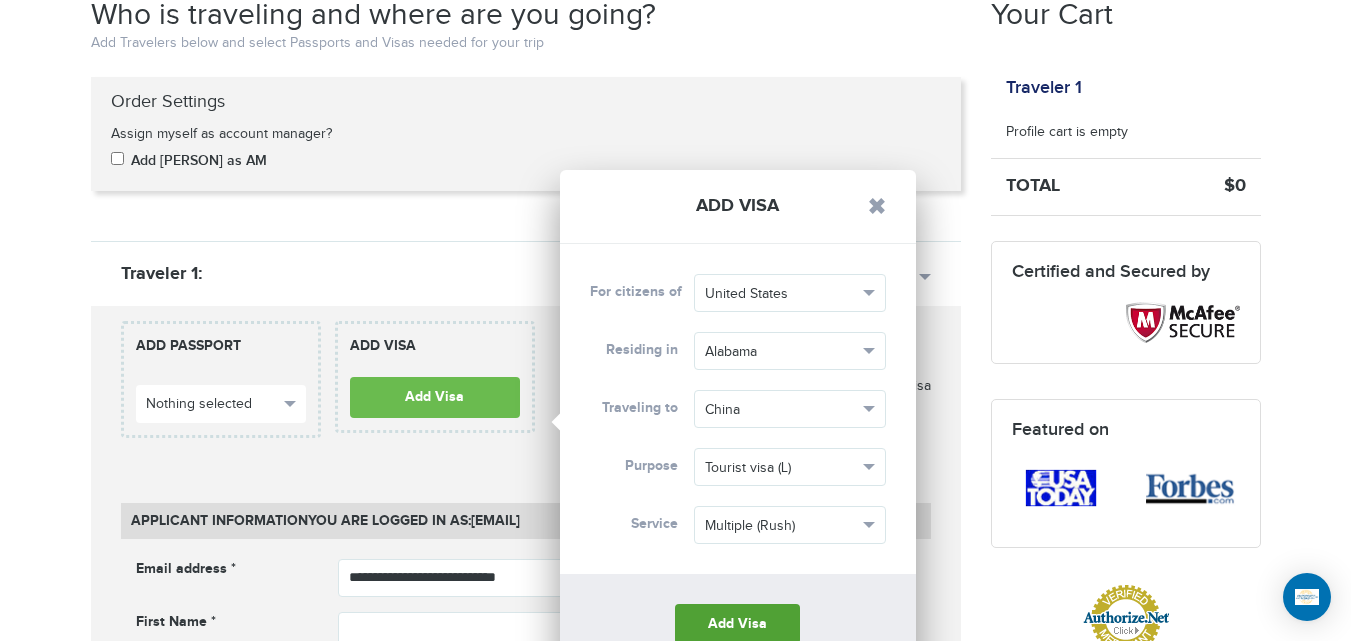 click on "Add Visa" at bounding box center [737, 624] 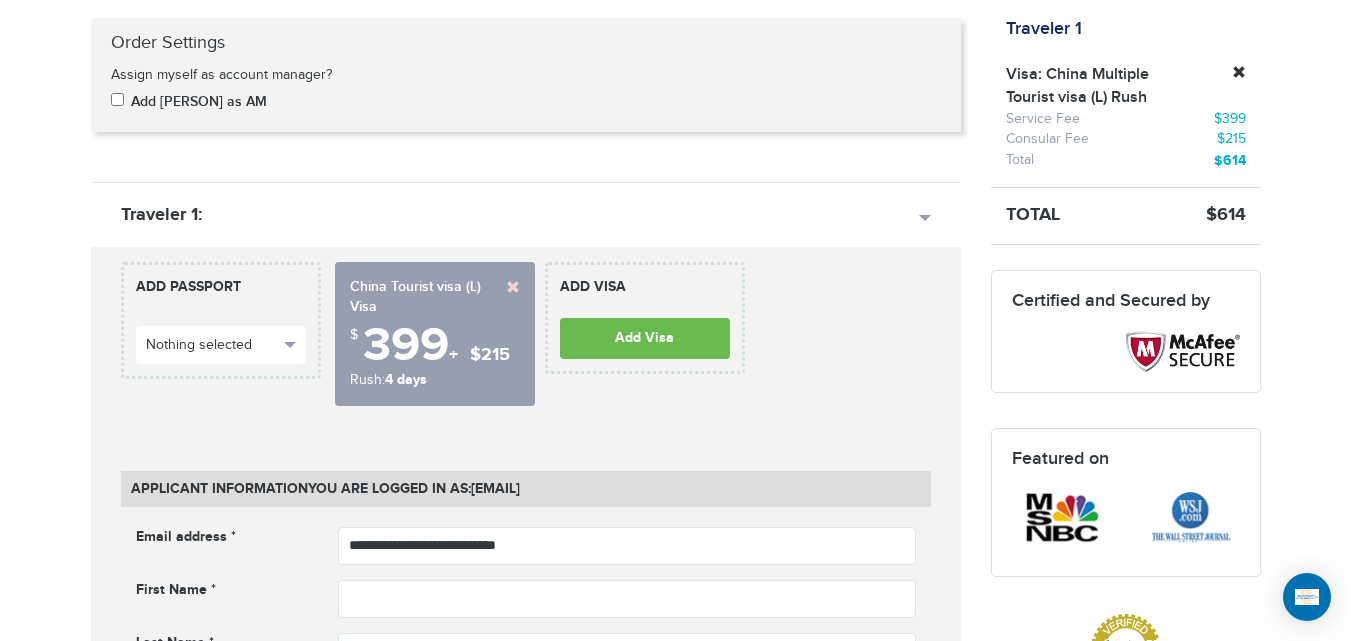 scroll, scrollTop: 336, scrollLeft: 0, axis: vertical 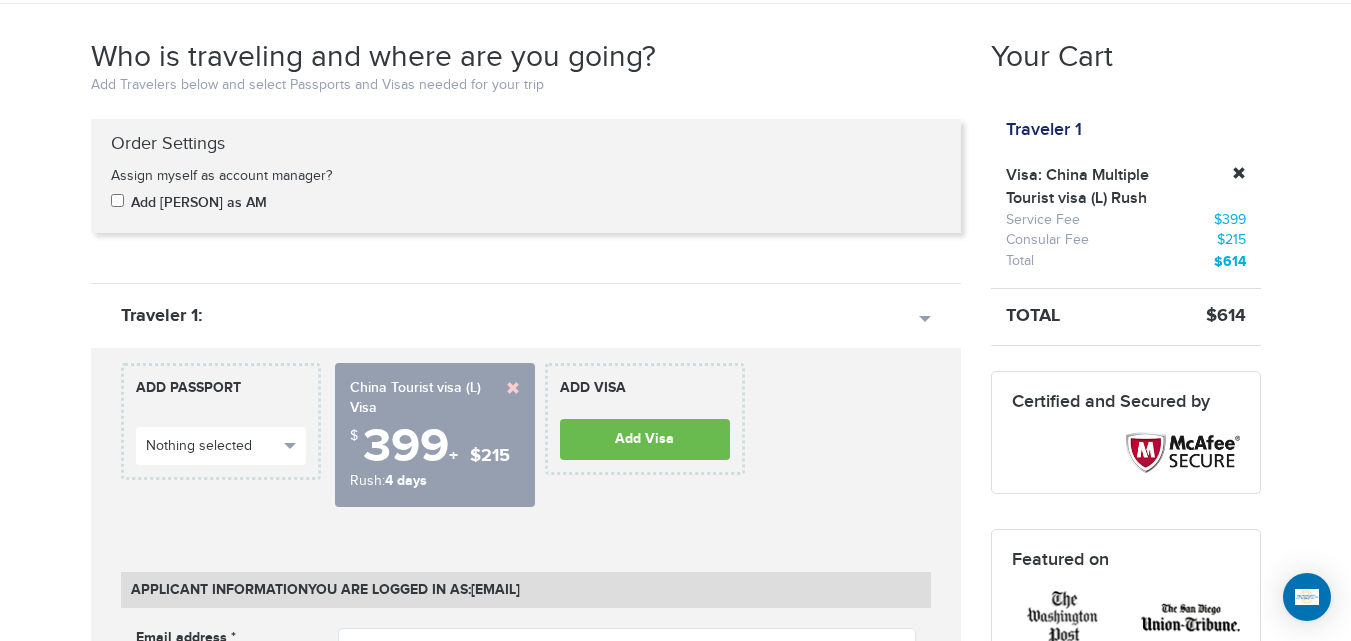 click at bounding box center (513, 388) 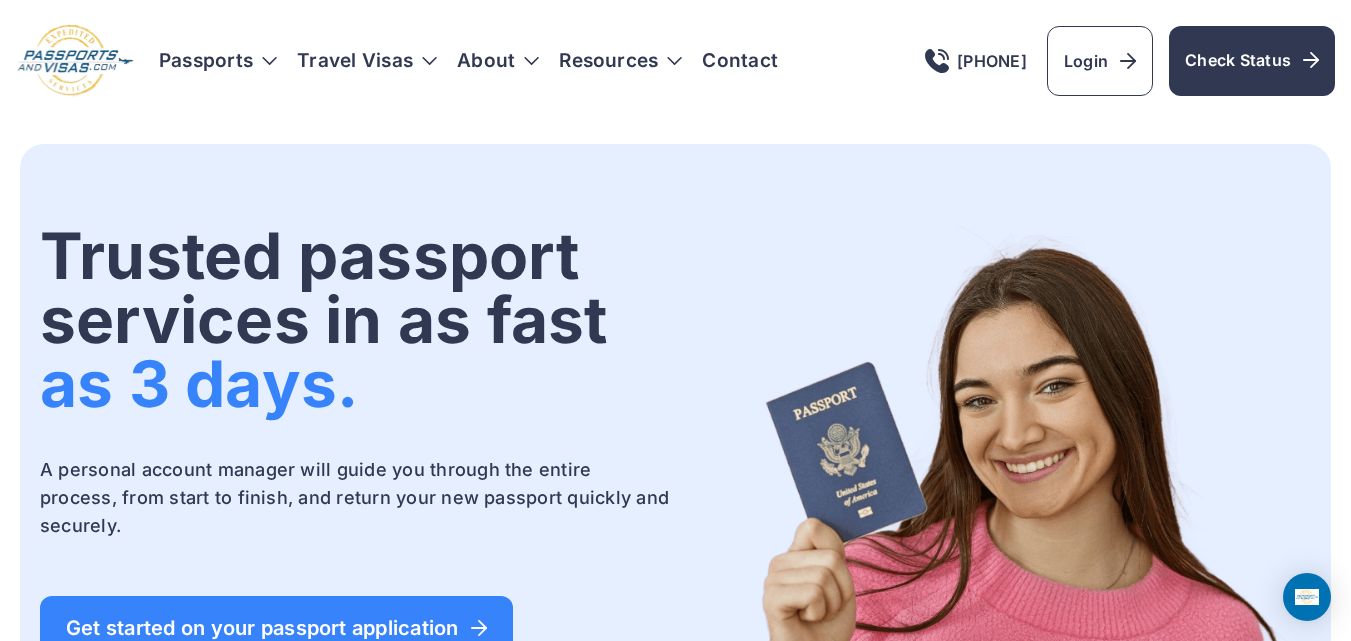 scroll, scrollTop: 0, scrollLeft: 0, axis: both 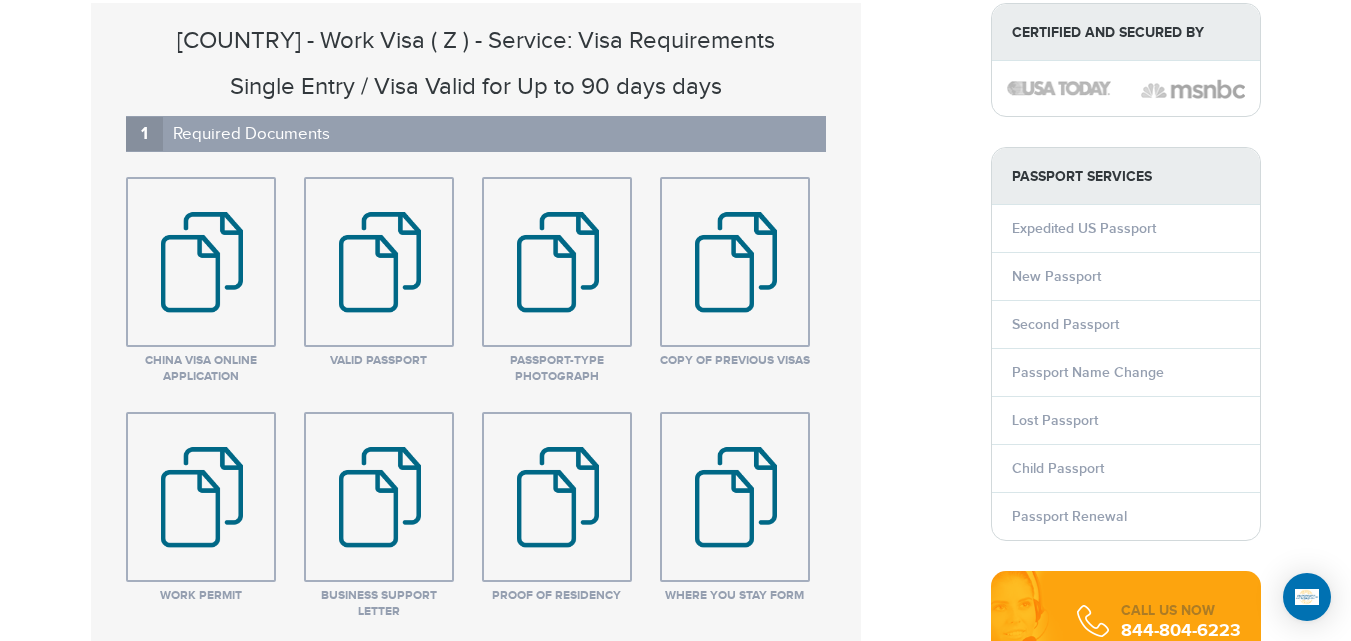 drag, startPoint x: 1365, startPoint y: 39, endPoint x: 1361, endPoint y: 65, distance: 26.305893 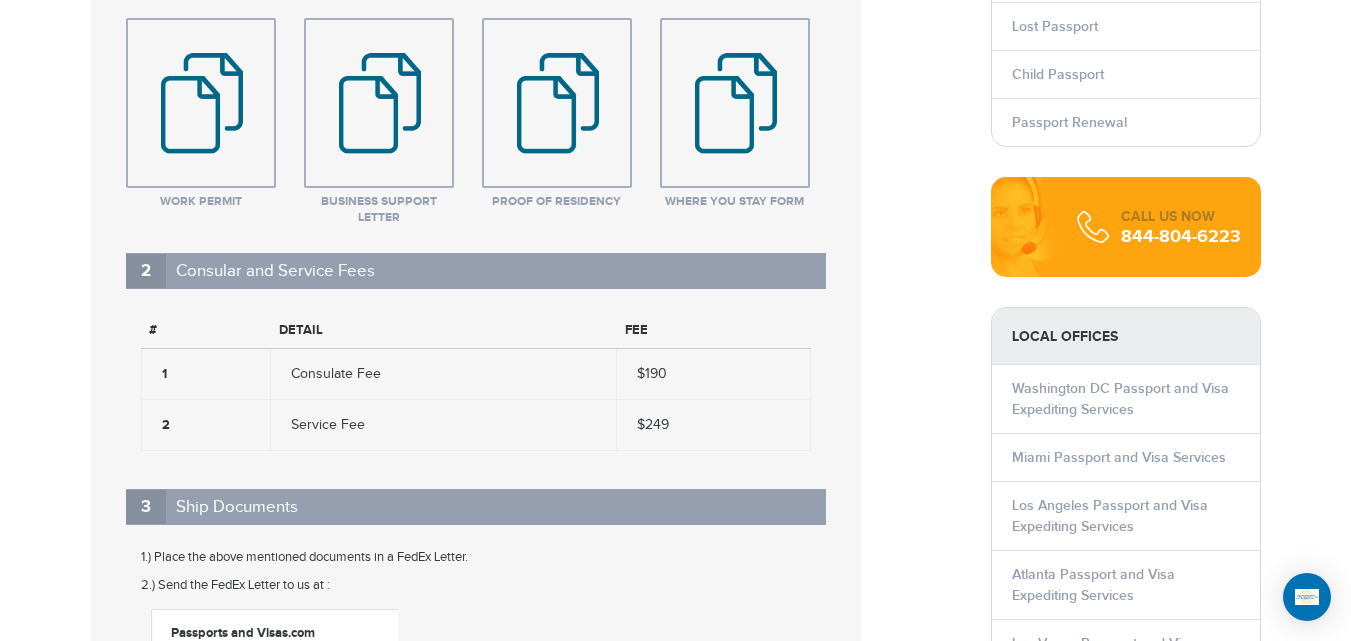 scroll, scrollTop: 684, scrollLeft: 0, axis: vertical 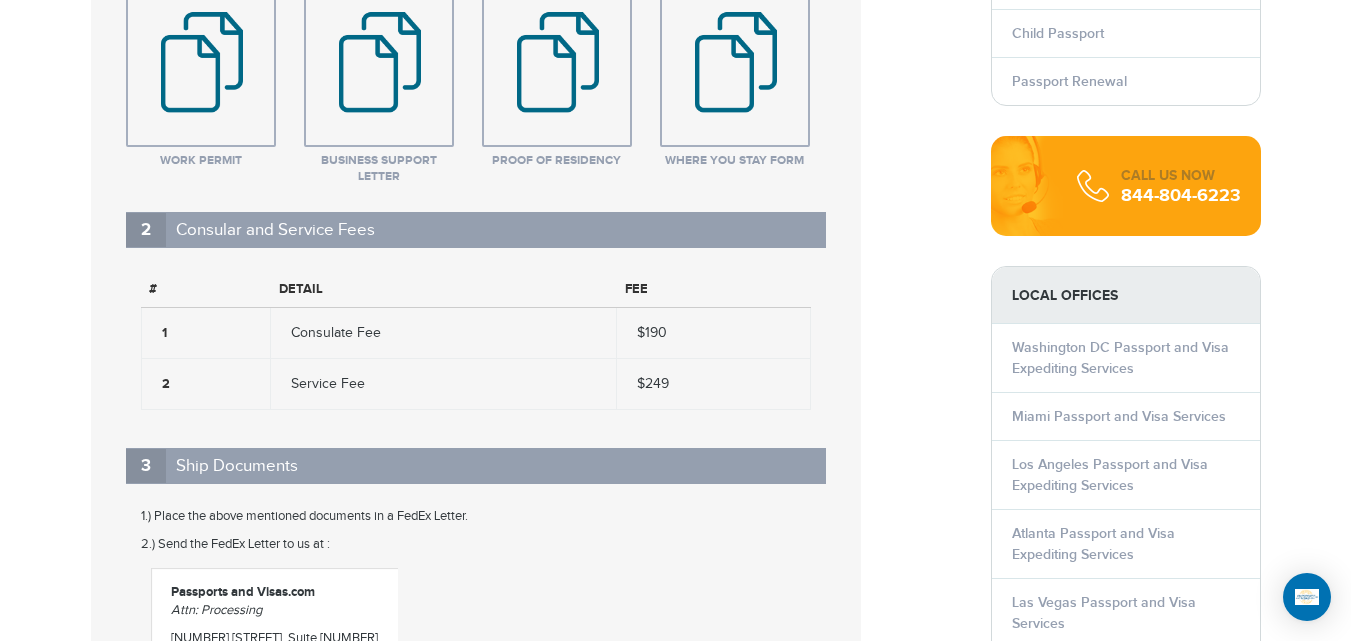 click on "Service Fee" at bounding box center [444, 383] 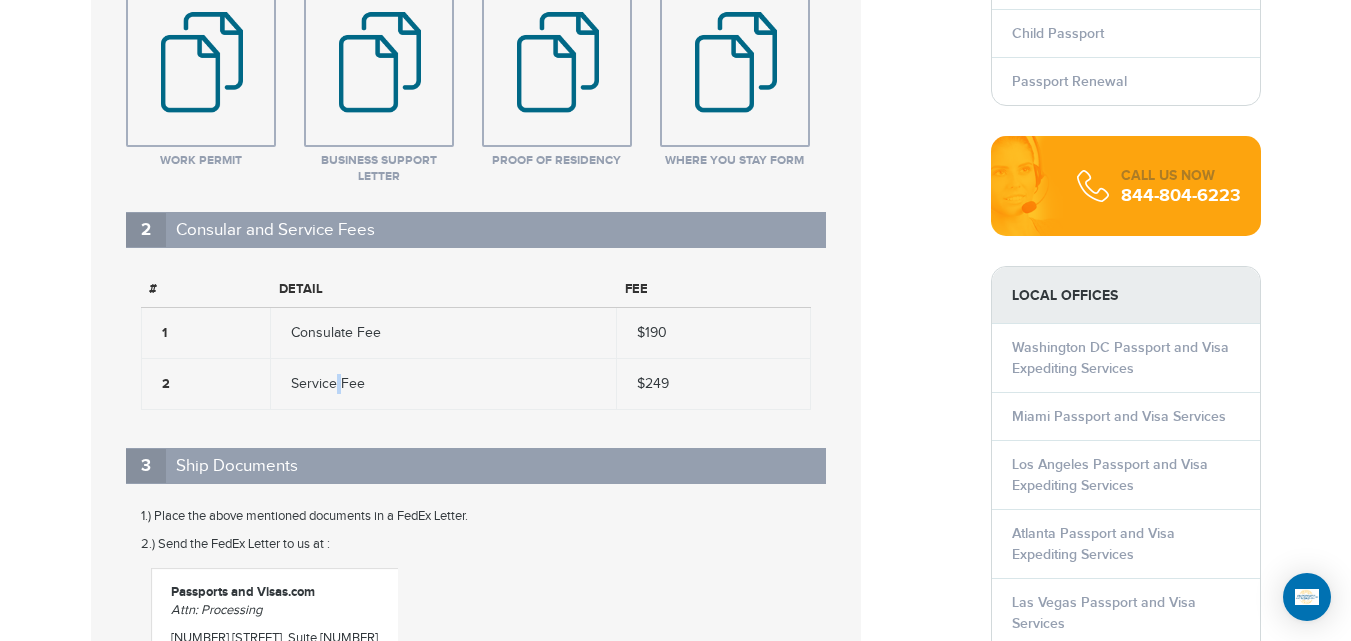 click on "Service Fee" at bounding box center (444, 383) 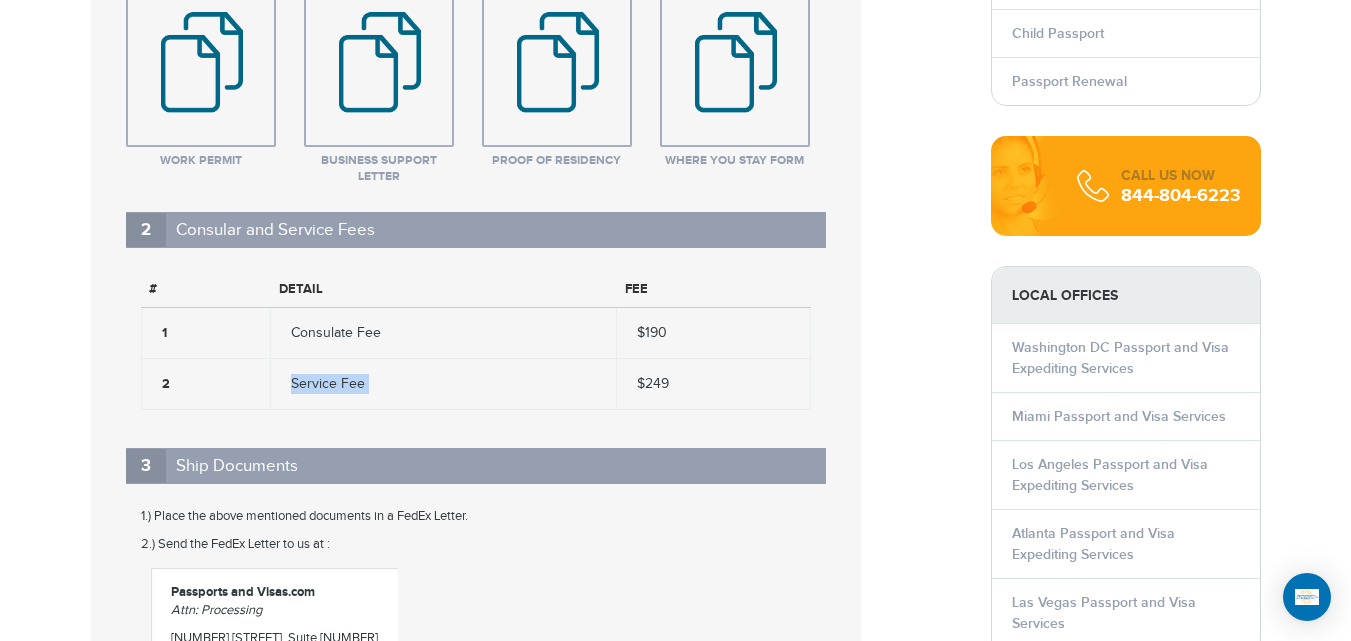 click on "Service Fee" at bounding box center (444, 383) 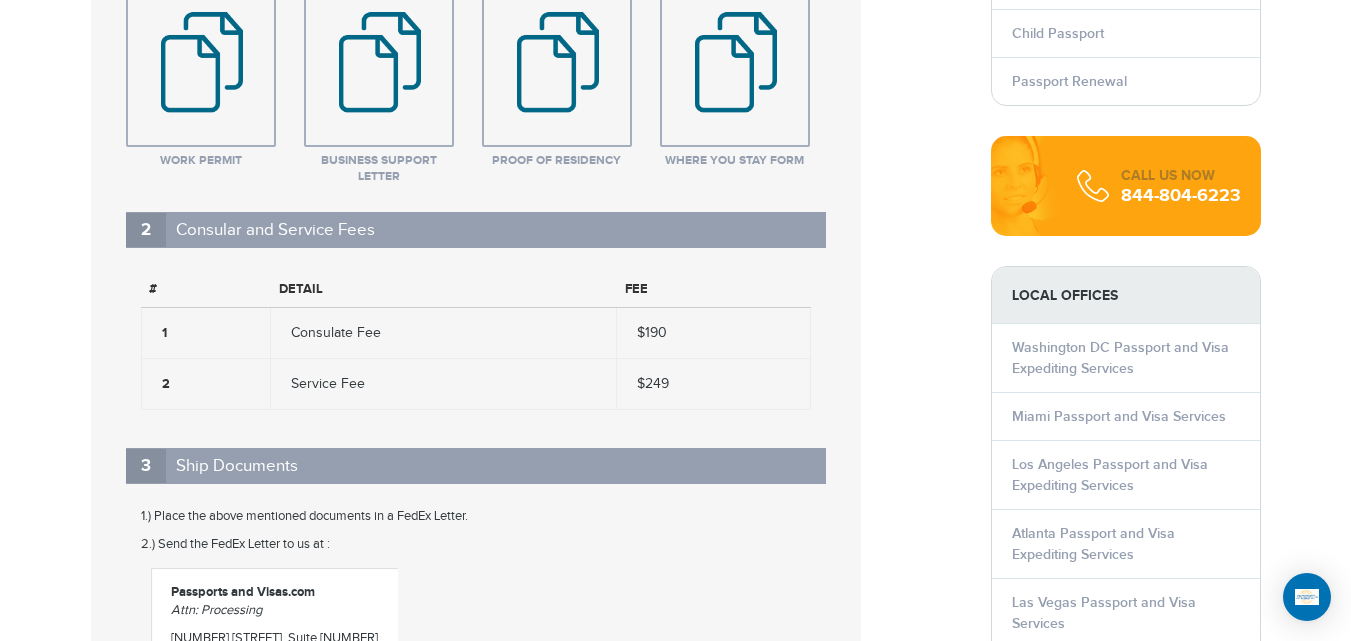 click on "Home
Travel Visas
China - Work visa ( Z )
China - Work visa ( Z ) -  Service: Visa Requirements
Single Entry / Visa Valid for Up to 90 days days
1 Required Documents
China Visa Online Application
One" at bounding box center (675, 2522) 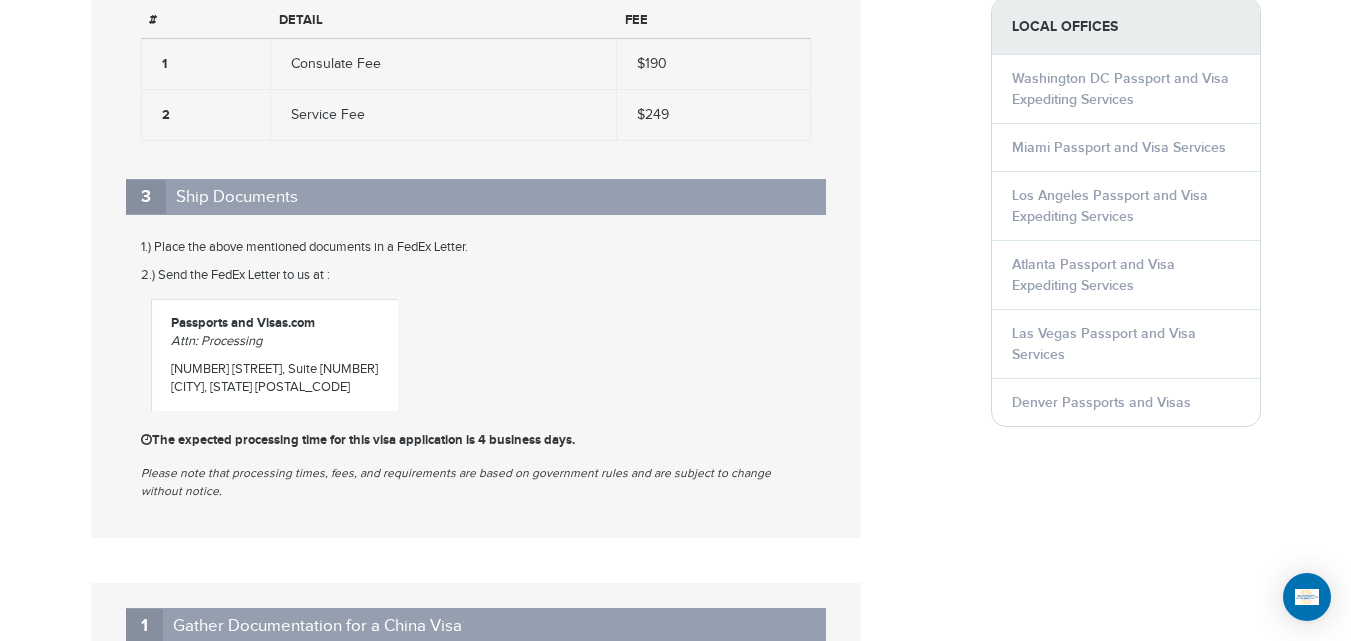 scroll, scrollTop: 974, scrollLeft: 0, axis: vertical 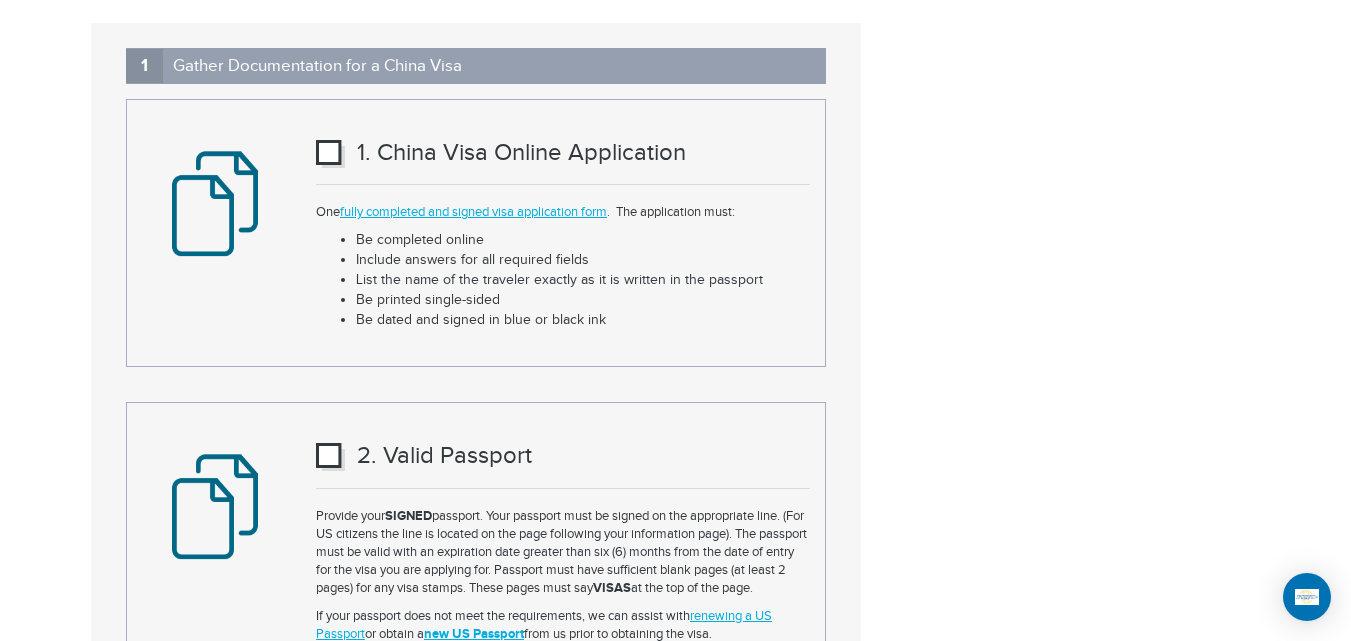 drag, startPoint x: 234, startPoint y: 275, endPoint x: 435, endPoint y: 446, distance: 263.8977 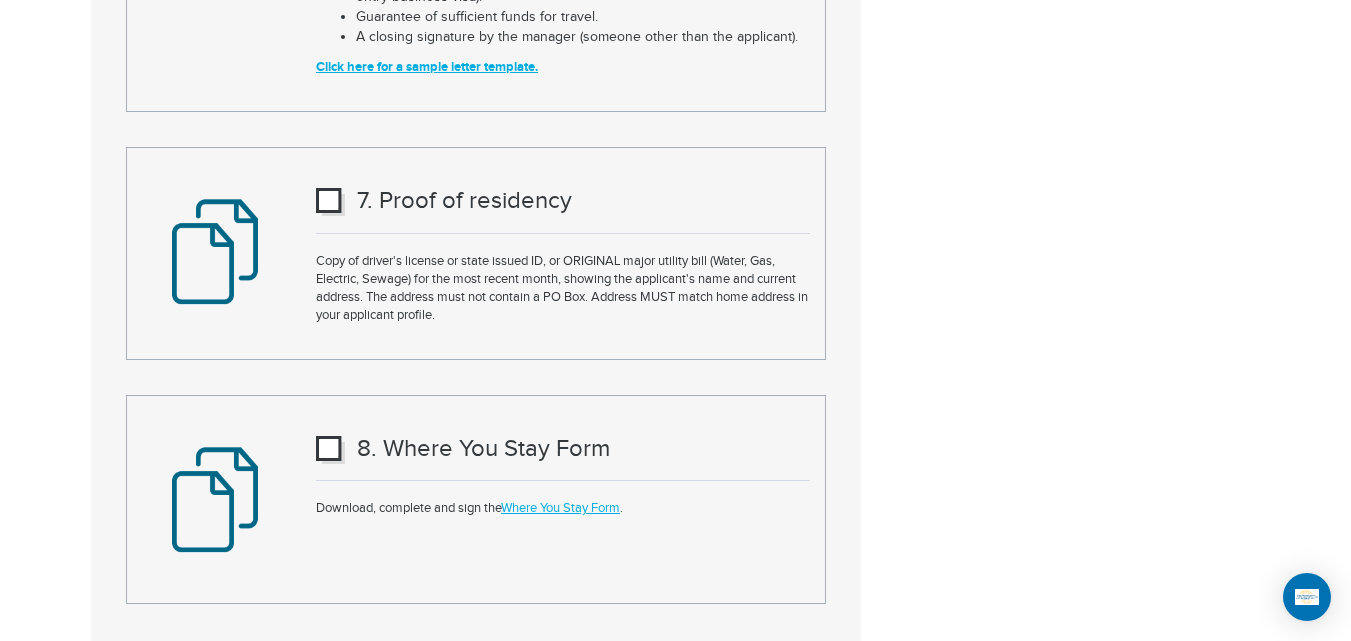 scroll, scrollTop: 3481, scrollLeft: 0, axis: vertical 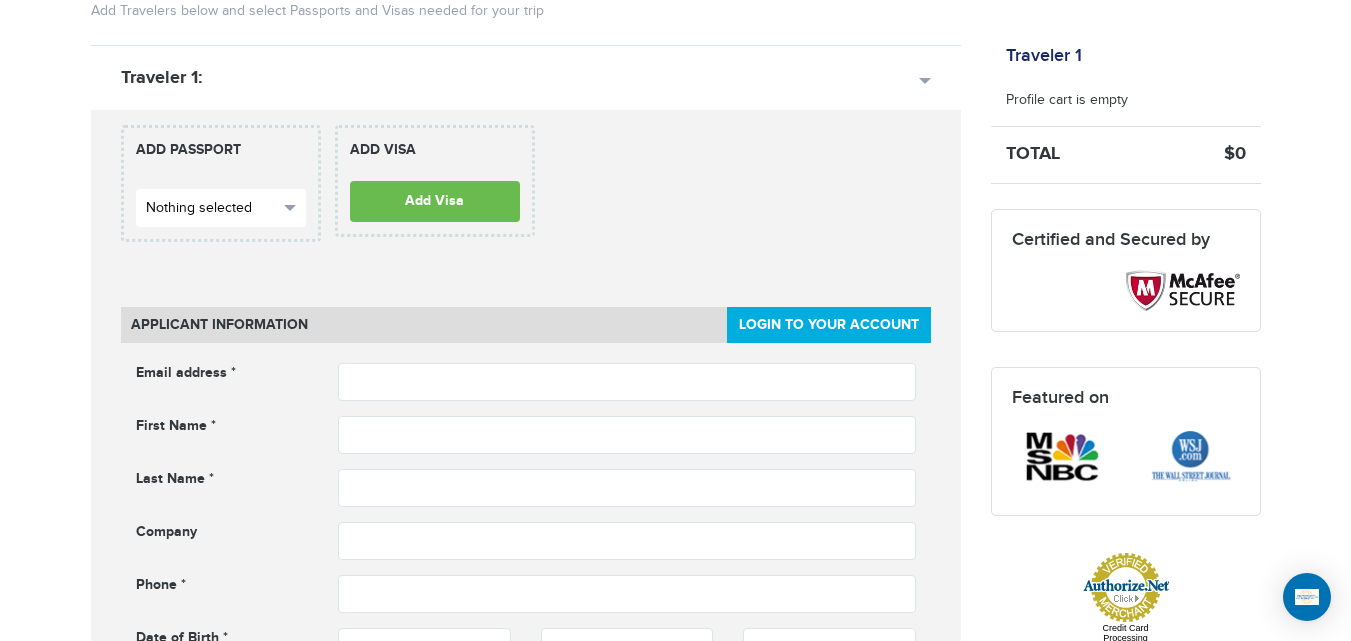 click on "Nothing selected" at bounding box center [212, 208] 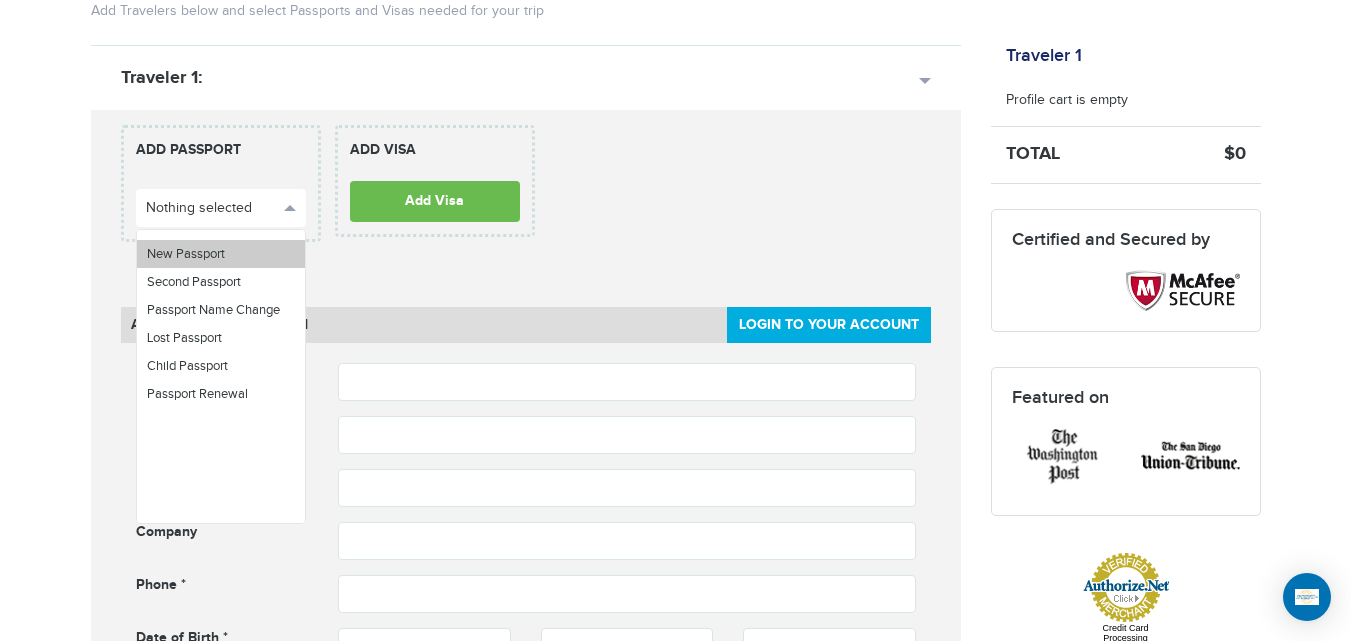 click on "New Passport" at bounding box center (221, 254) 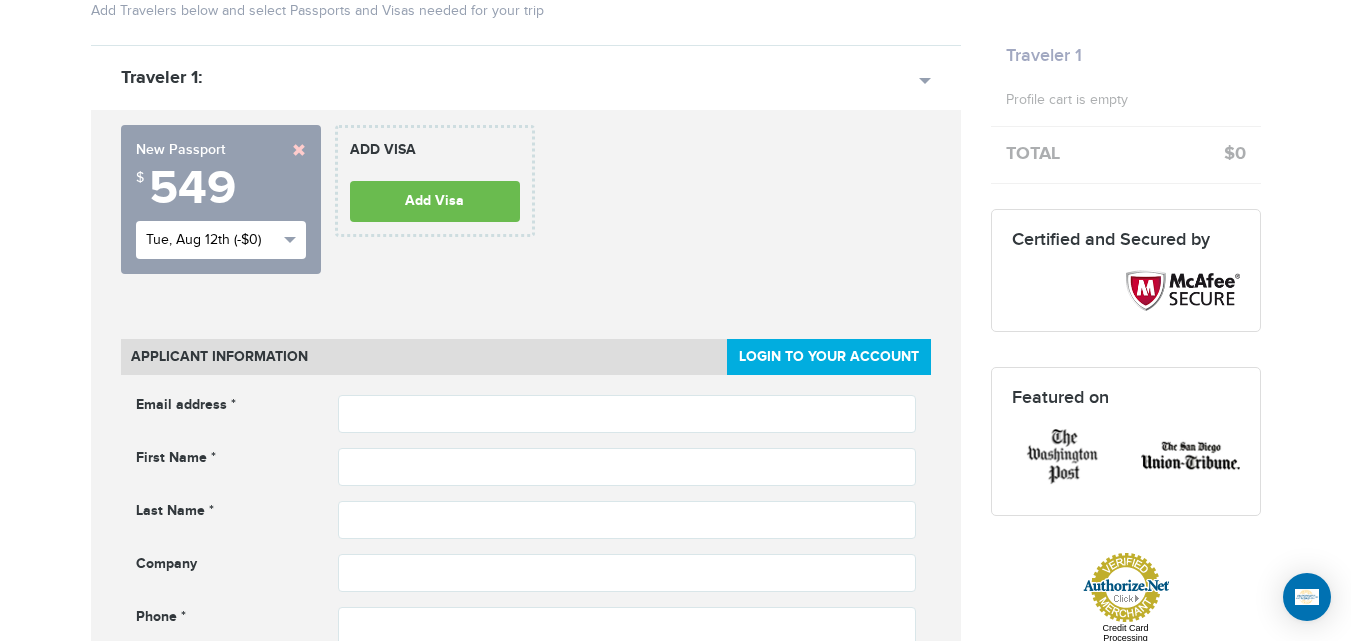 click on "Tue, Aug 12th (-$0)" at bounding box center [212, 240] 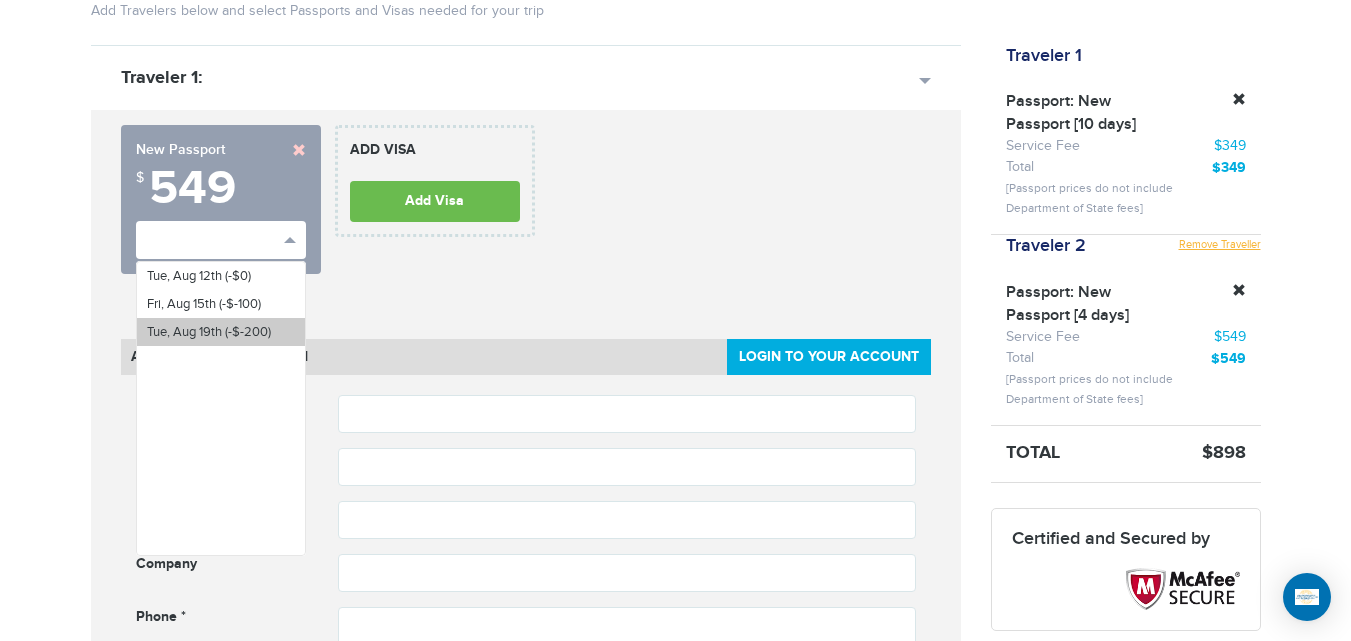 click on "Tue, Aug 19th (-$-200)" at bounding box center [209, 332] 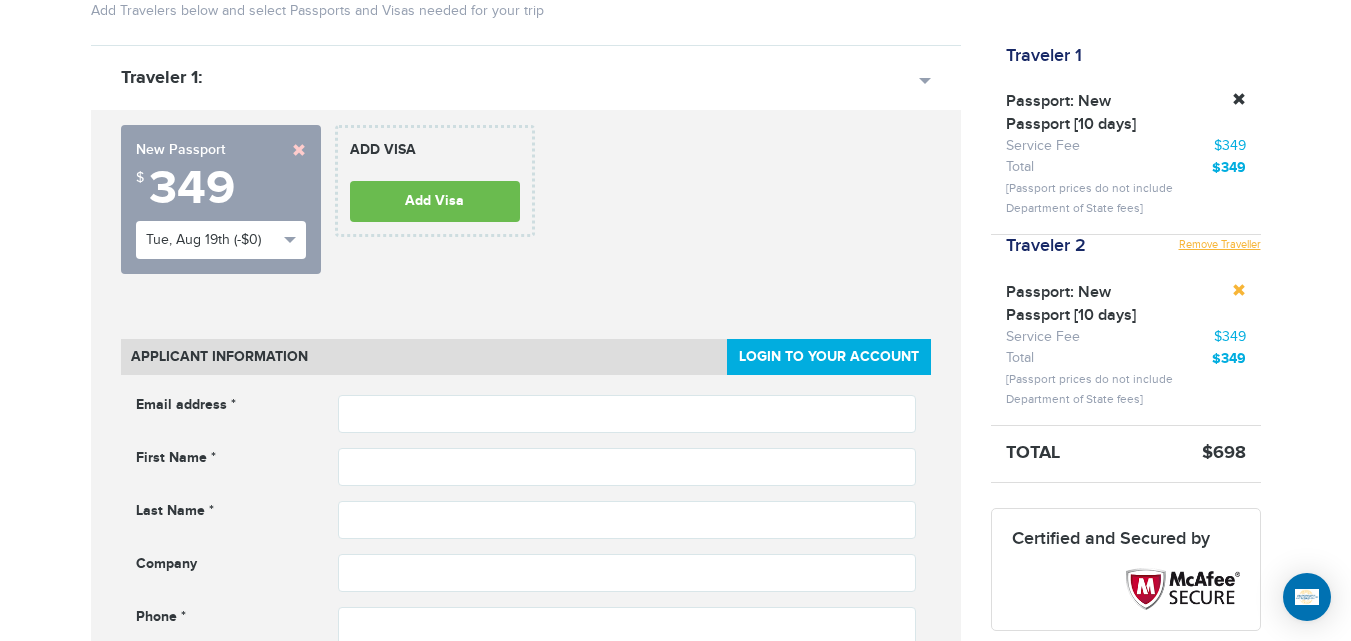 click at bounding box center (1239, 290) 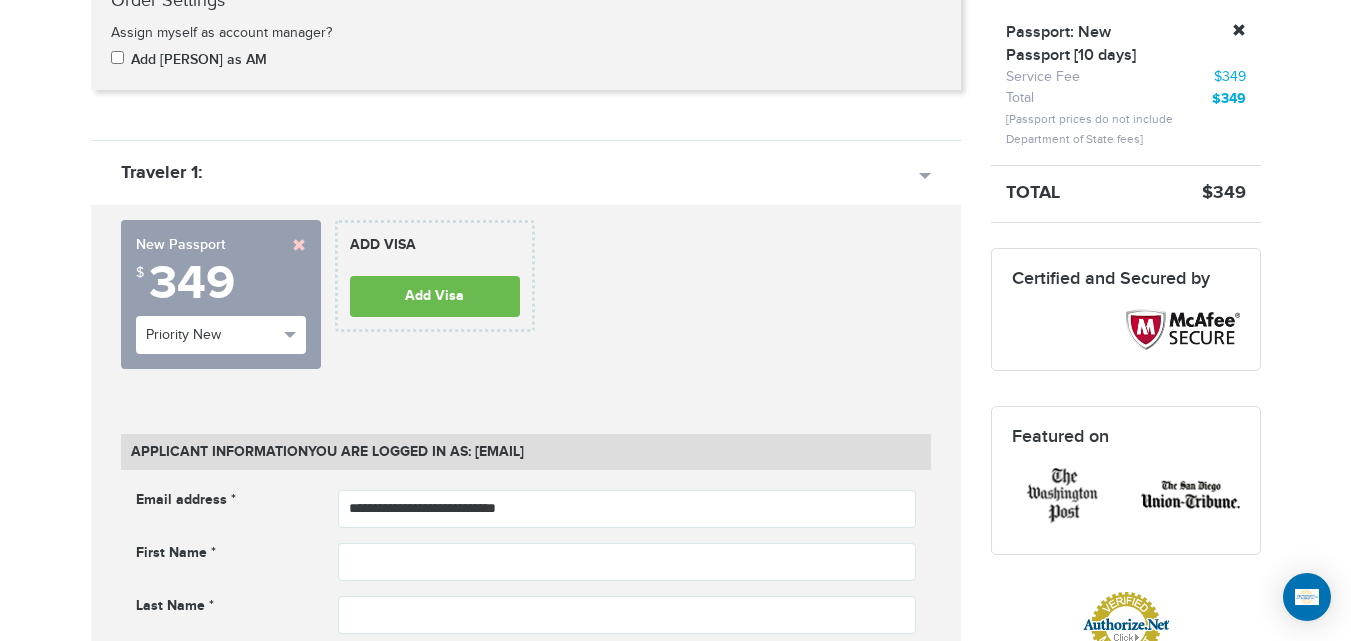 scroll, scrollTop: 0, scrollLeft: 0, axis: both 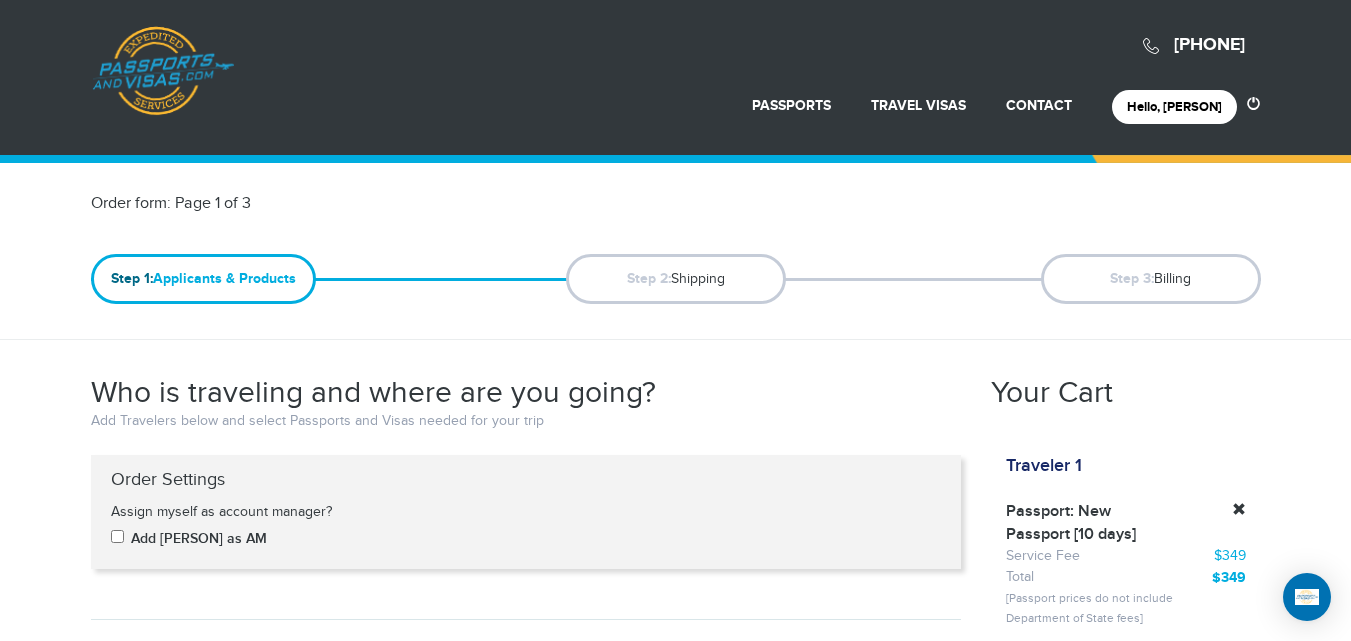 click on "Priority New" at bounding box center [212, 814] 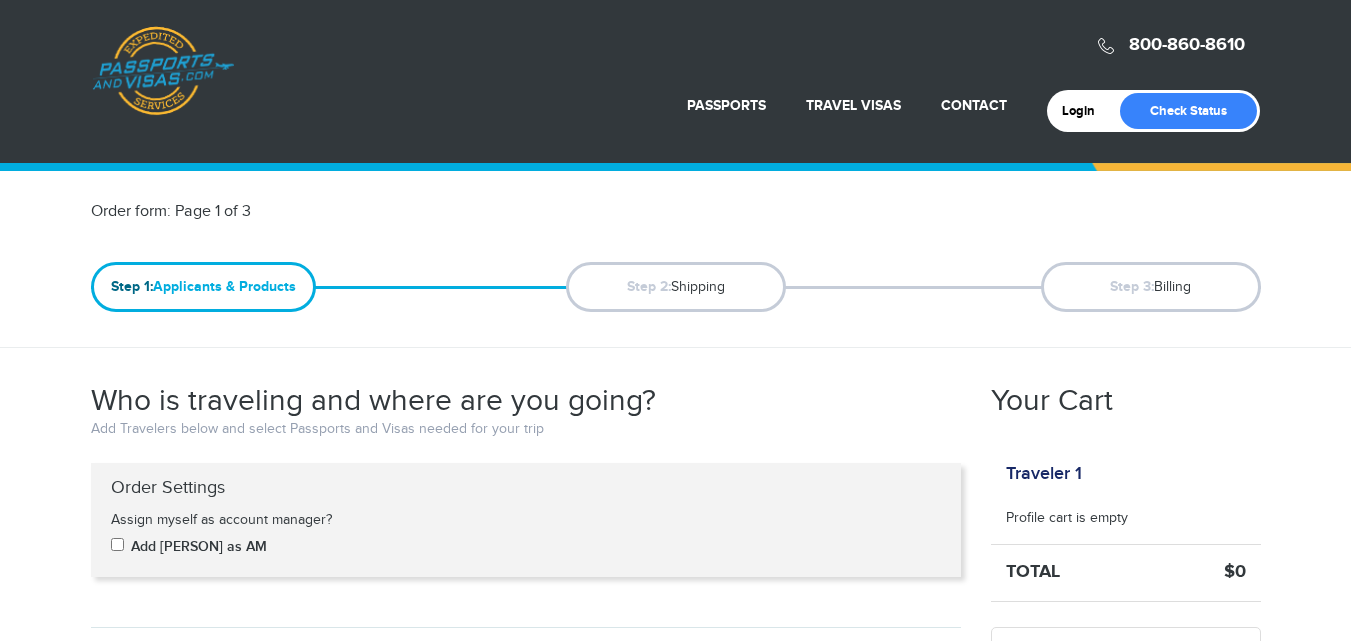 scroll, scrollTop: 0, scrollLeft: 0, axis: both 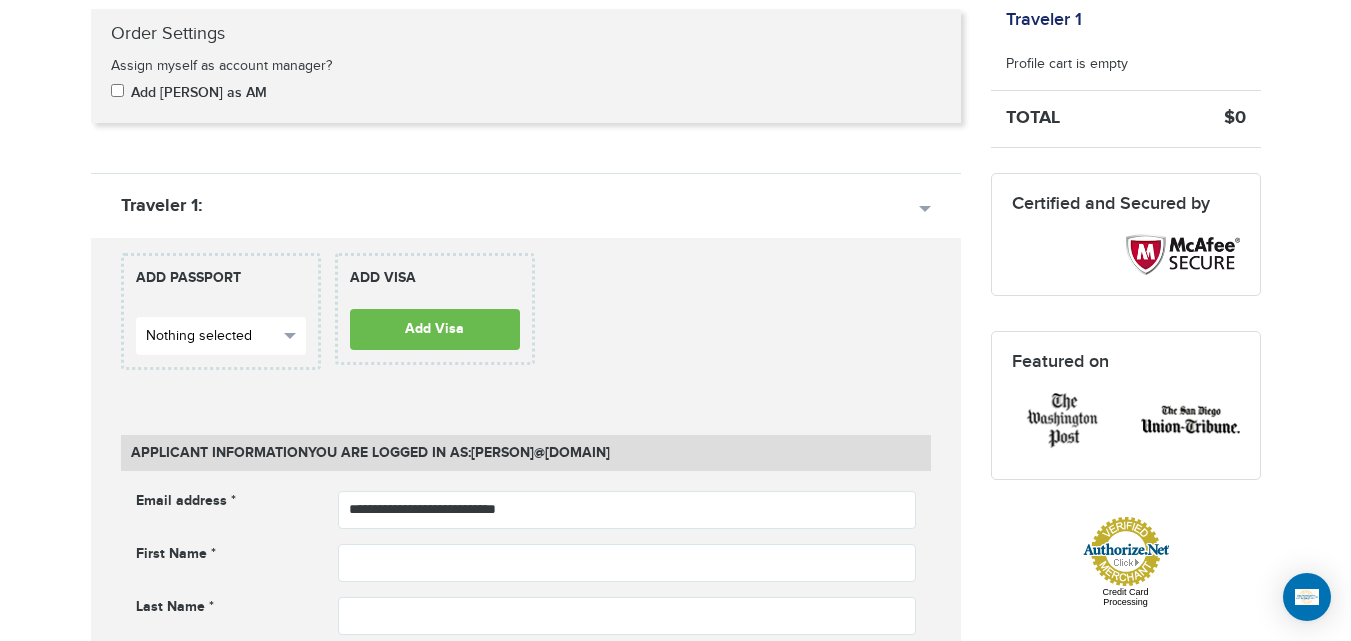 click on "Nothing selected" at bounding box center (212, 336) 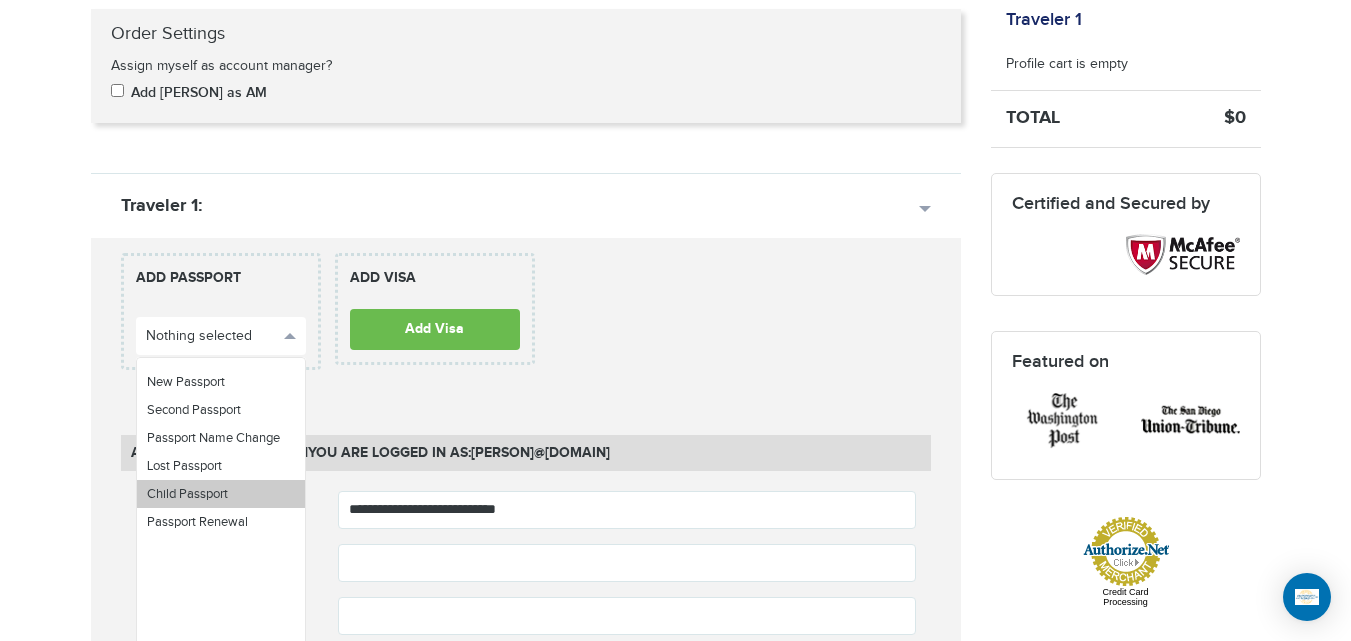 click on "Child Passport" at bounding box center [221, 494] 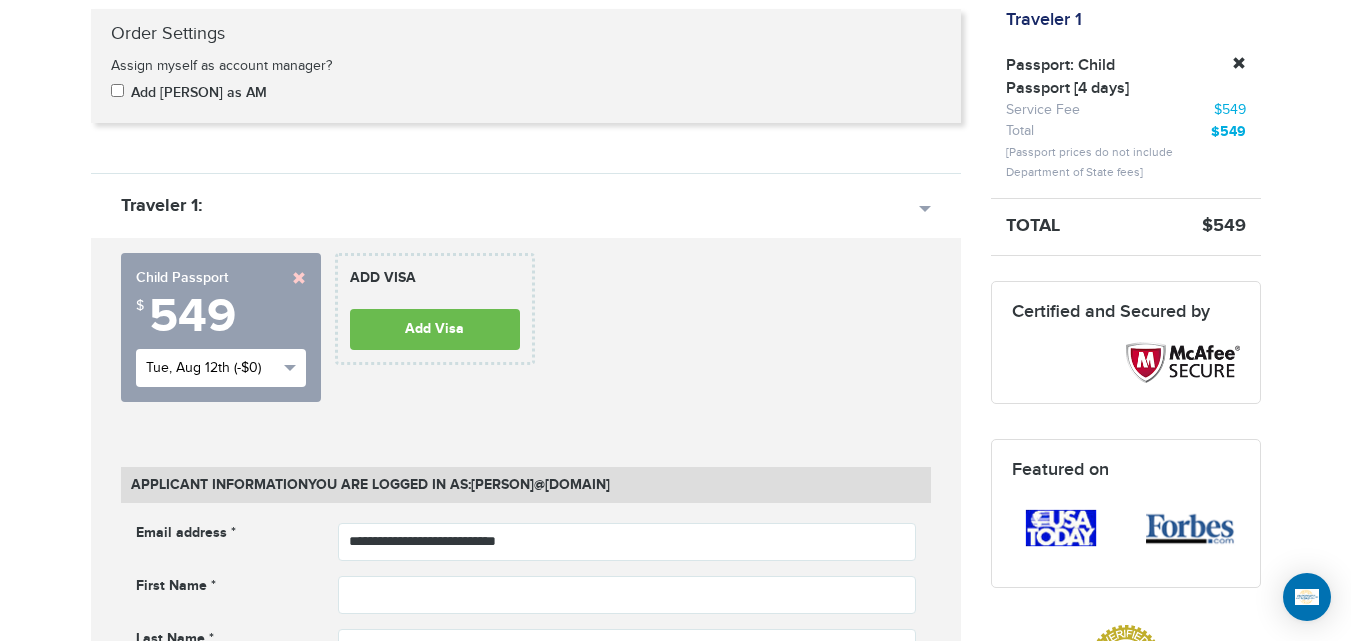 click on "Tue, Aug 12th (-$0)" at bounding box center [212, 368] 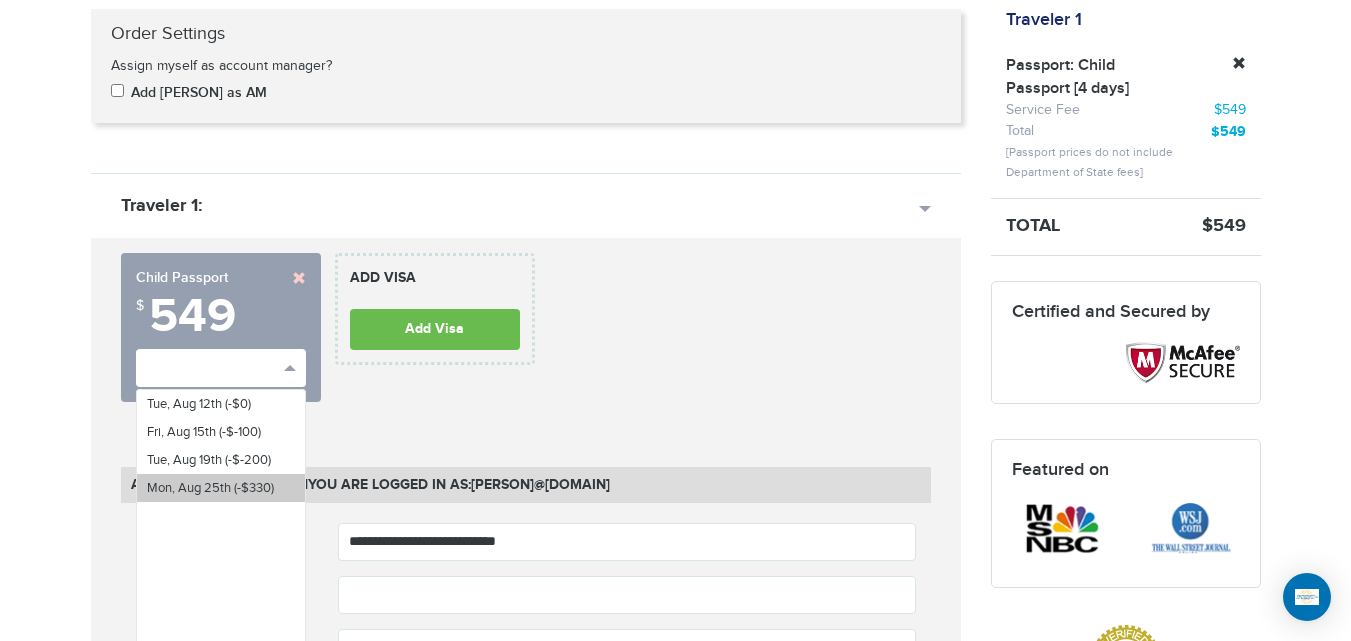 click on "Mon, Aug 25th (-$330)" at bounding box center [210, 488] 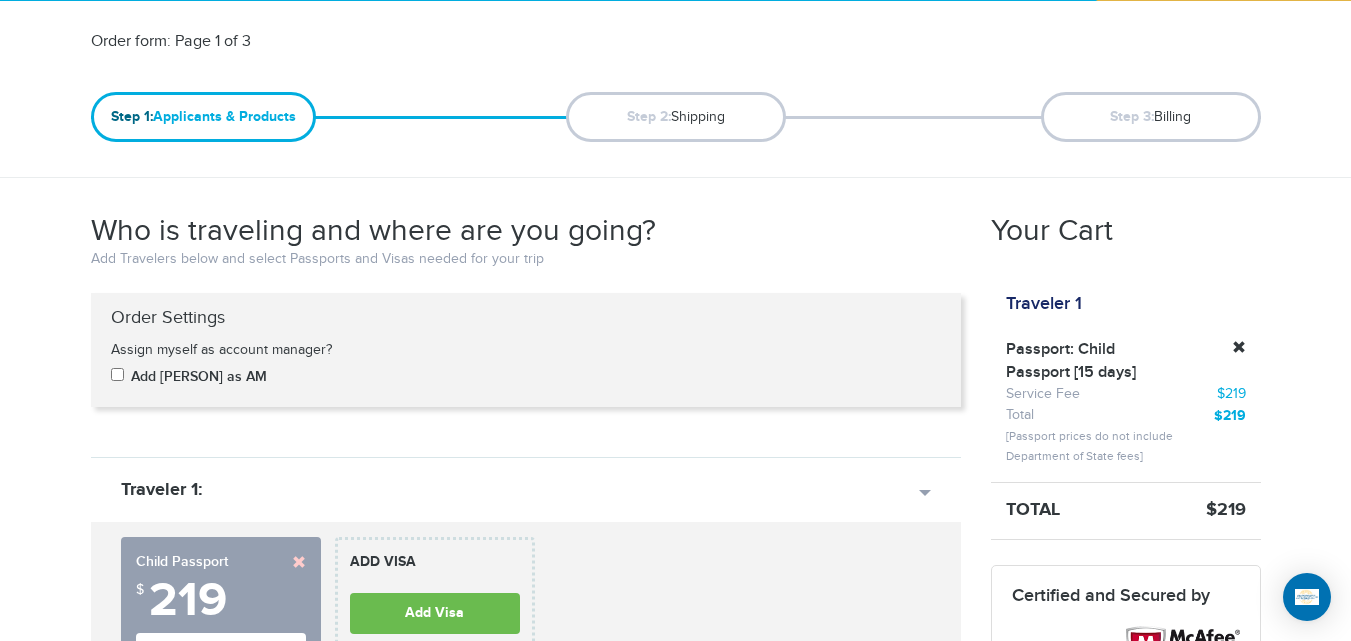 scroll, scrollTop: 0, scrollLeft: 0, axis: both 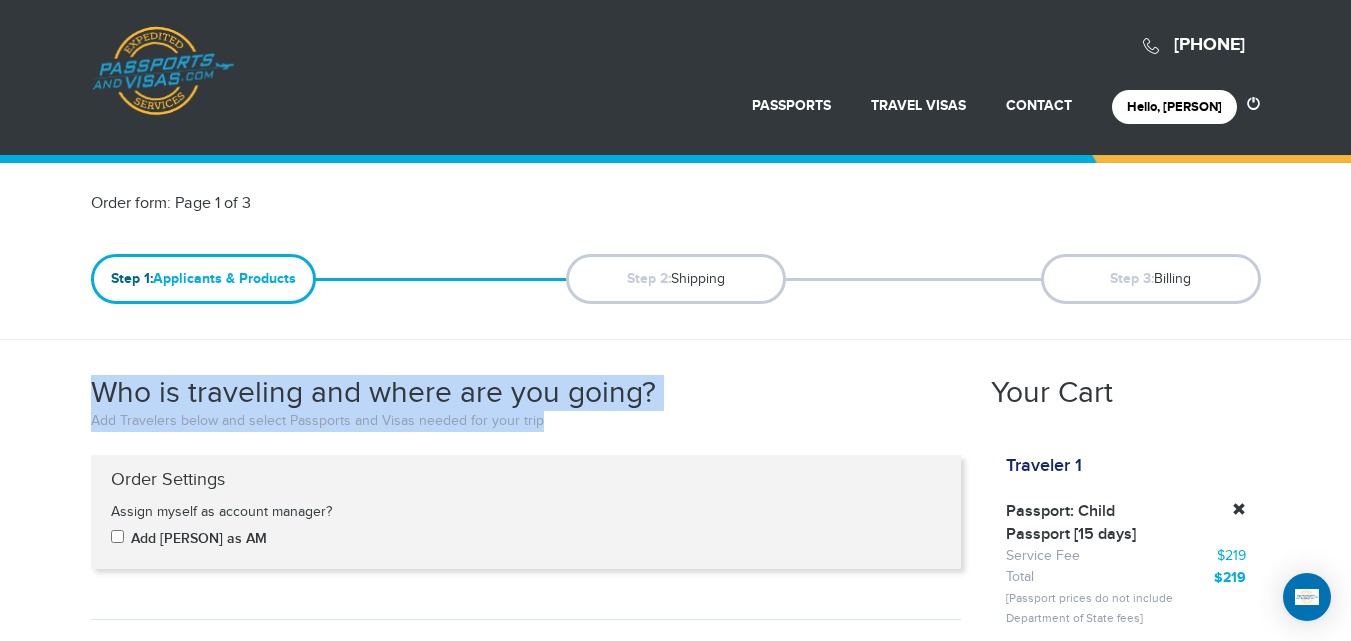 drag, startPoint x: 537, startPoint y: 425, endPoint x: 54, endPoint y: 378, distance: 485.28137 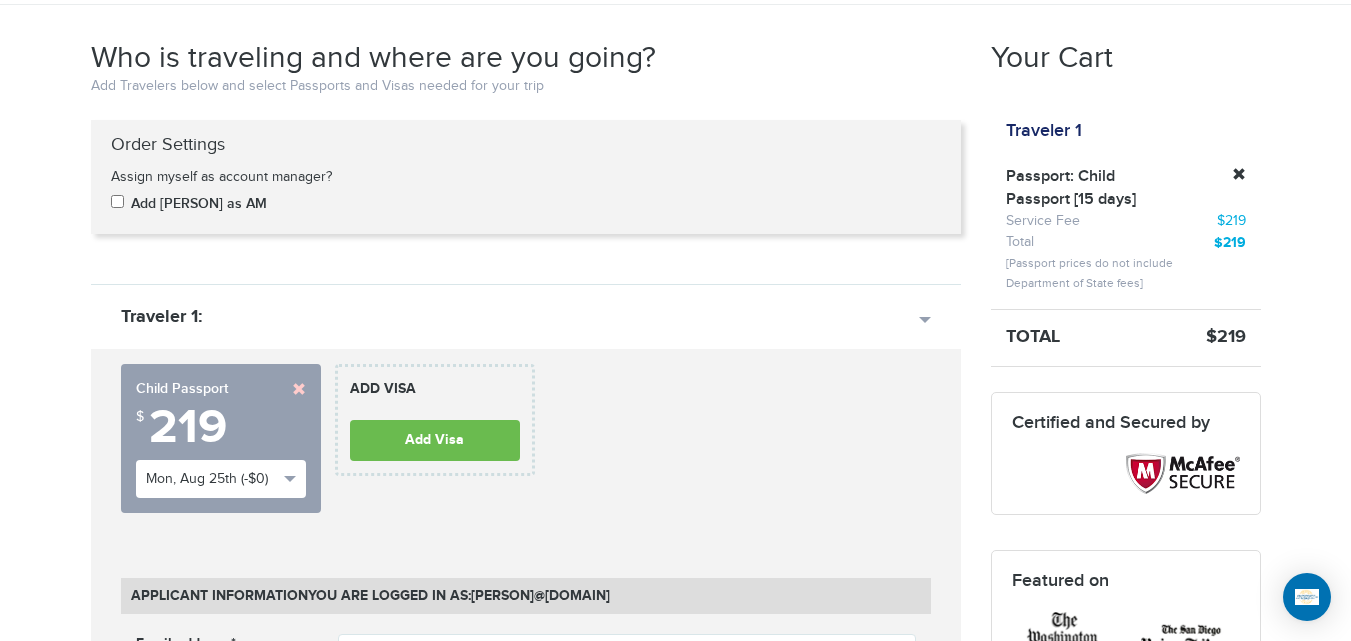 scroll, scrollTop: 436, scrollLeft: 0, axis: vertical 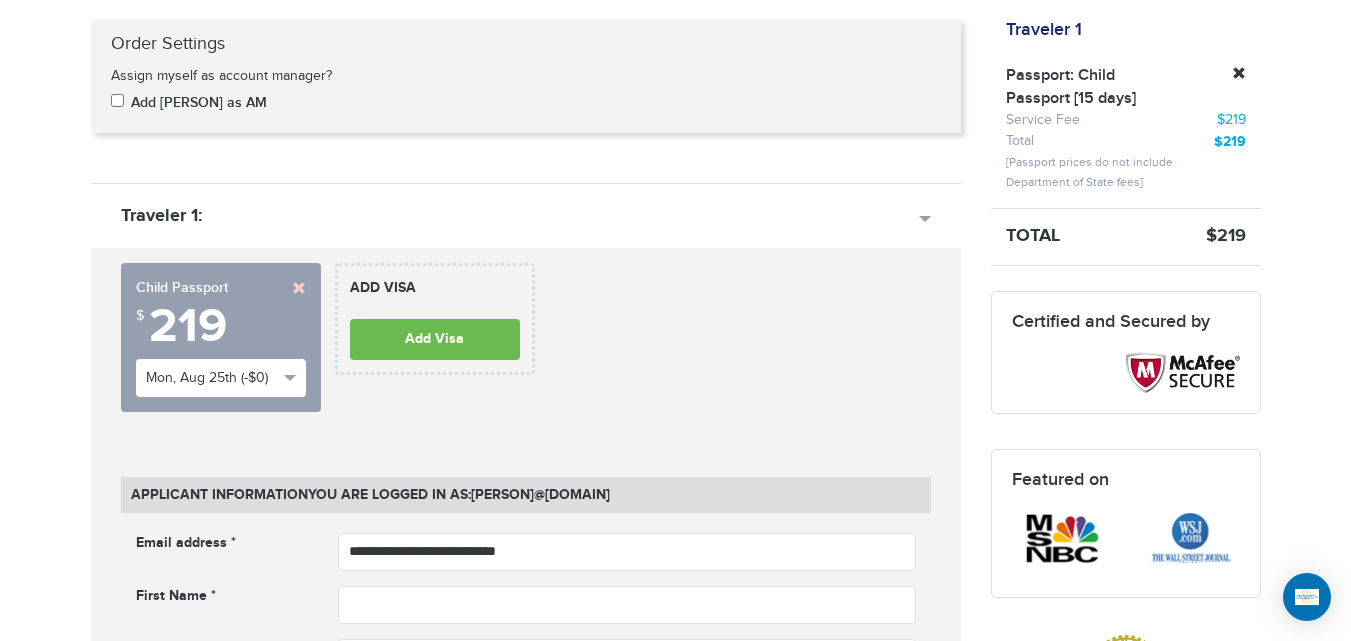 click on "**********" at bounding box center (221, 337) 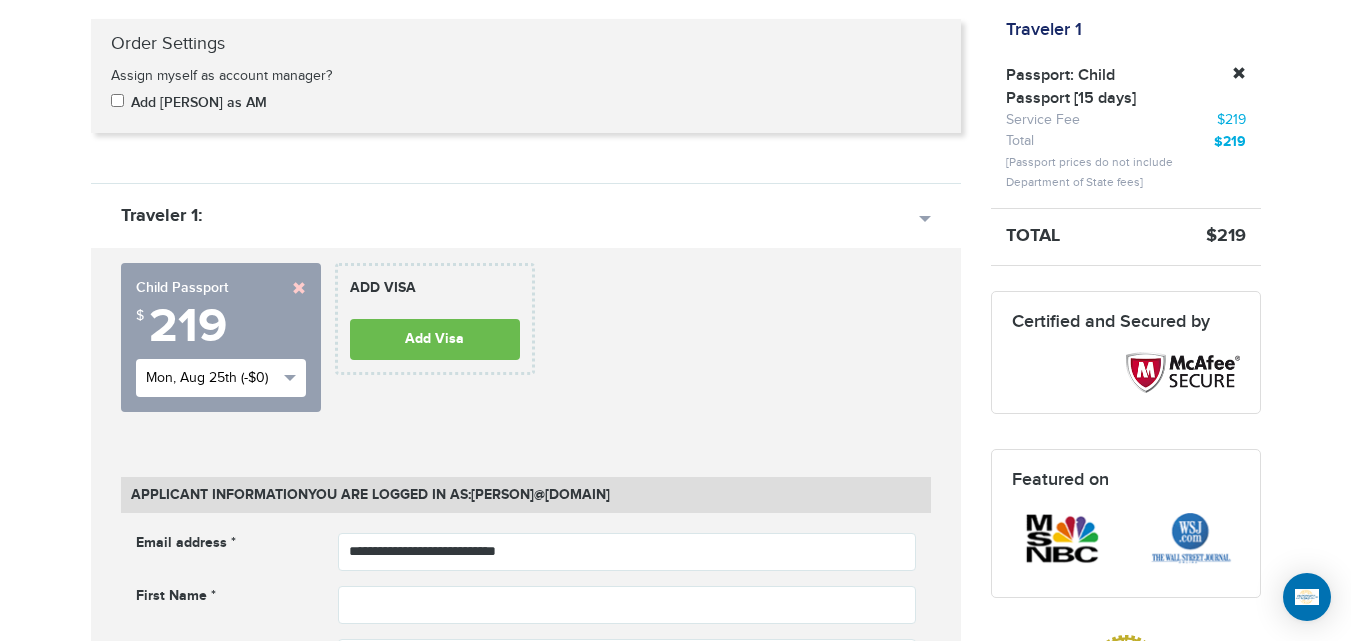 click on "Mon, Aug 25th (-$0)" at bounding box center [212, 378] 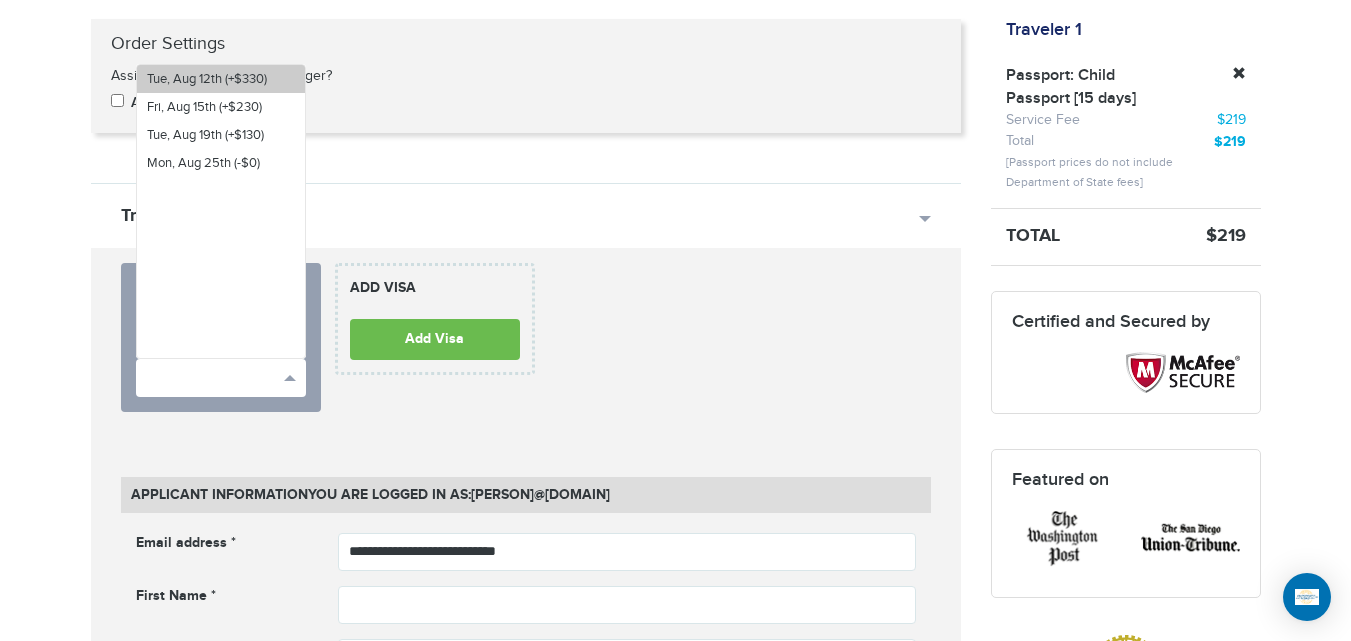 click on "Tue, Aug 12th (+$330)" at bounding box center [207, 79] 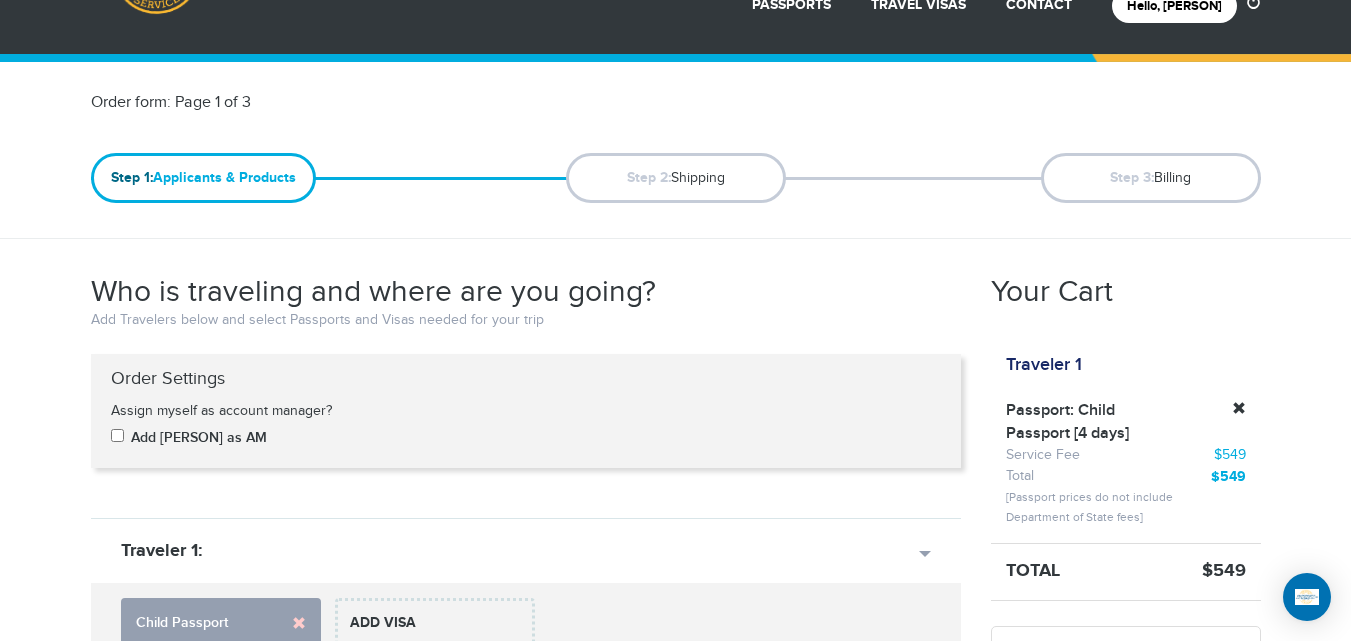 scroll, scrollTop: 0, scrollLeft: 0, axis: both 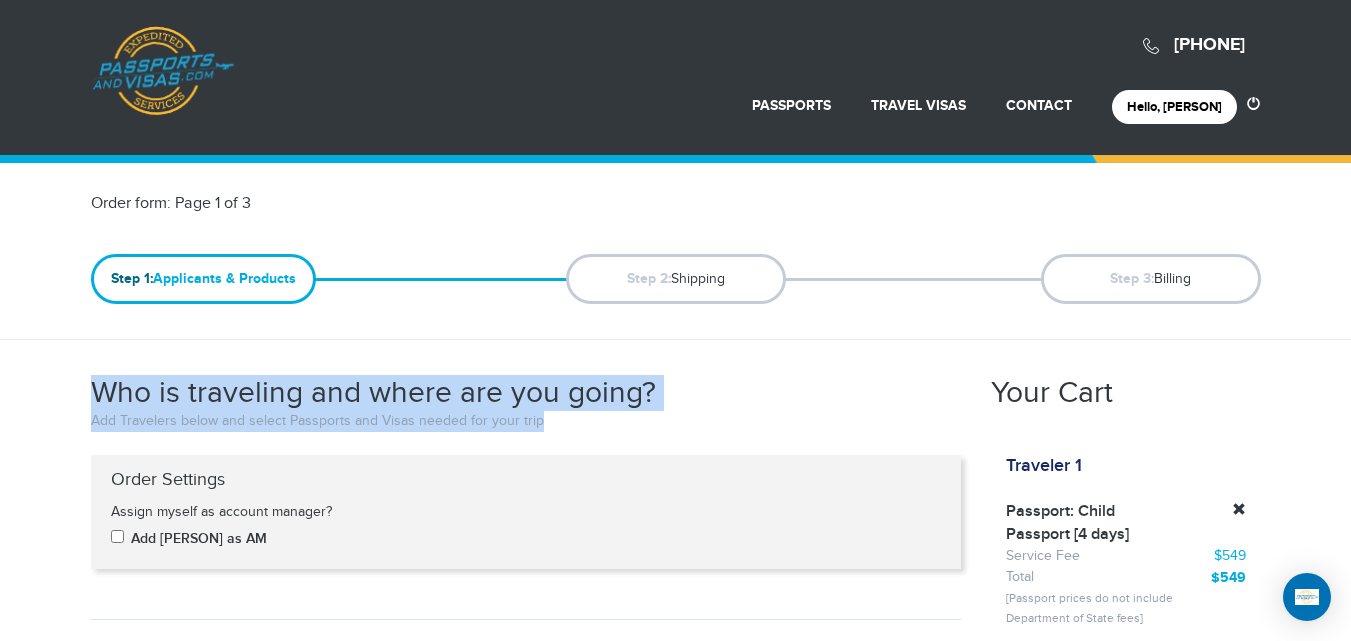 drag, startPoint x: 78, startPoint y: 386, endPoint x: 636, endPoint y: 430, distance: 559.73206 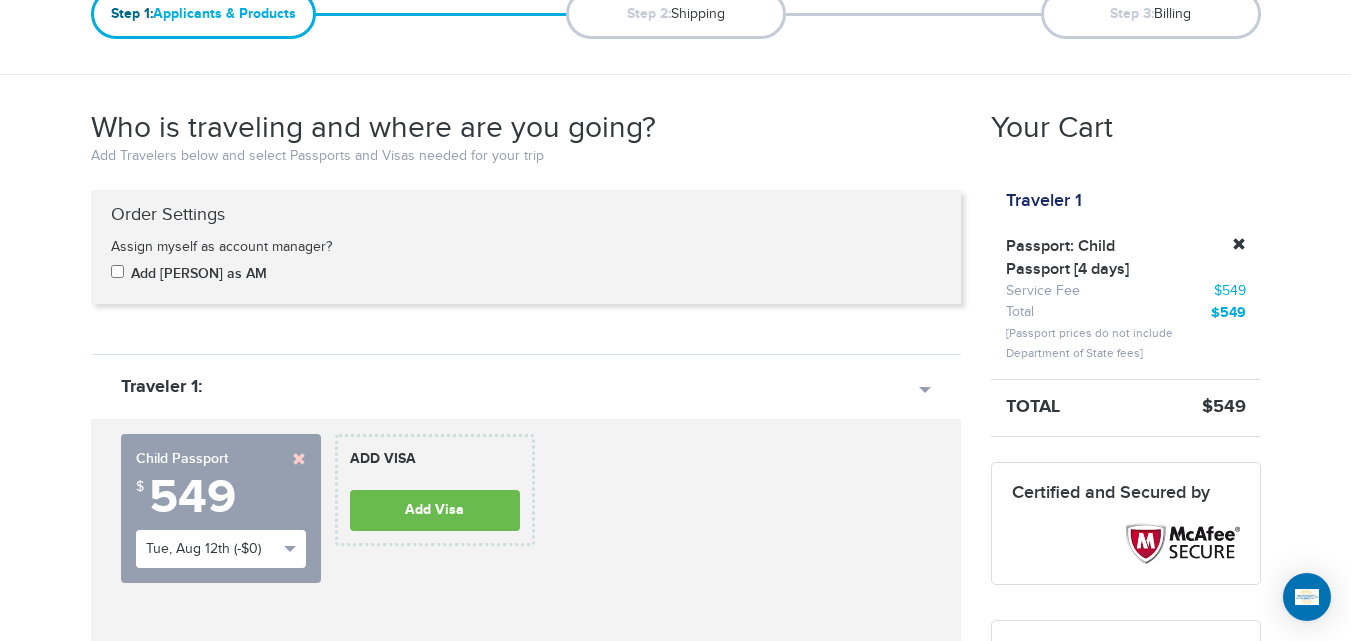 scroll, scrollTop: 329, scrollLeft: 0, axis: vertical 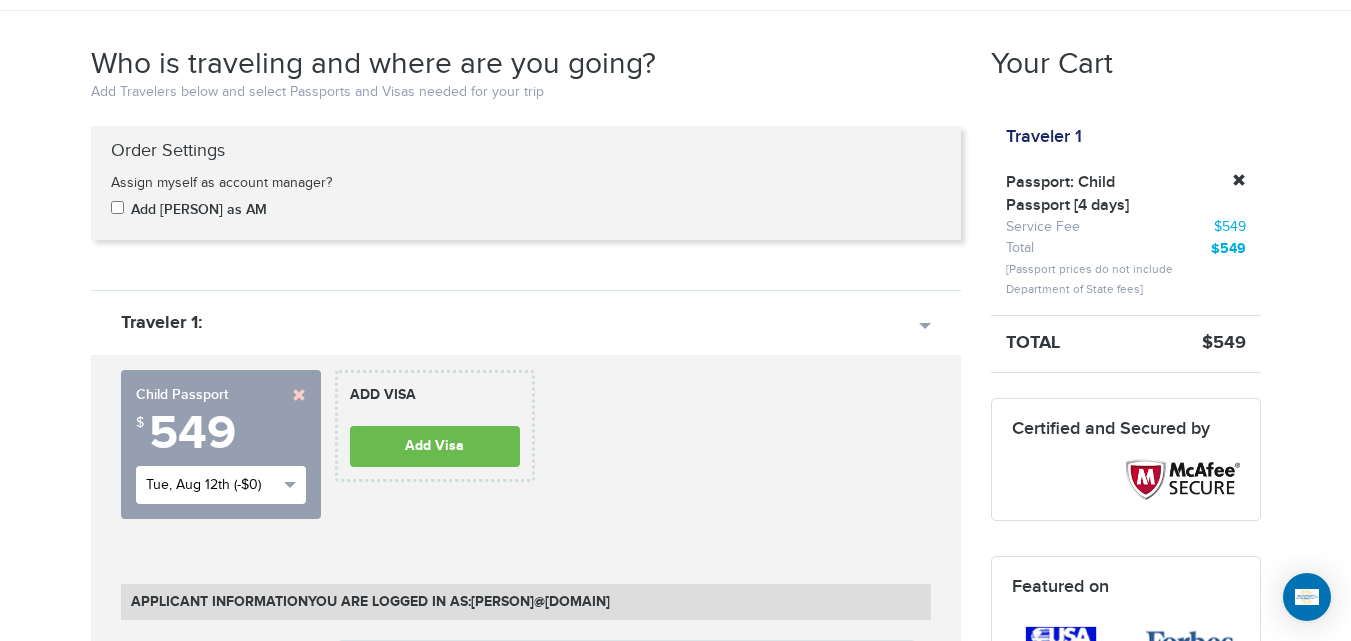 click on "Tue, Aug 12th (-$0)" at bounding box center [221, 485] 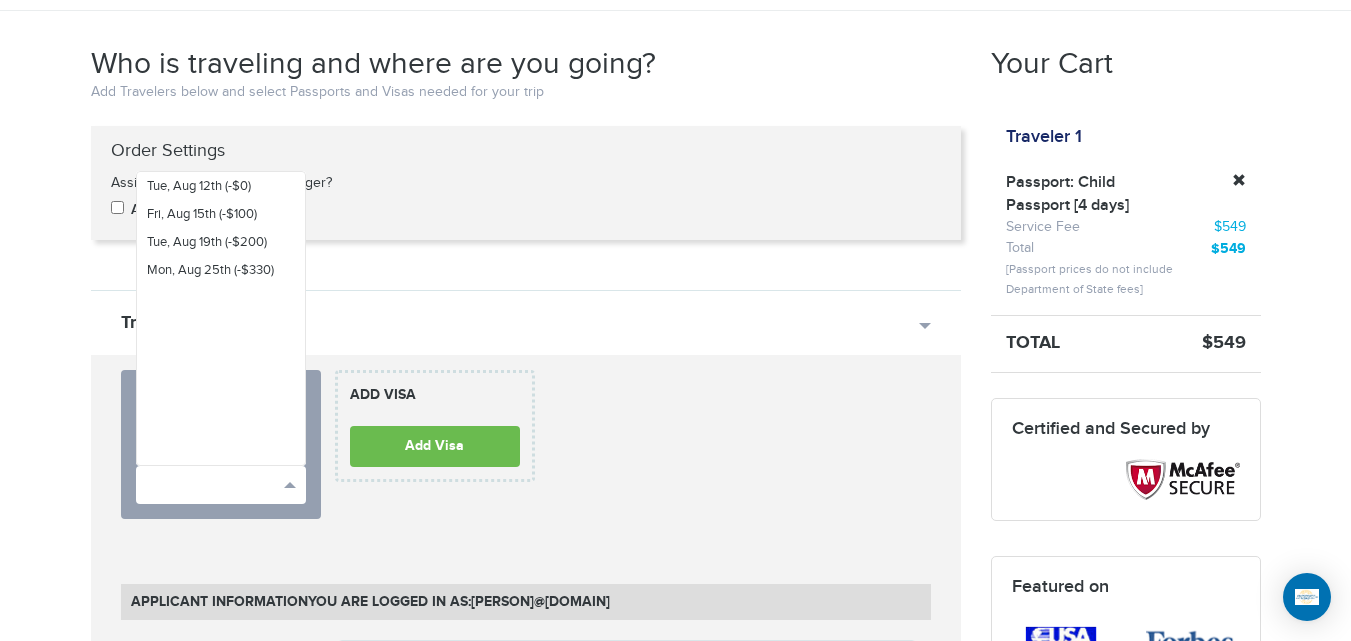 click on "720-715-8790
Passports & Visas.com
Hello, houcine
Passports
Passport Renewal
New Passport
Second Passport
Passport Name Change
Lost Passport
Child Passport
Travel Visas" at bounding box center [675, 1585] 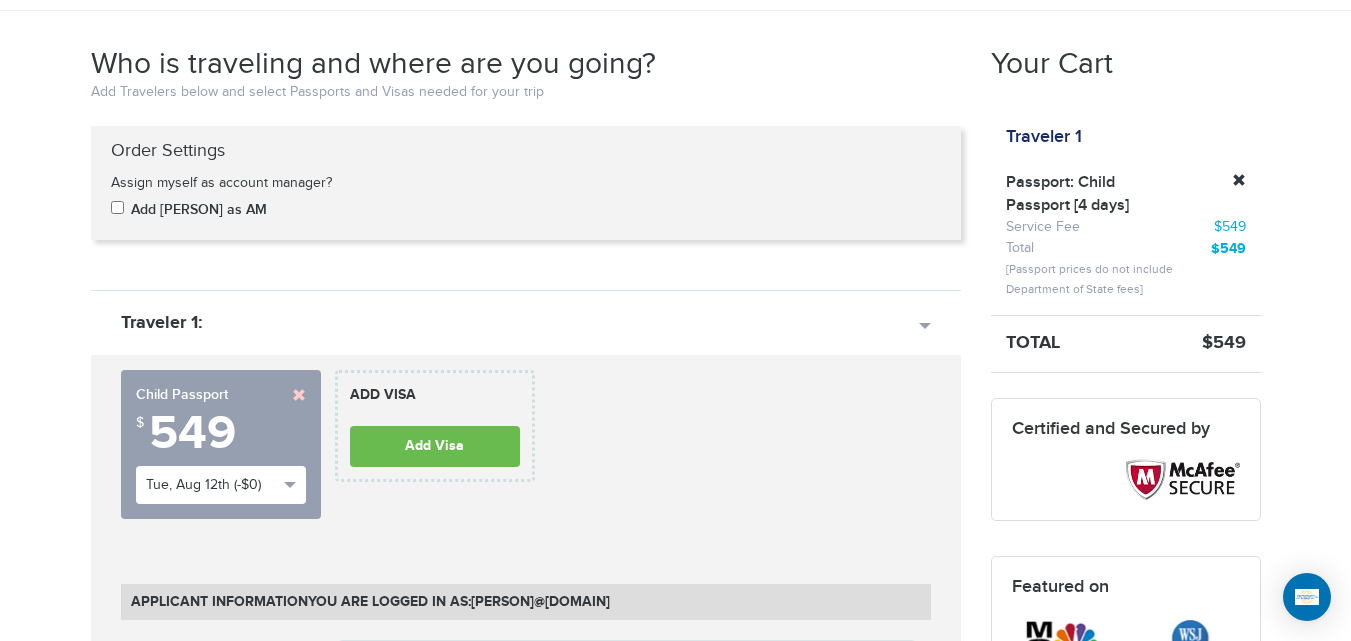 click at bounding box center (299, 395) 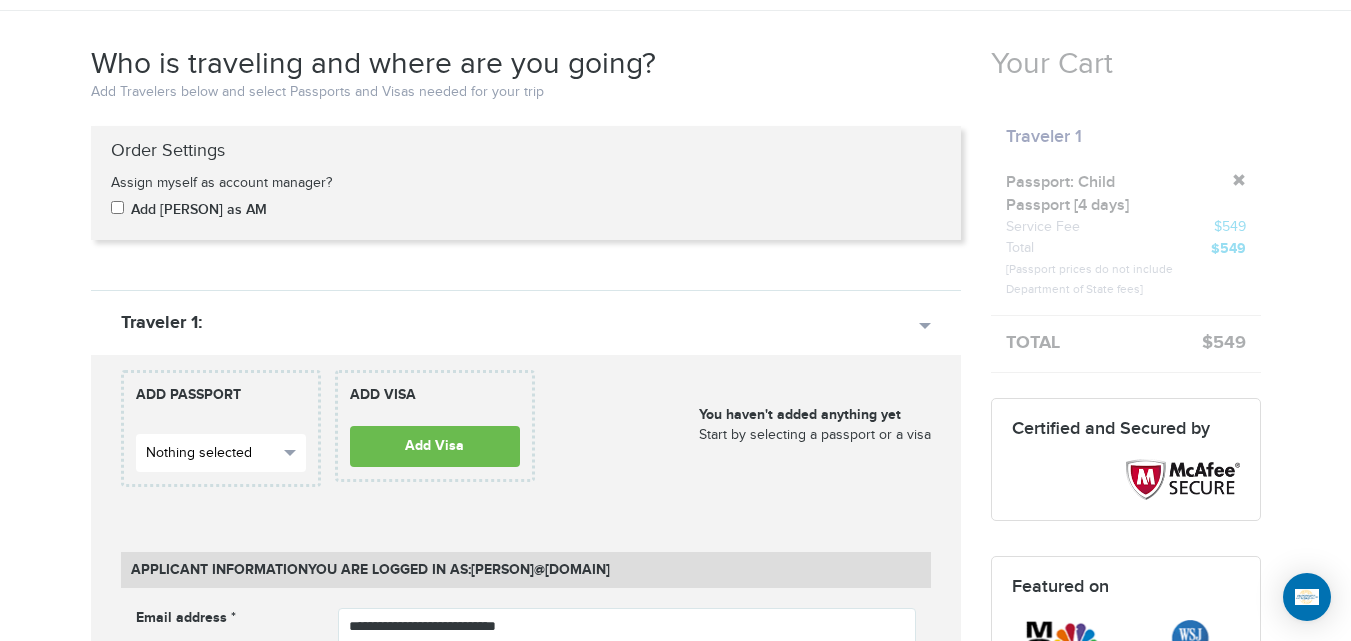 click on "Nothing selected" at bounding box center [212, 453] 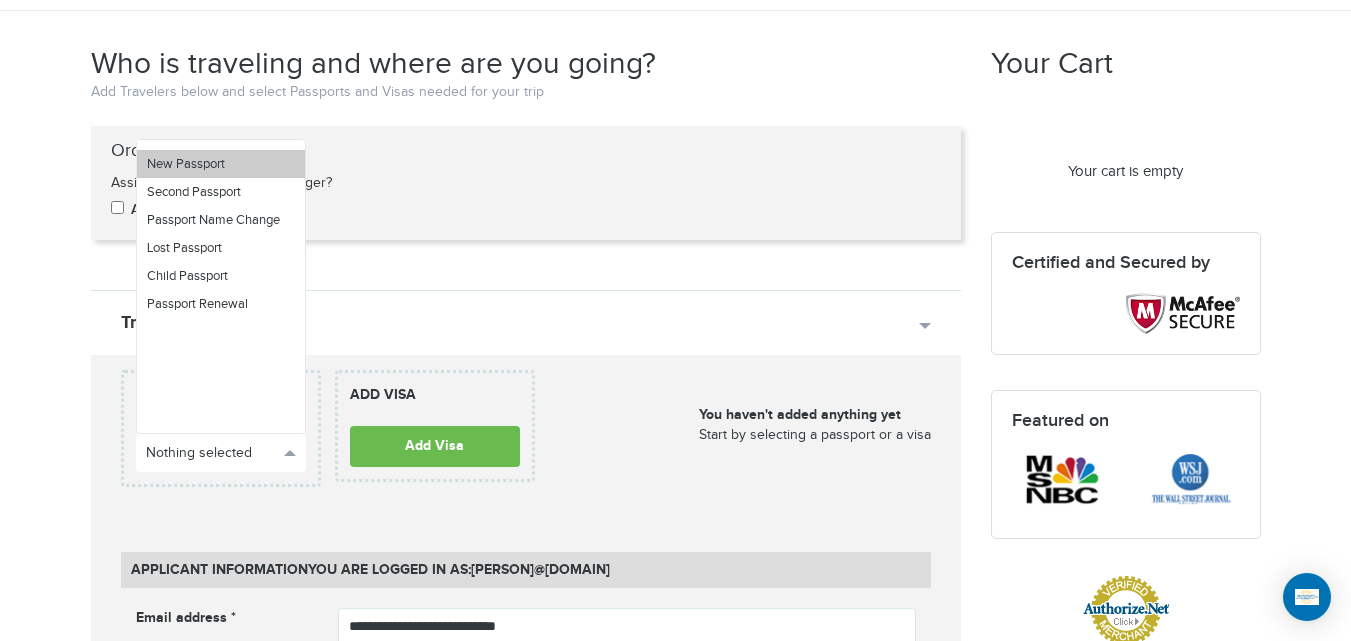 click on "New Passport" at bounding box center (186, 164) 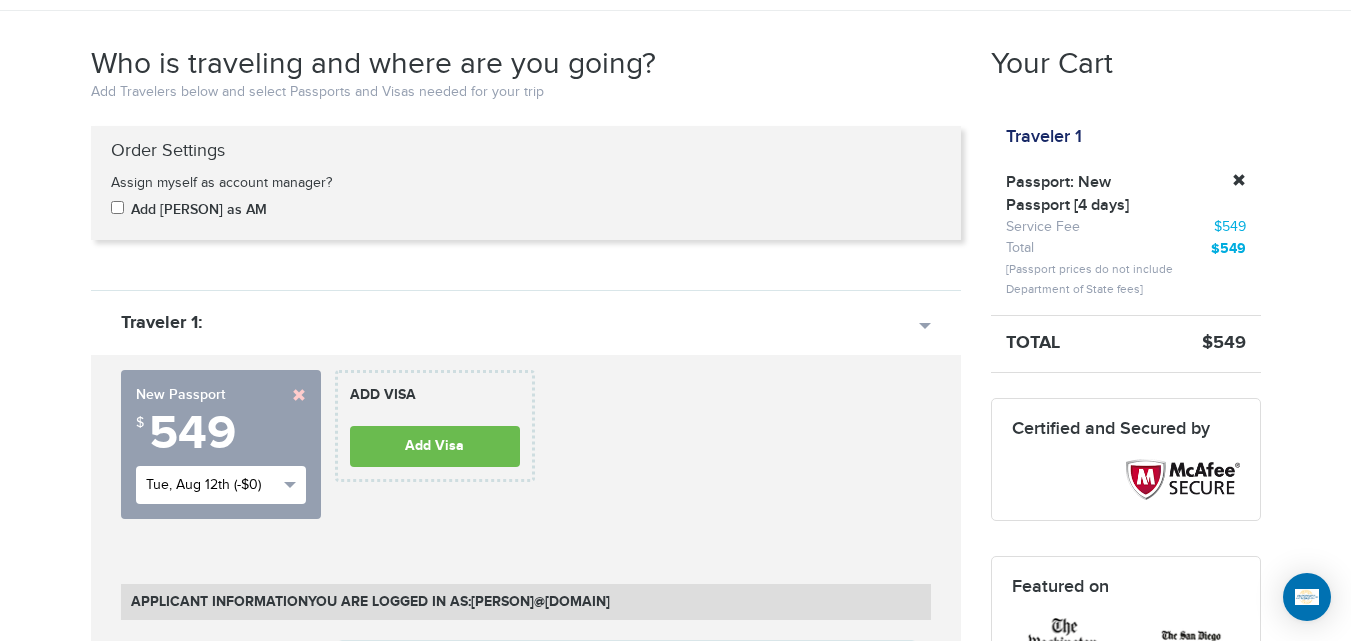 click on "Tue, Aug 12th (-$0)" at bounding box center [221, 485] 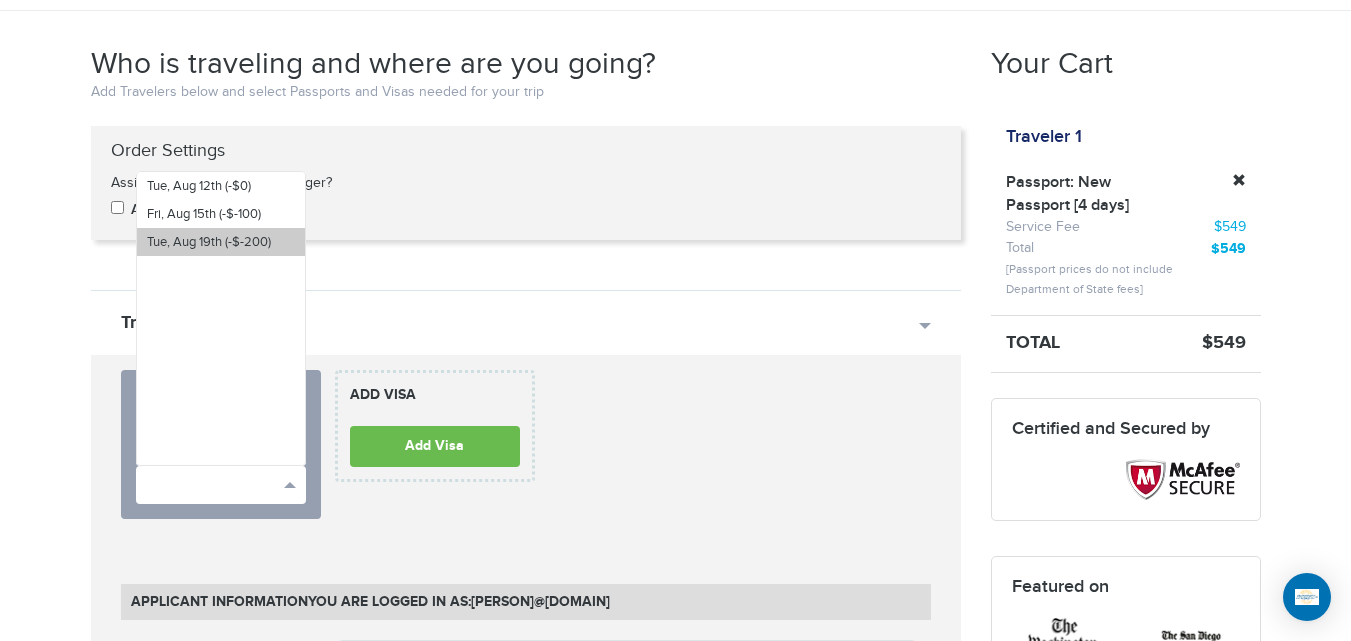 click on "Tue, Aug 19th (-$-200)" at bounding box center (209, 242) 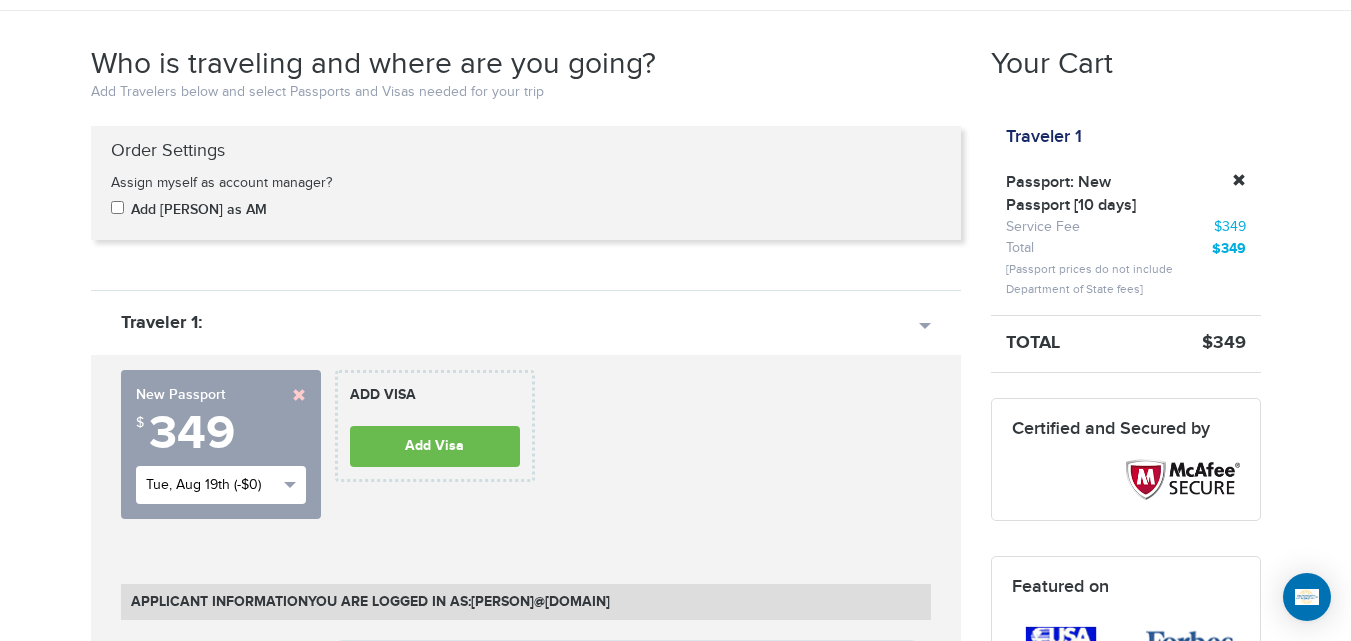 click on "Tue, Aug 19th (-$0)" at bounding box center (212, 485) 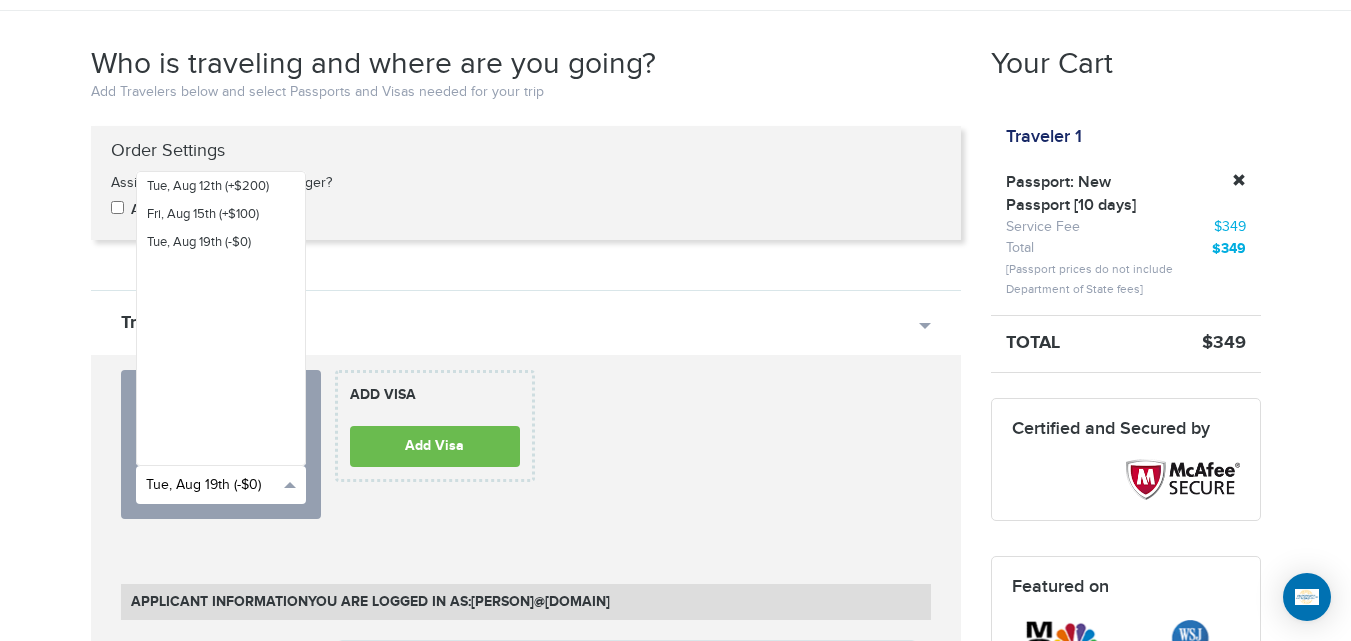 click on "Tue, Aug 19th (-$0)" at bounding box center (212, 485) 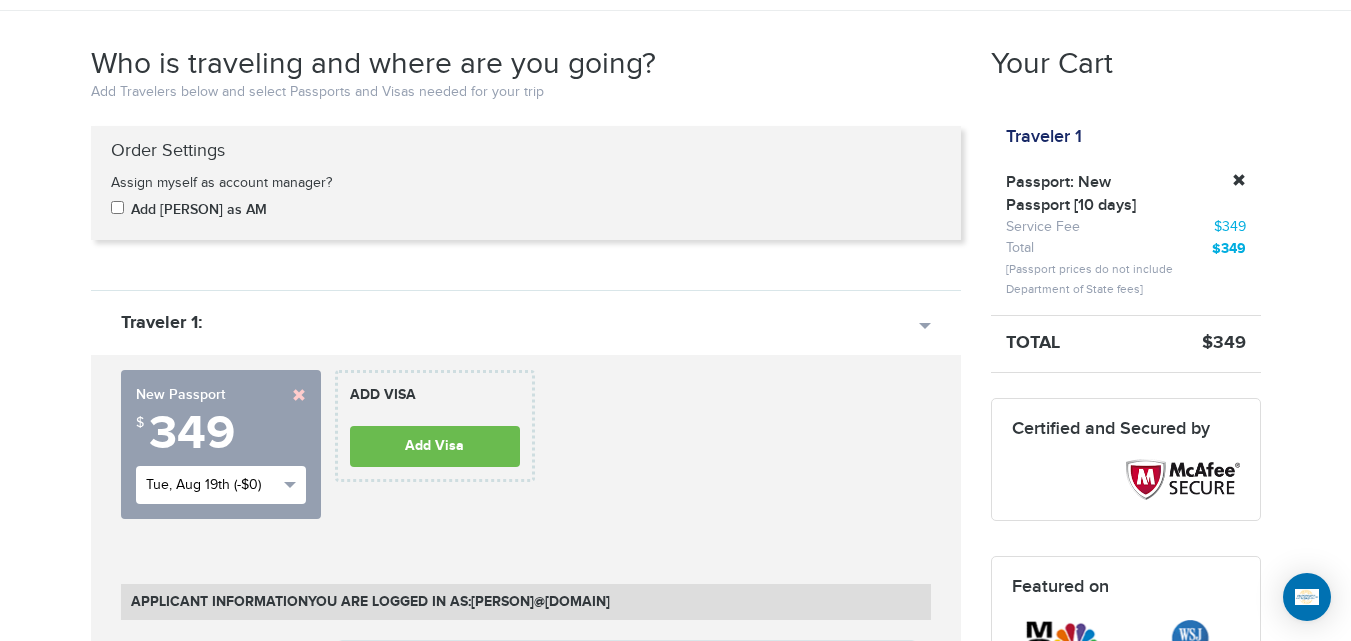 click on "Tue, Aug 19th (-$0)" at bounding box center (212, 485) 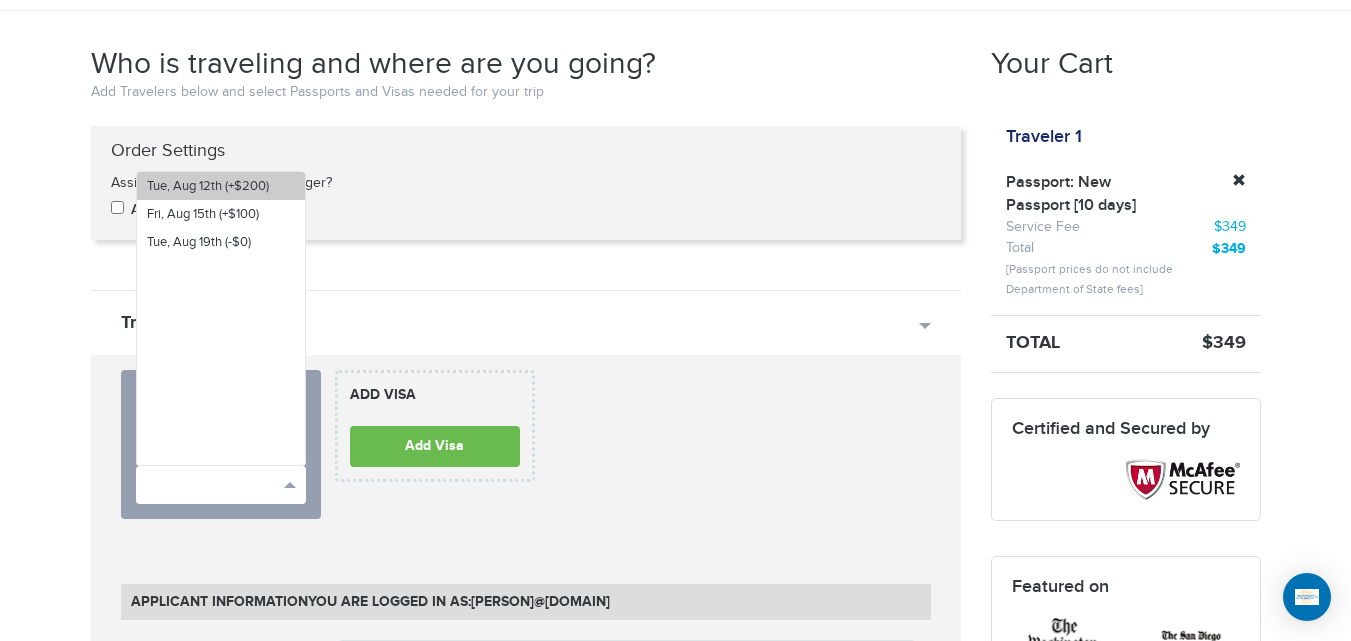click on "Tue, Aug 12th (+$200)" at bounding box center (208, 186) 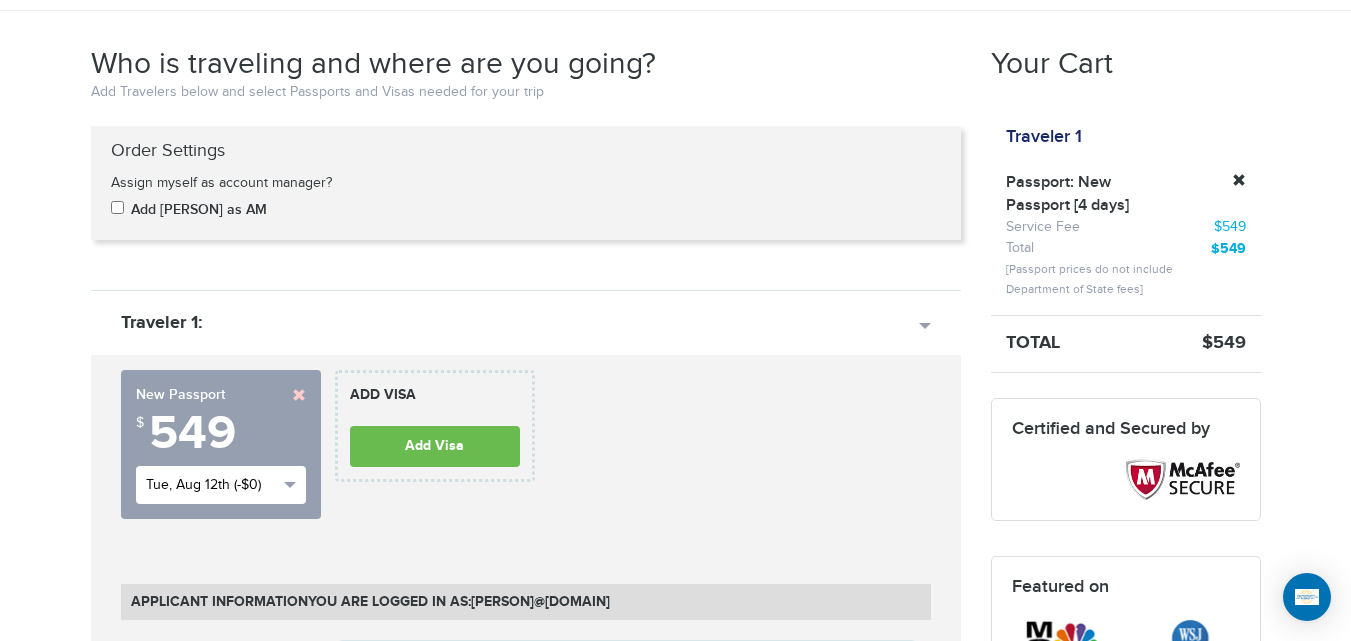 click on "Tue, Aug 12th (-$0)" at bounding box center [212, 485] 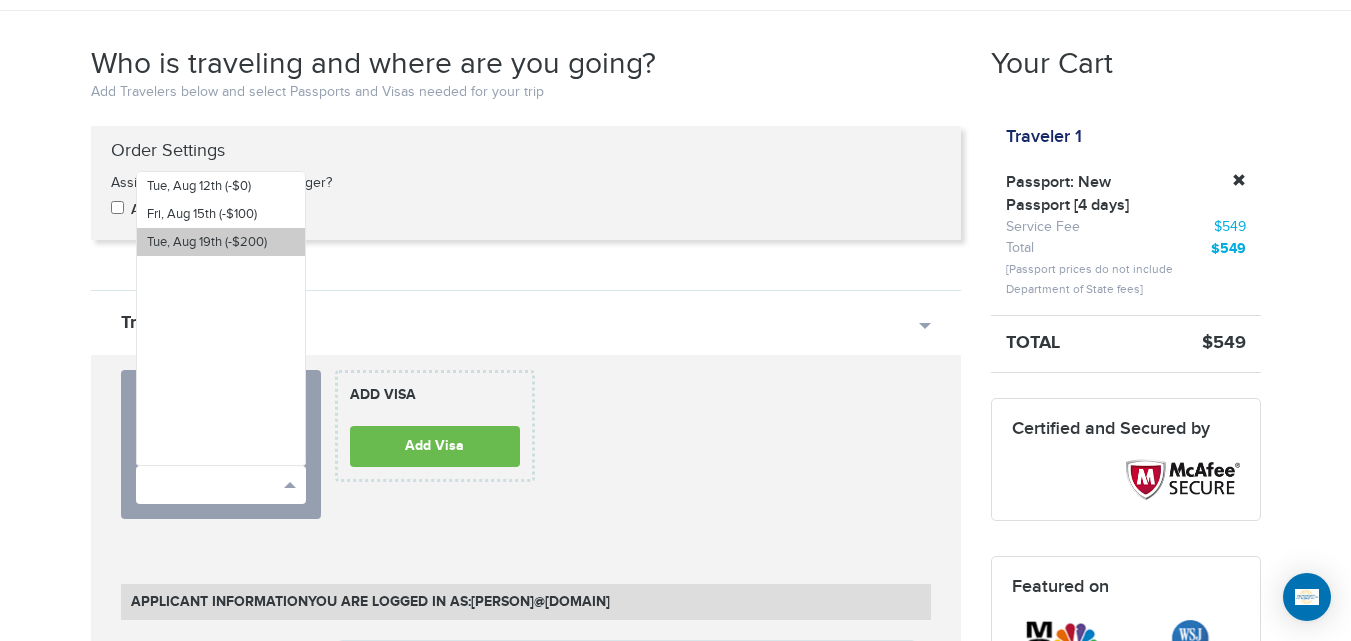 click on "Tue, Aug 19th (-$200)" at bounding box center [207, 242] 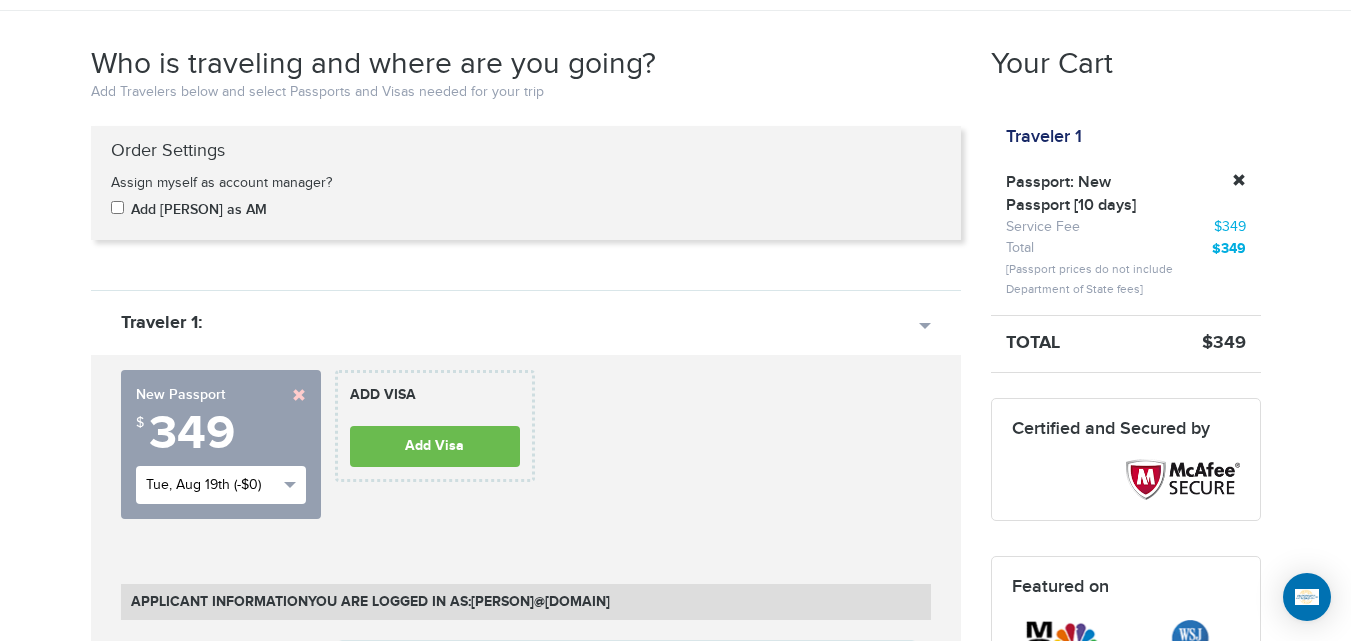 click on "Tue, Aug 19th (-$0)" at bounding box center (221, 485) 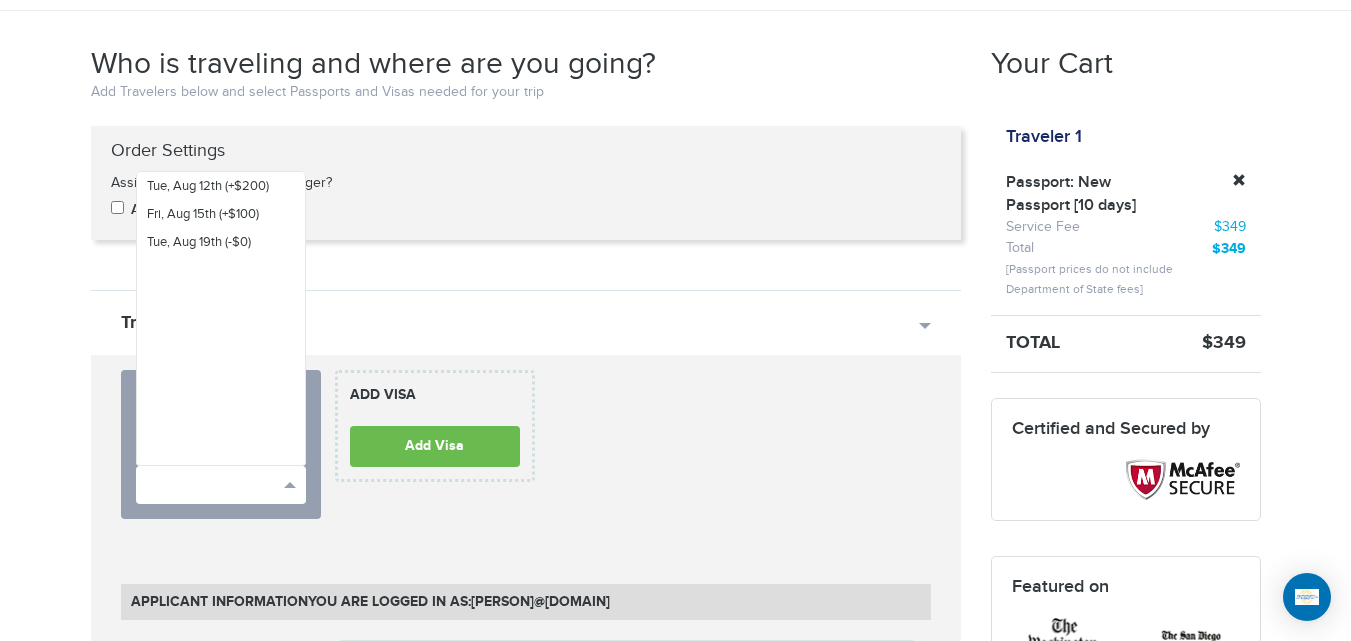 click on "Tue, Aug 12th (+$200) Fri, Aug 15th (+$100) Tue, Aug 19th (-$0)" at bounding box center (221, 318) 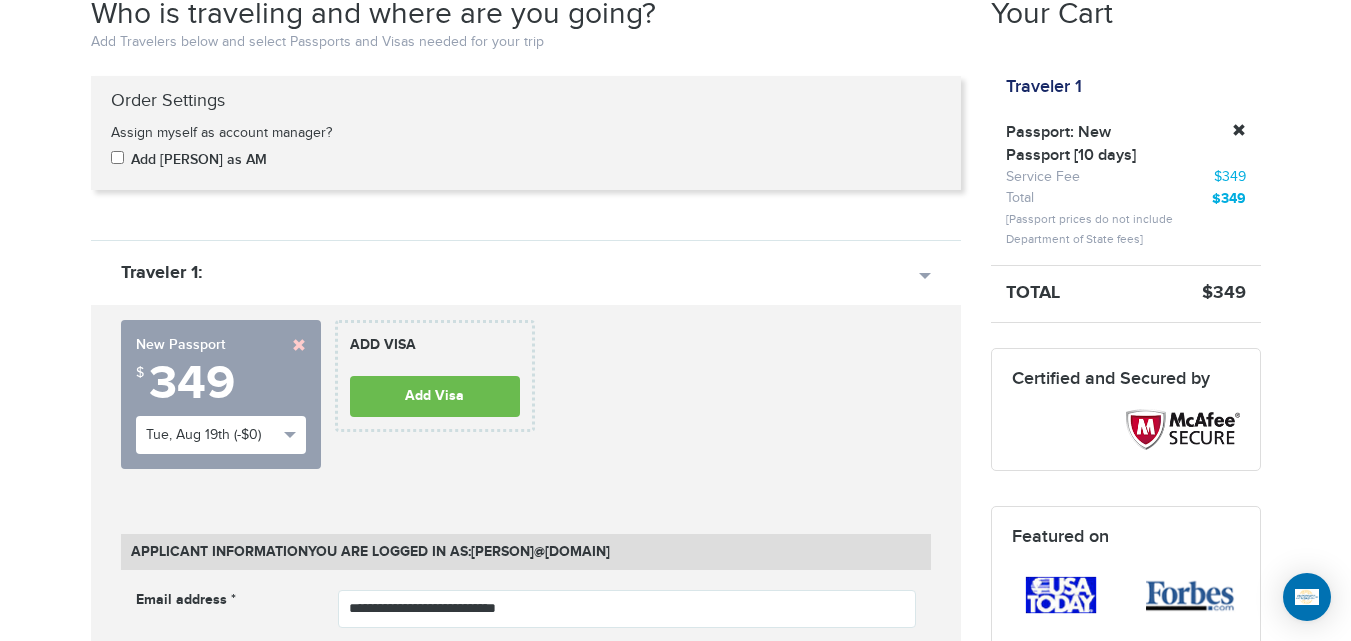 scroll, scrollTop: 392, scrollLeft: 0, axis: vertical 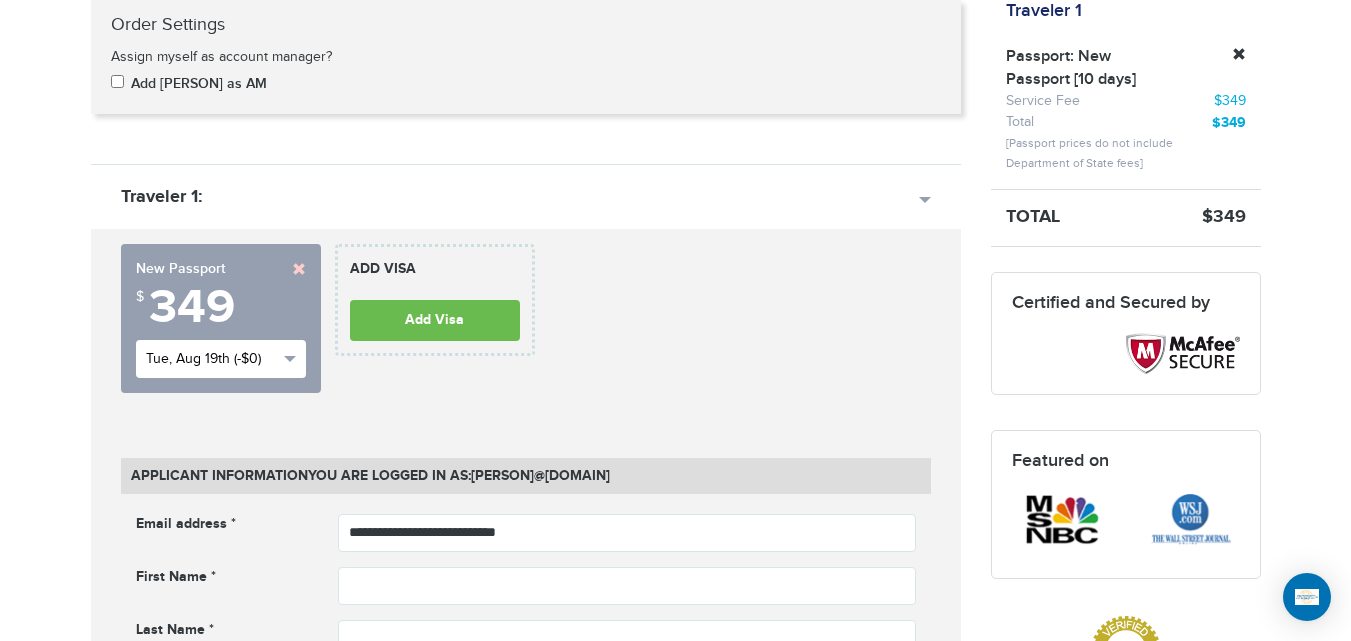 click on "Tue, Aug 19th (-$0)" at bounding box center [212, 359] 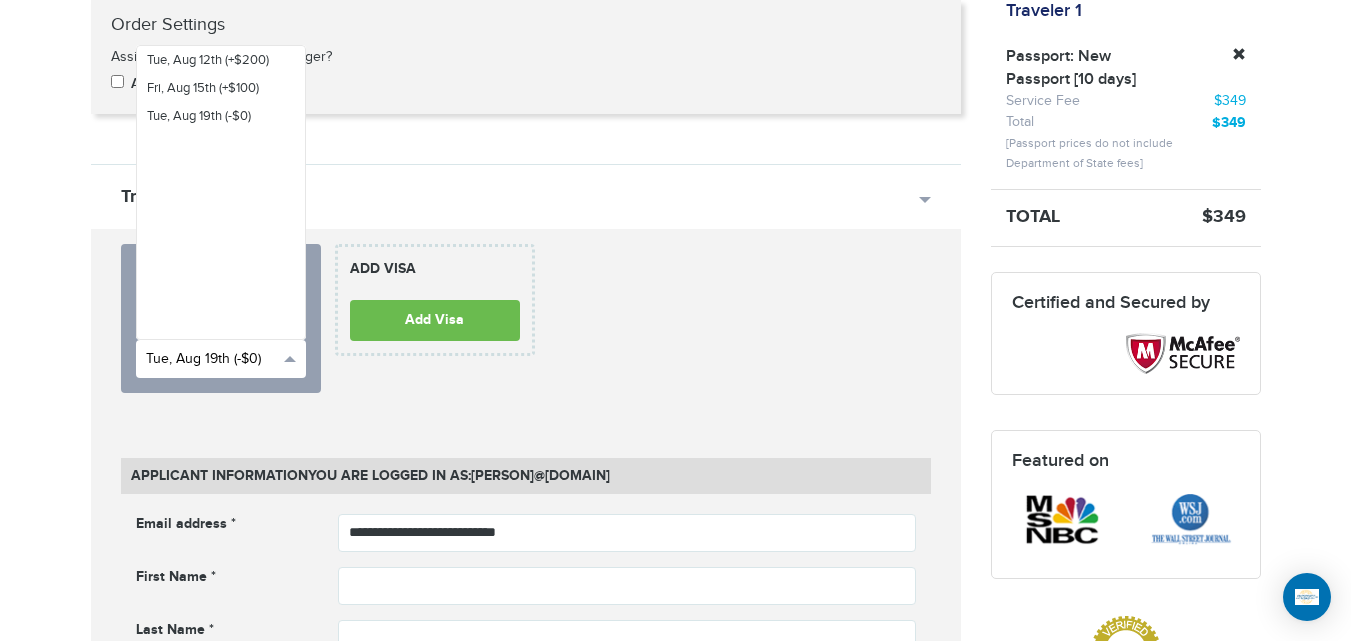 click on "Tue, Aug 19th (-$0)" at bounding box center (212, 359) 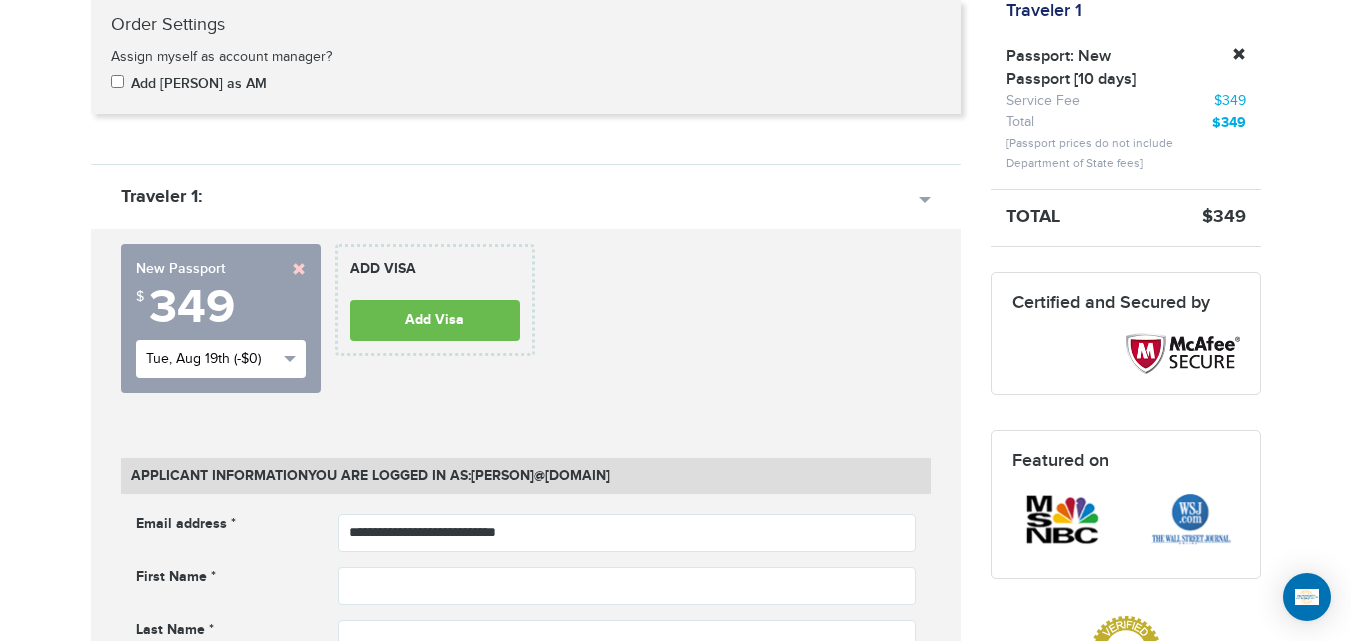 click on "Tue, Aug 19th (-$0)" at bounding box center [212, 359] 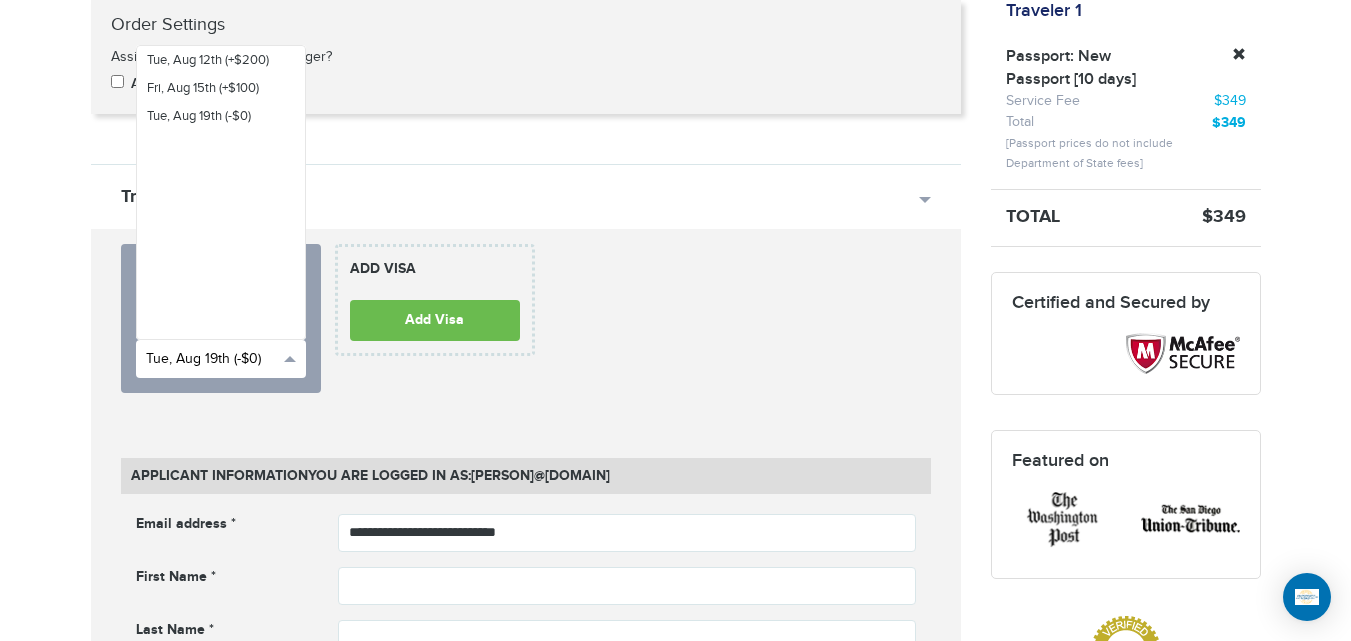 click on "Tue, Aug 19th (-$0)" at bounding box center [212, 359] 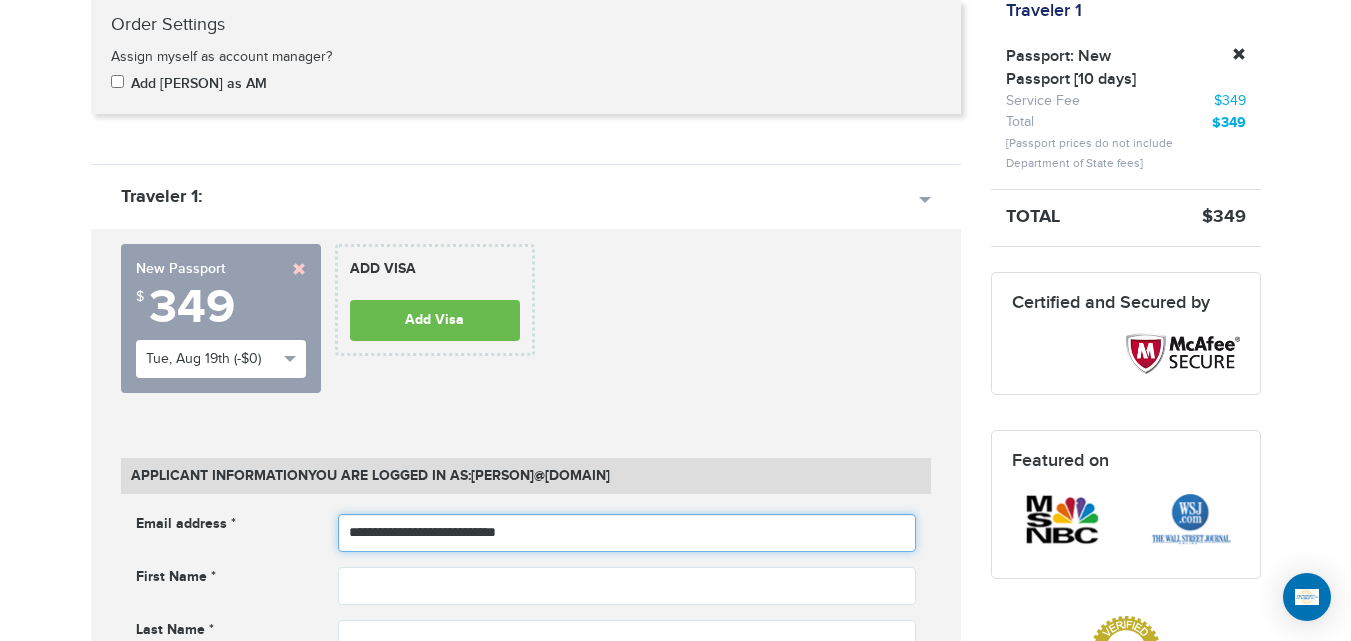 click on "**********" at bounding box center [627, 533] 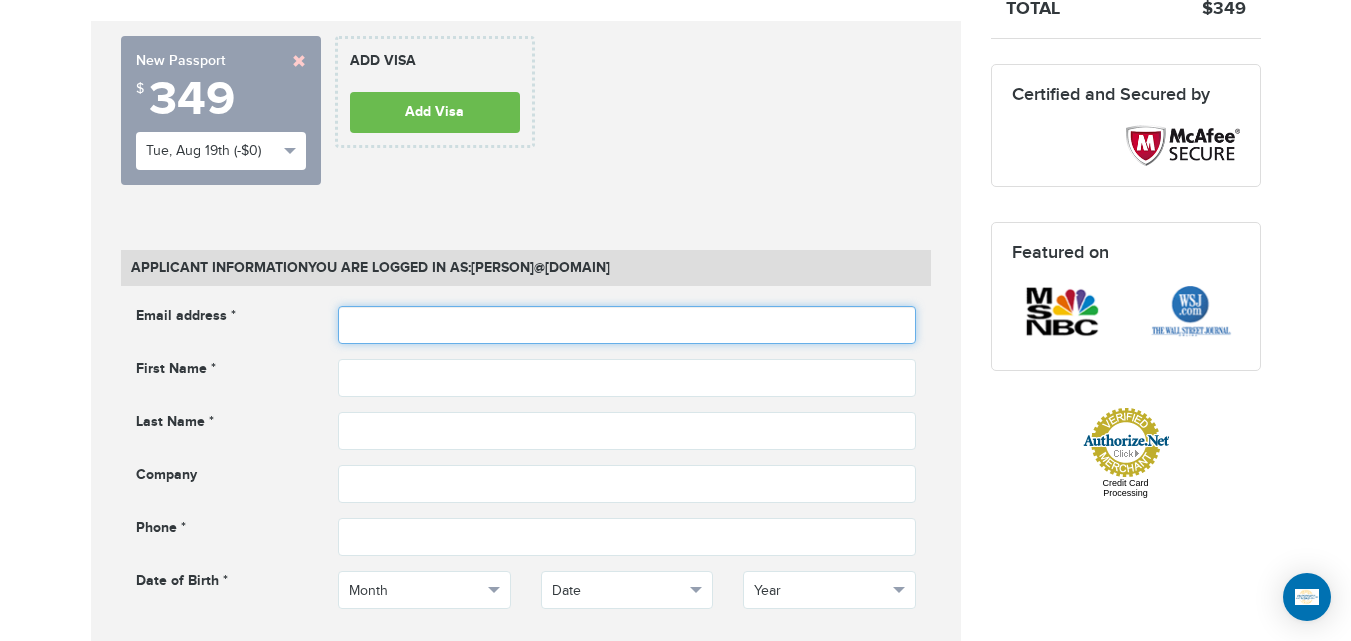 scroll, scrollTop: 695, scrollLeft: 0, axis: vertical 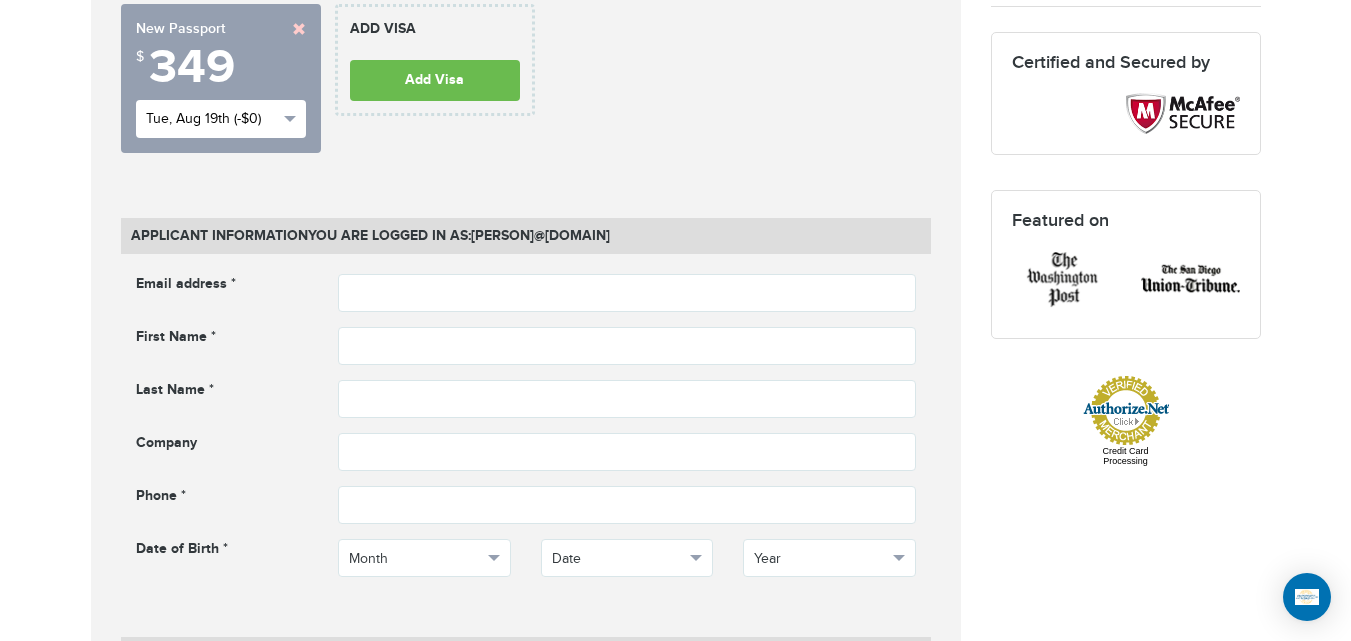 click on "Tue, Aug 19th (-$0)" at bounding box center [212, 119] 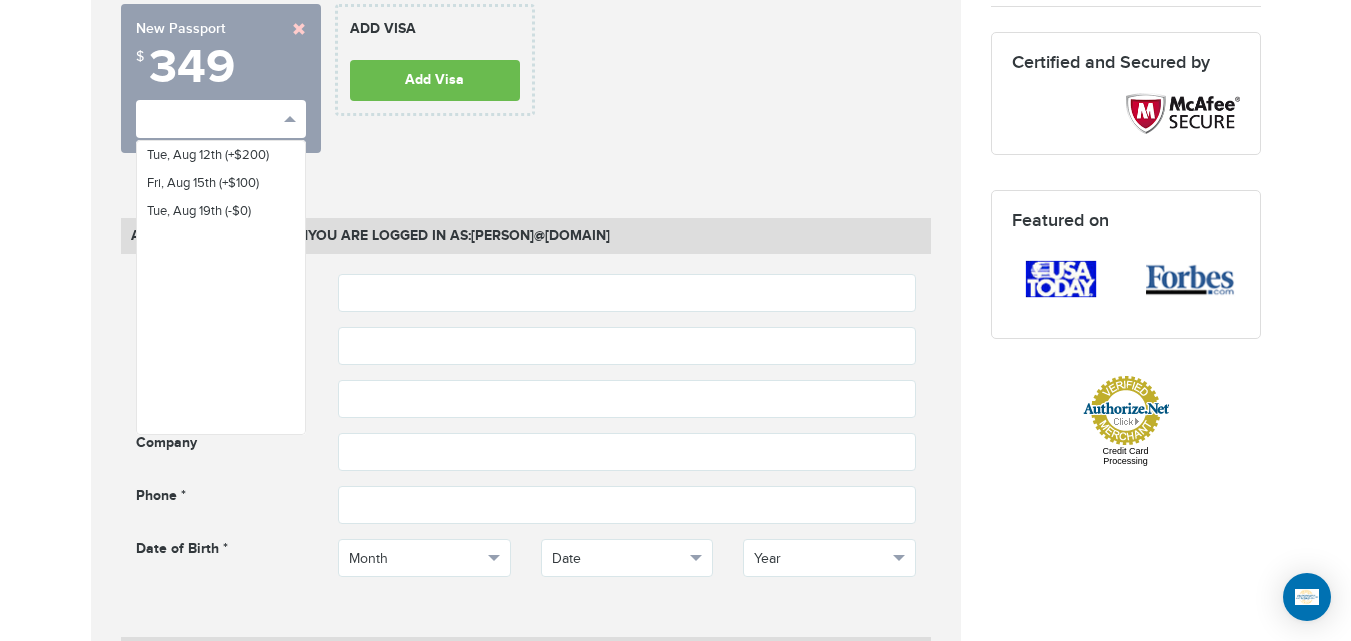 click on "[PHONE]
Passports & Visas.com
Hello, [NAME]
Passports
Passport Renewal
New Passport
Second Passport
Passport Name Change
Lost Passport
Child Passport
Travel Visas" at bounding box center (675, 1219) 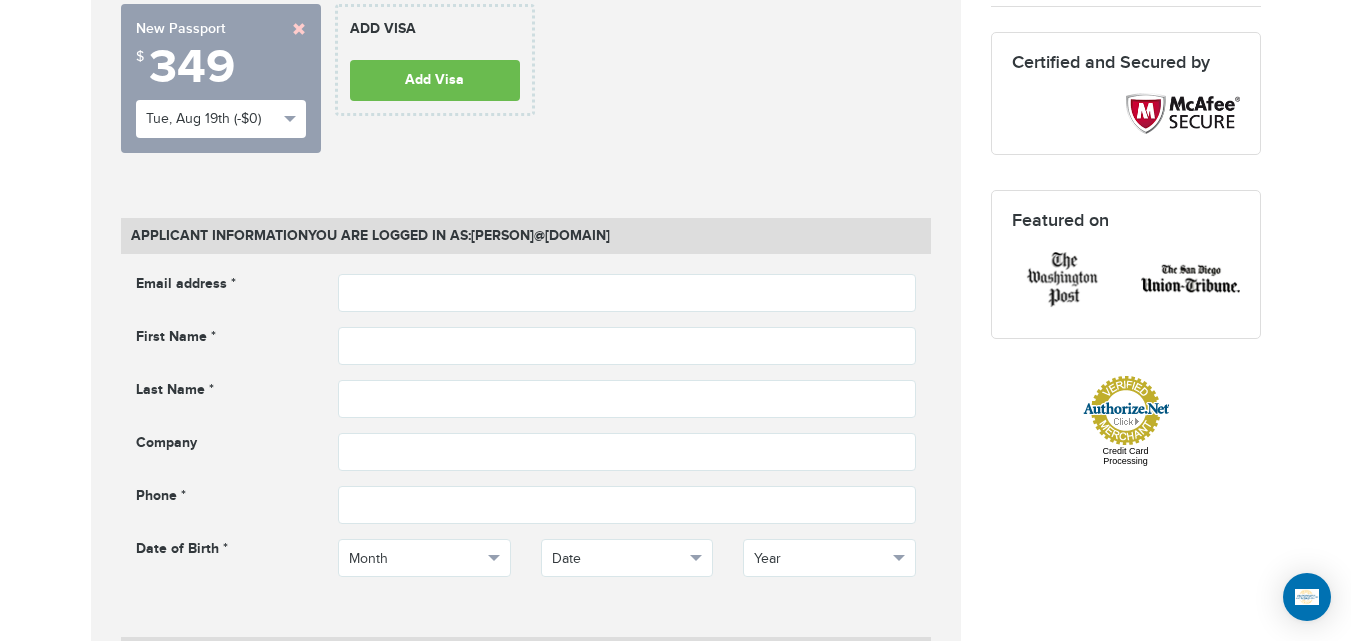 click on "[PHONE]
Passports & Visas.com
Hello, [NAME]
Passports
Passport Renewal
New Passport
Second Passport
Passport Name Change
Lost Passport
Child Passport
Travel Visas" at bounding box center (675, 1219) 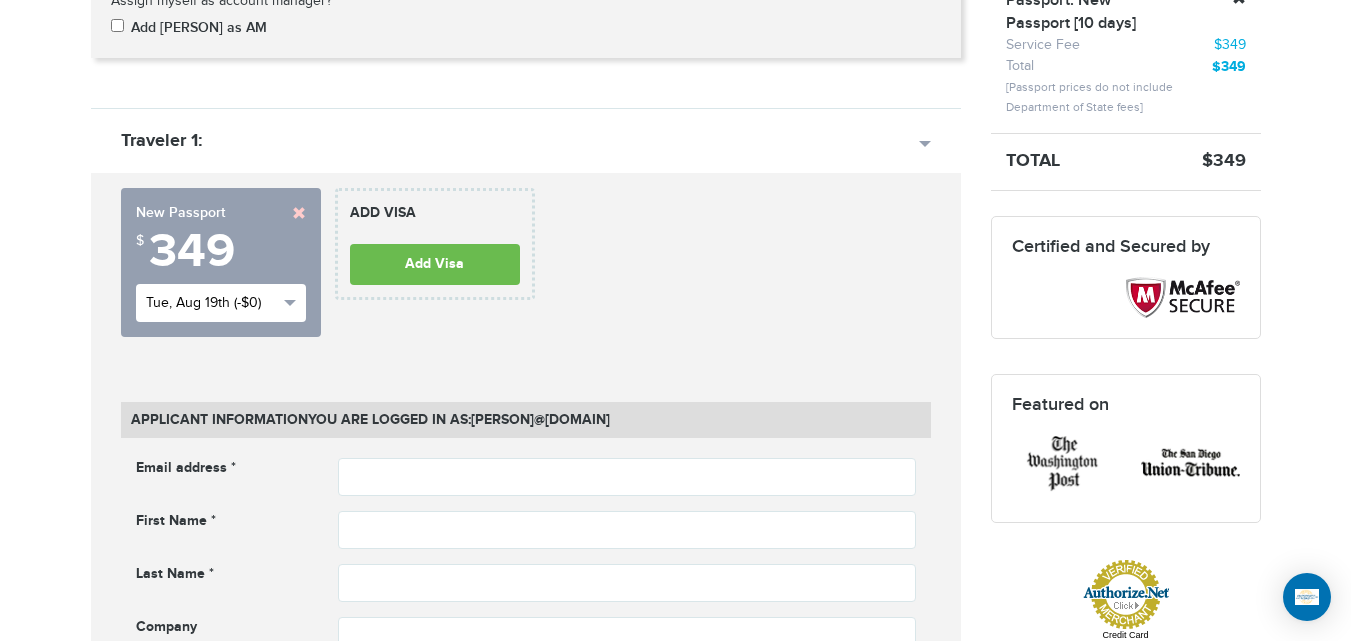 click on "Tue, Aug 19th (-$0)" at bounding box center (221, 303) 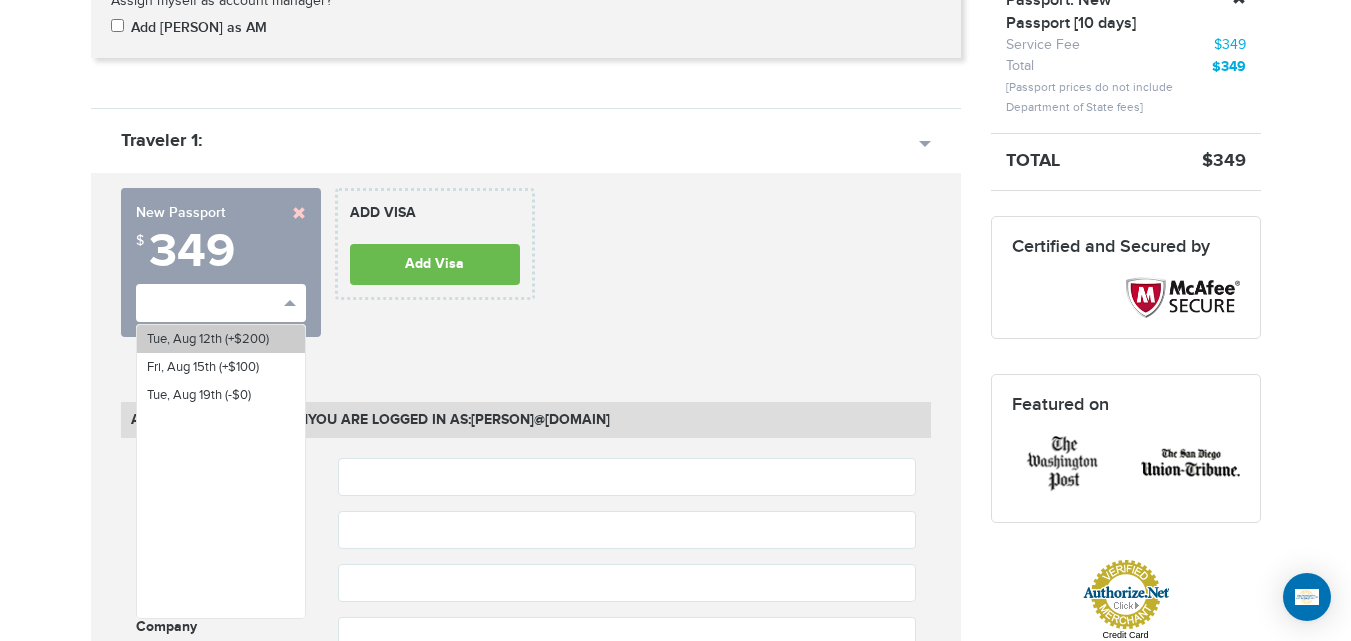 click on "Tue, Aug 12th (+$200)" at bounding box center (221, 339) 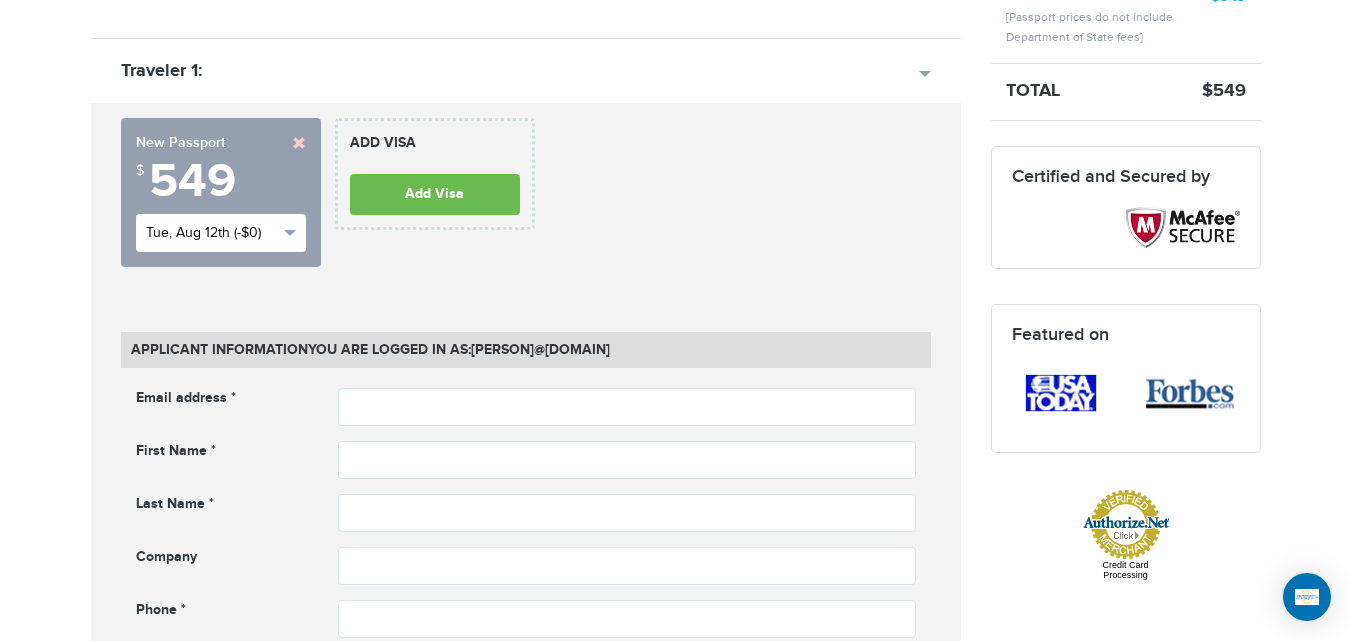 scroll, scrollTop: 689, scrollLeft: 0, axis: vertical 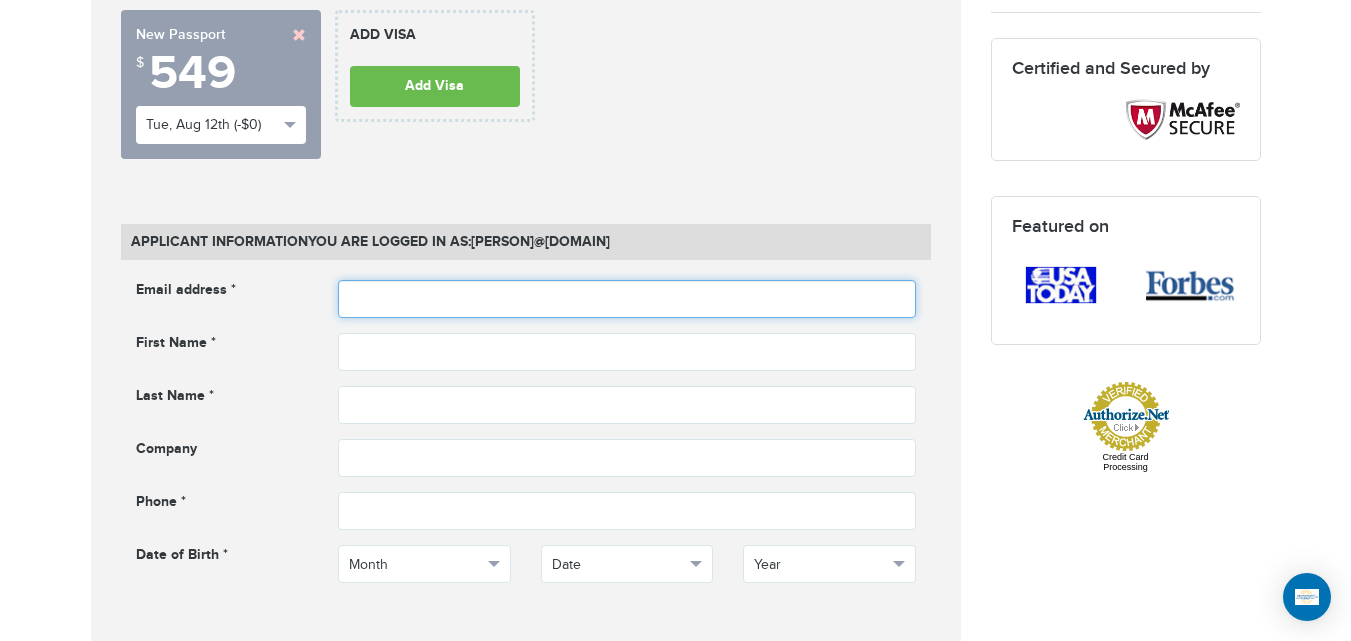 click at bounding box center [627, 299] 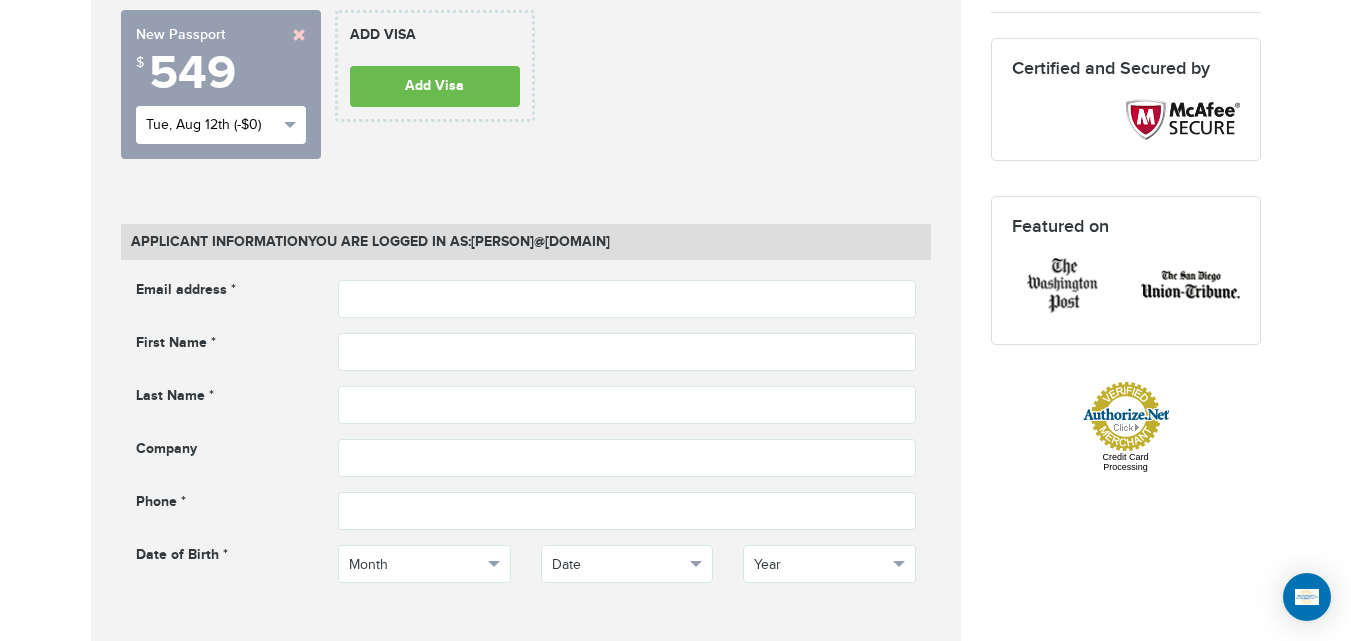 click on "Tue, Aug 12th (-$0)" at bounding box center [221, 125] 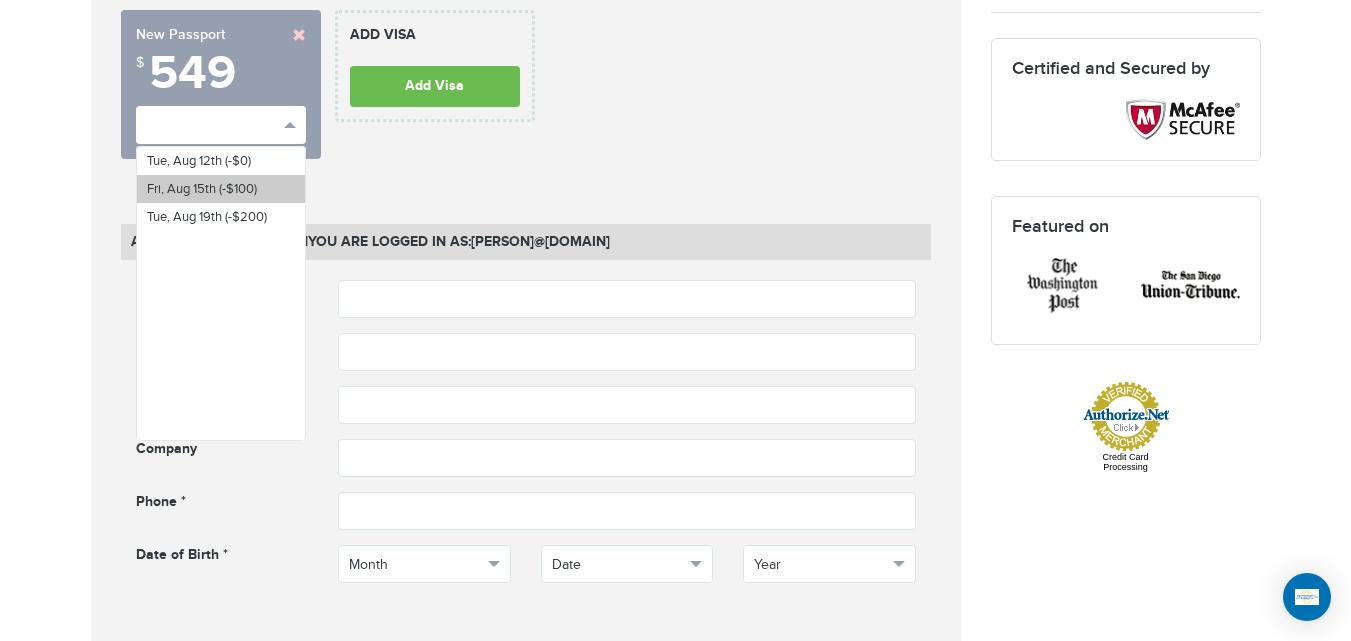 click on "Fri, Aug 15th (-$100)" at bounding box center (221, 189) 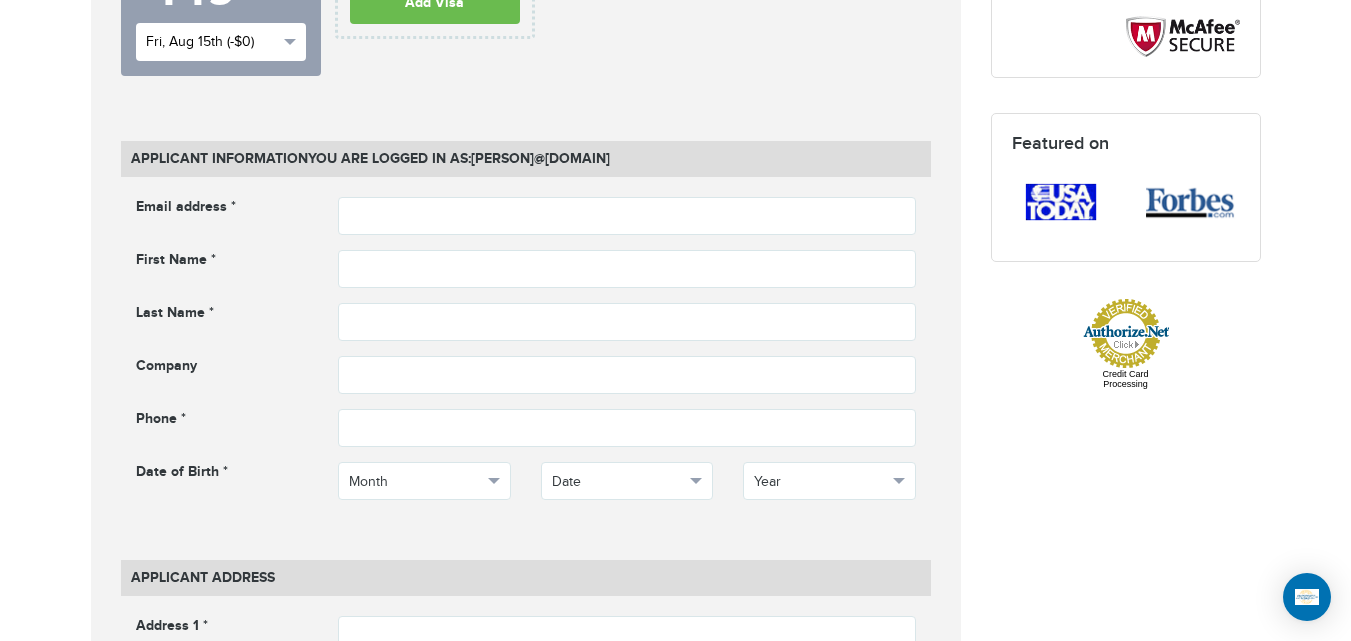 scroll, scrollTop: 778, scrollLeft: 0, axis: vertical 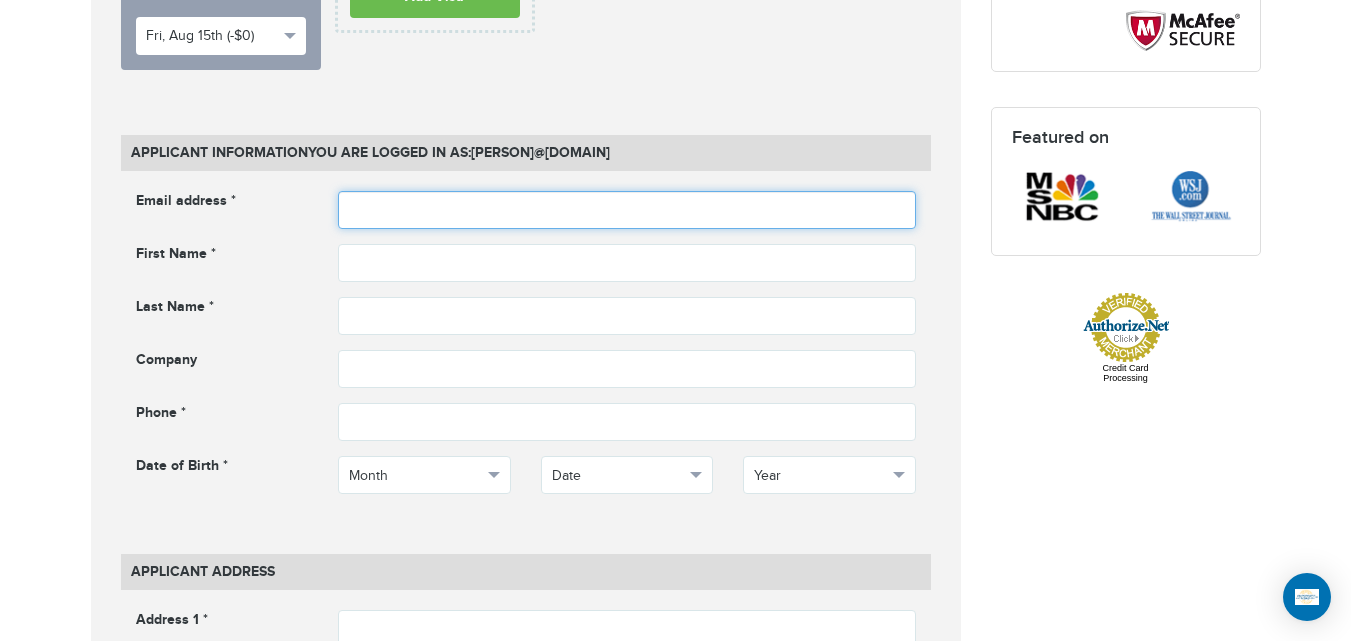 click at bounding box center [627, 210] 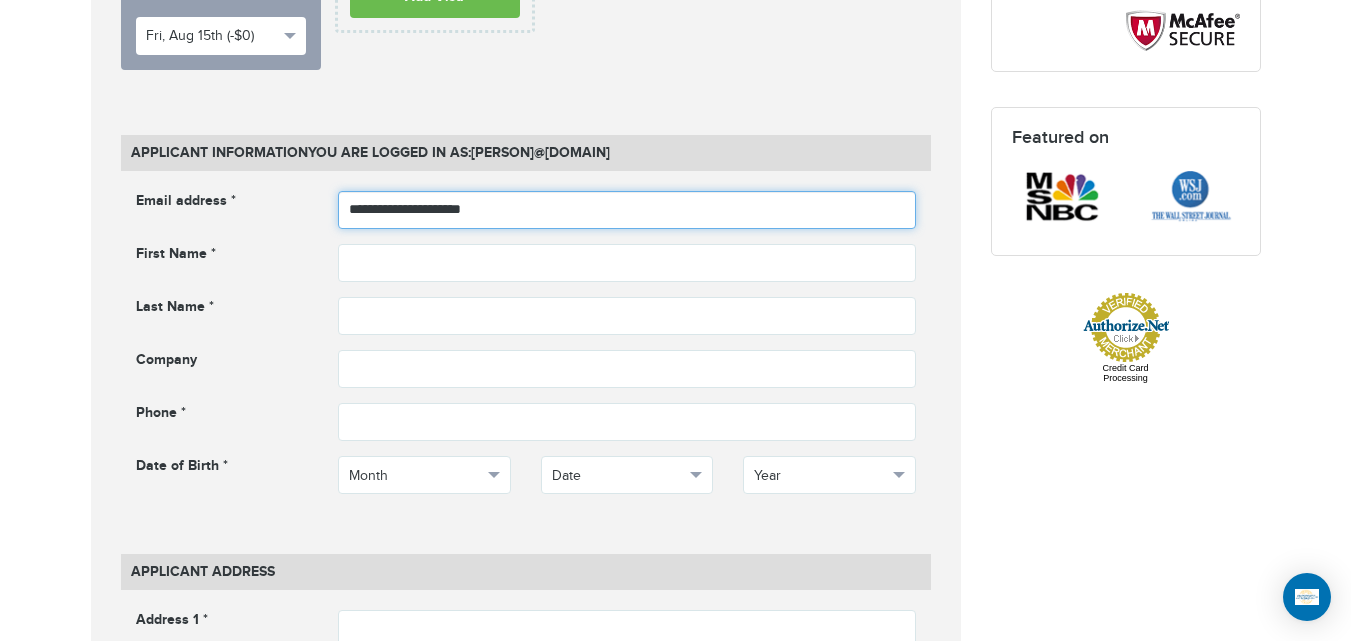 type on "**********" 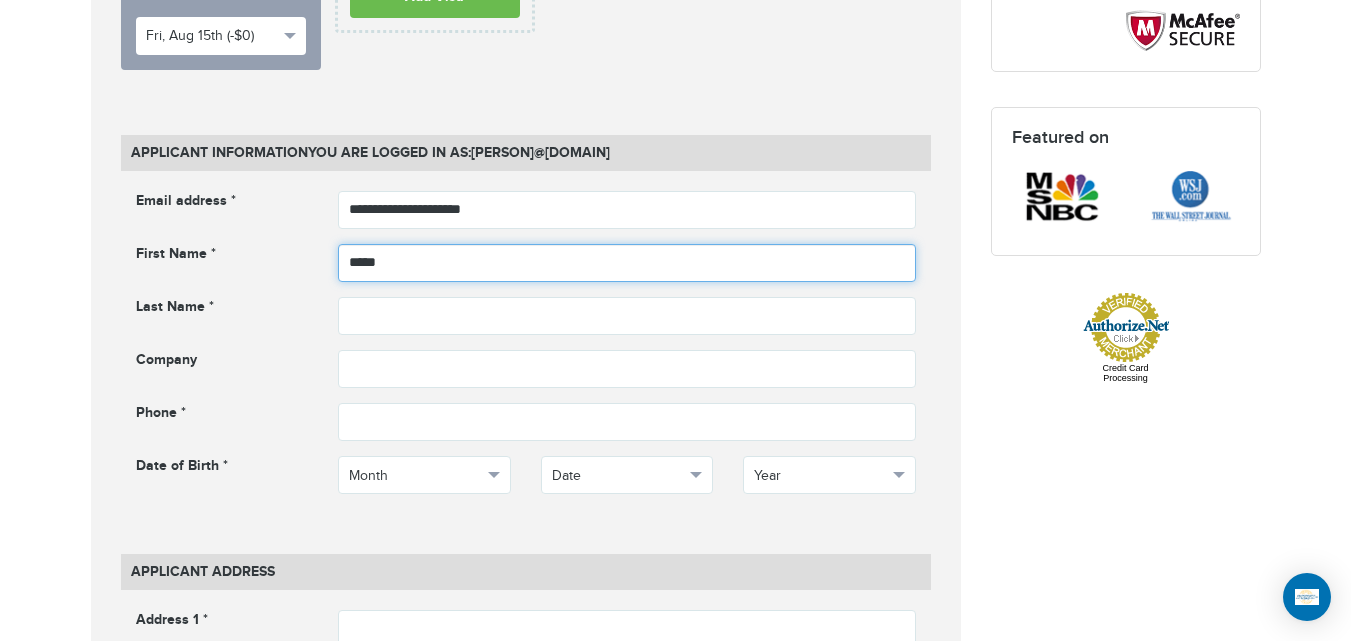 type on "*****" 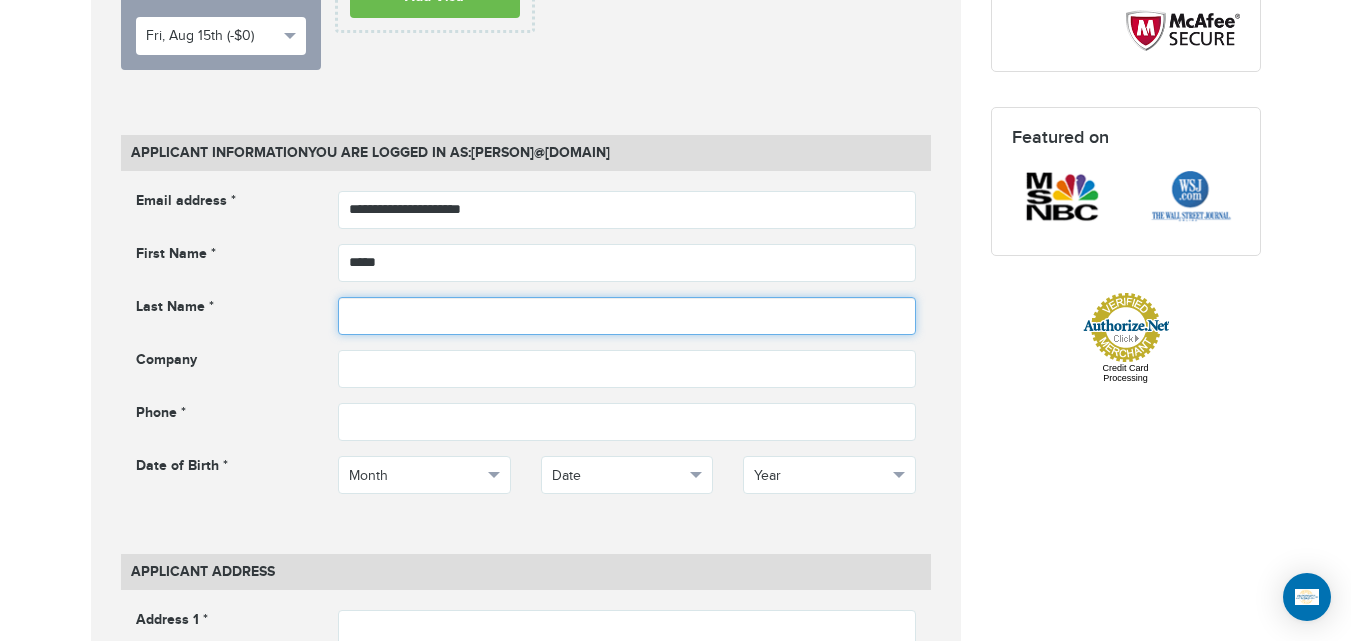 click at bounding box center (627, 316) 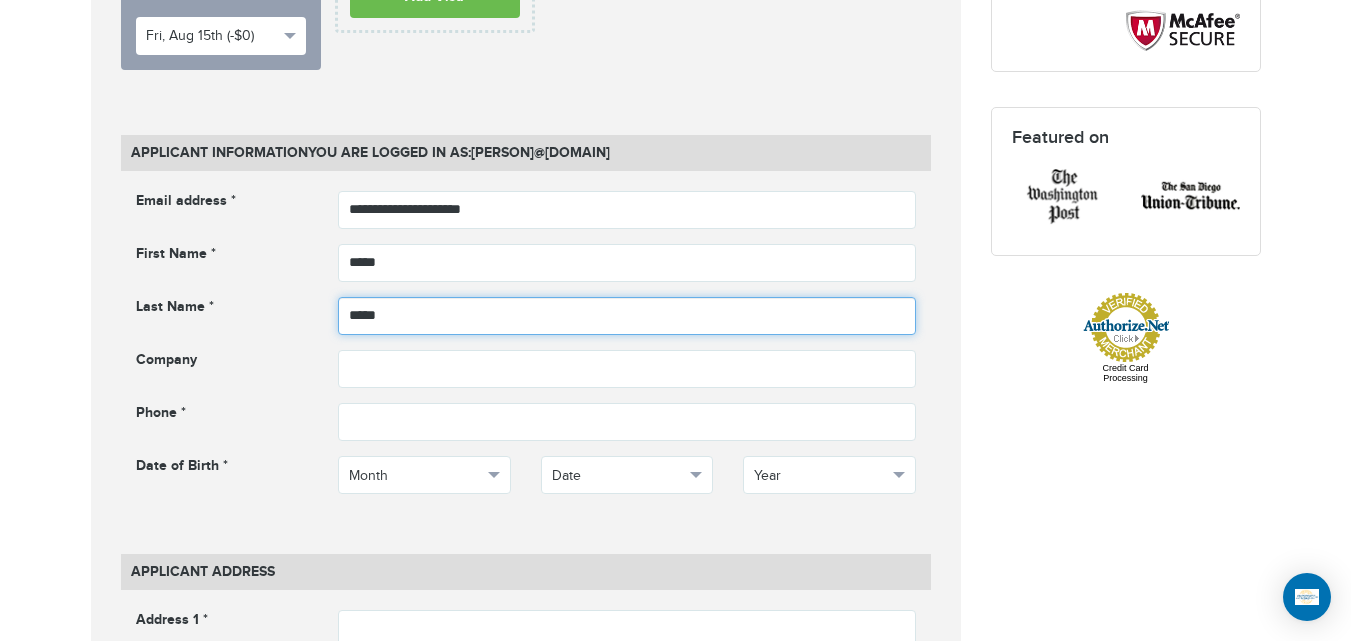 type on "*****" 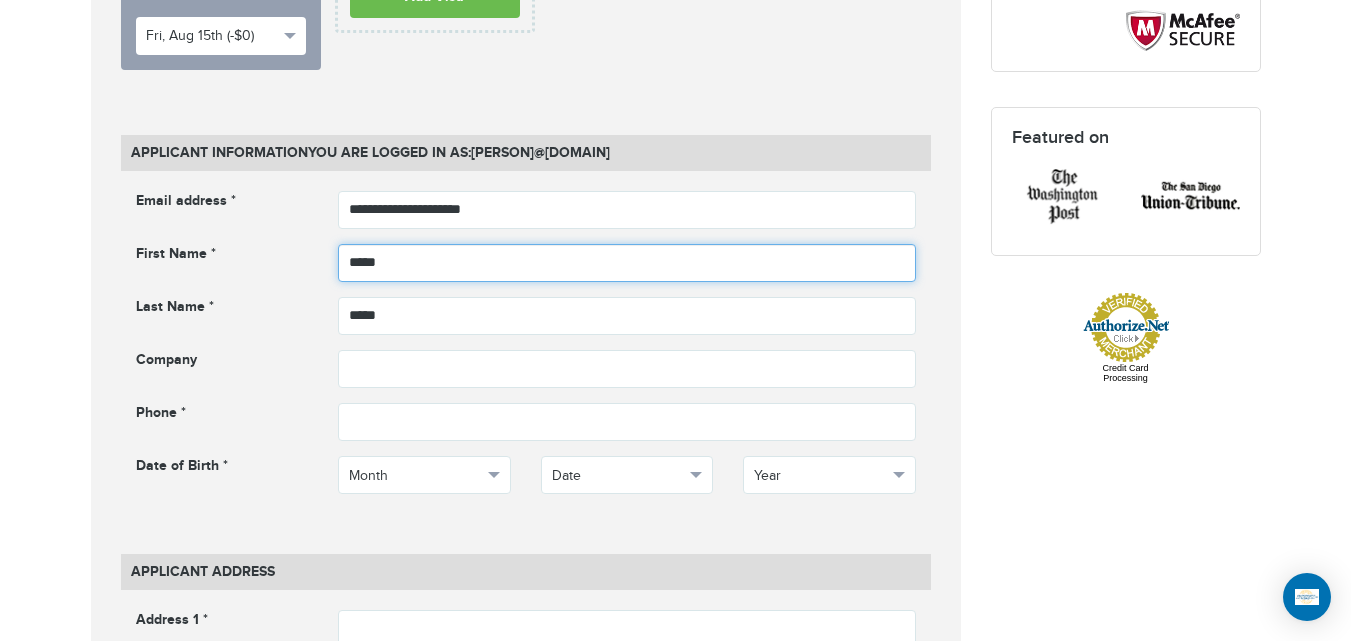 click on "*****" at bounding box center [627, 263] 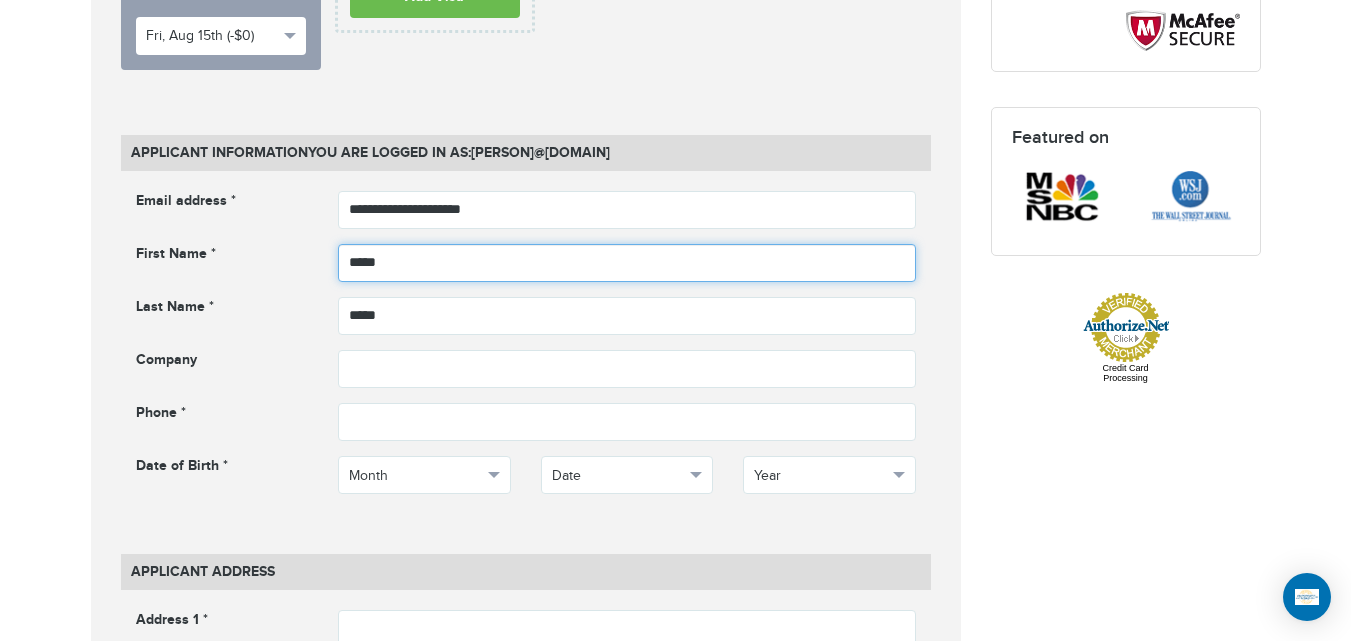 click on "*****" at bounding box center (627, 263) 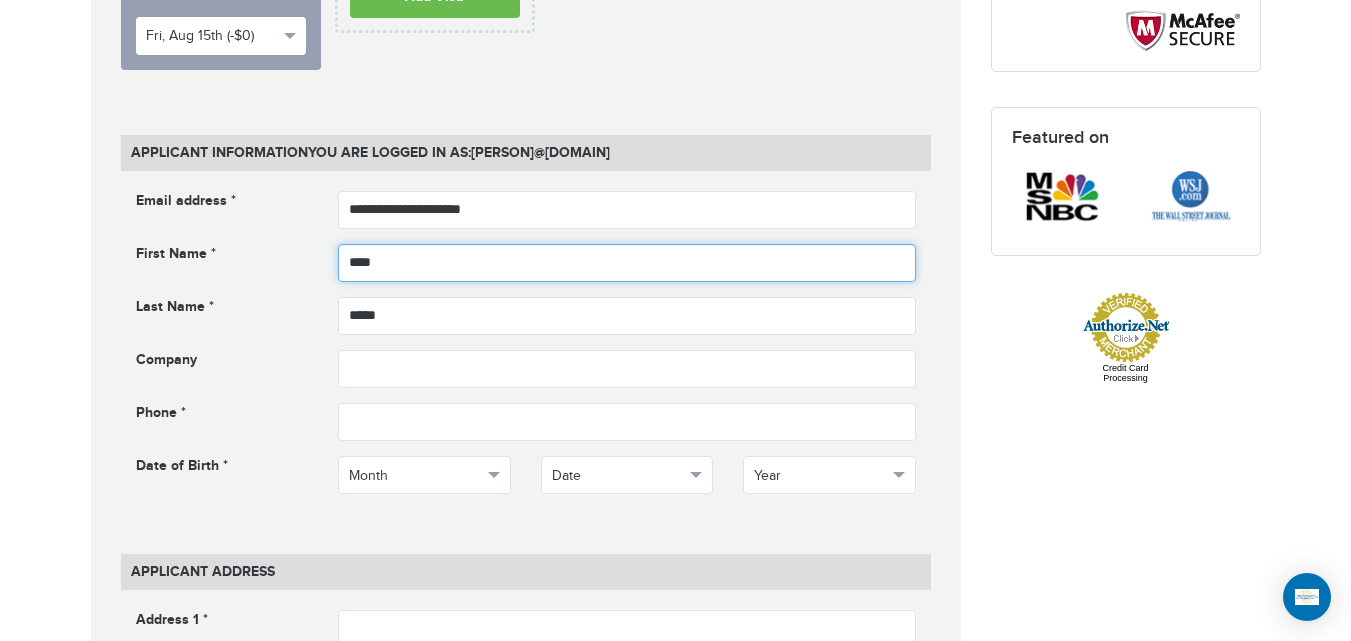 type on "****" 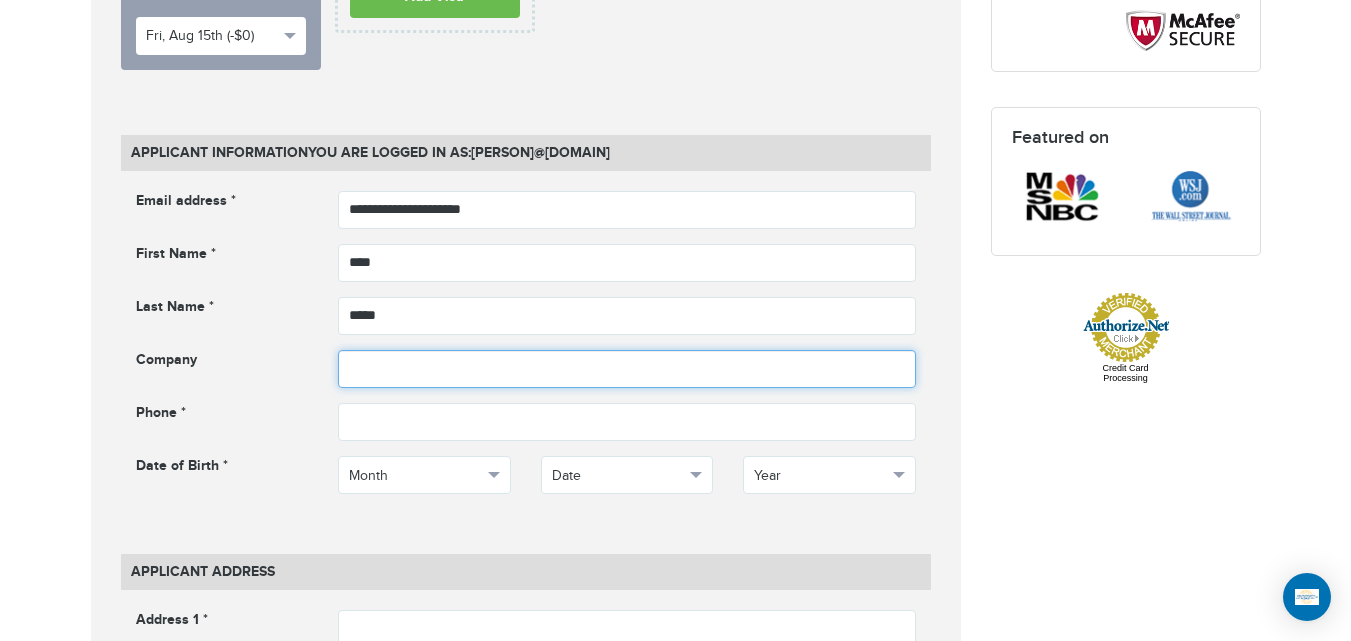 click at bounding box center [627, 369] 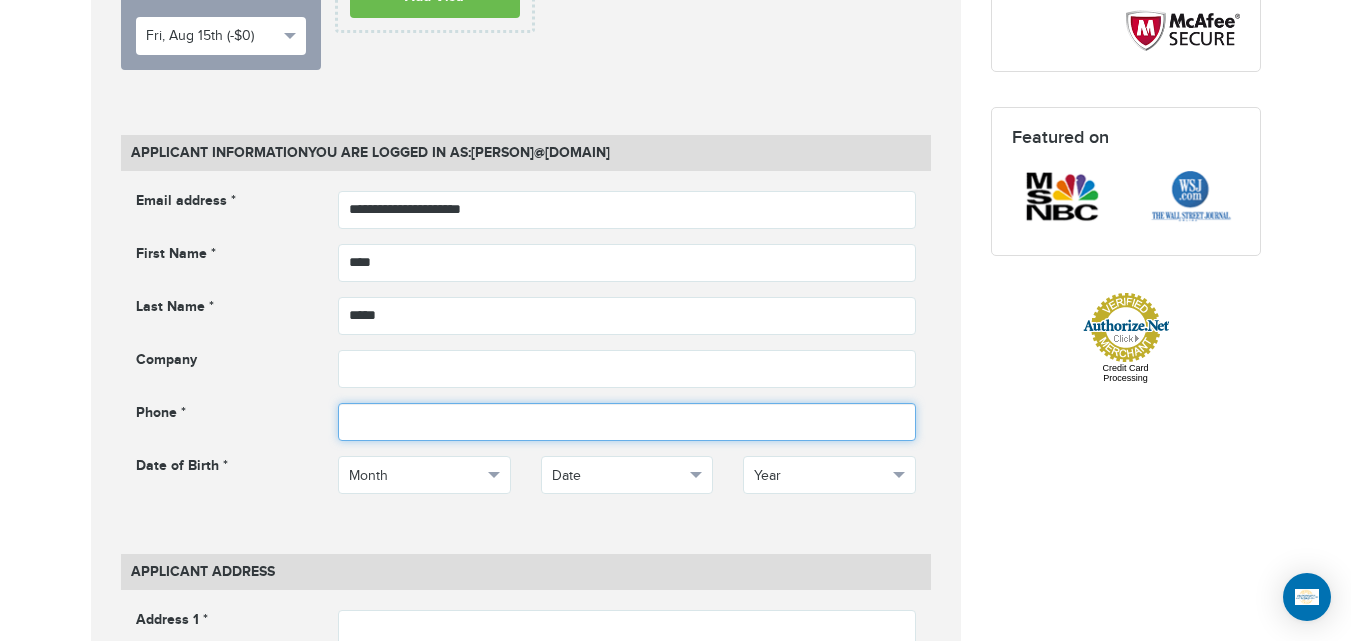 click at bounding box center (627, 422) 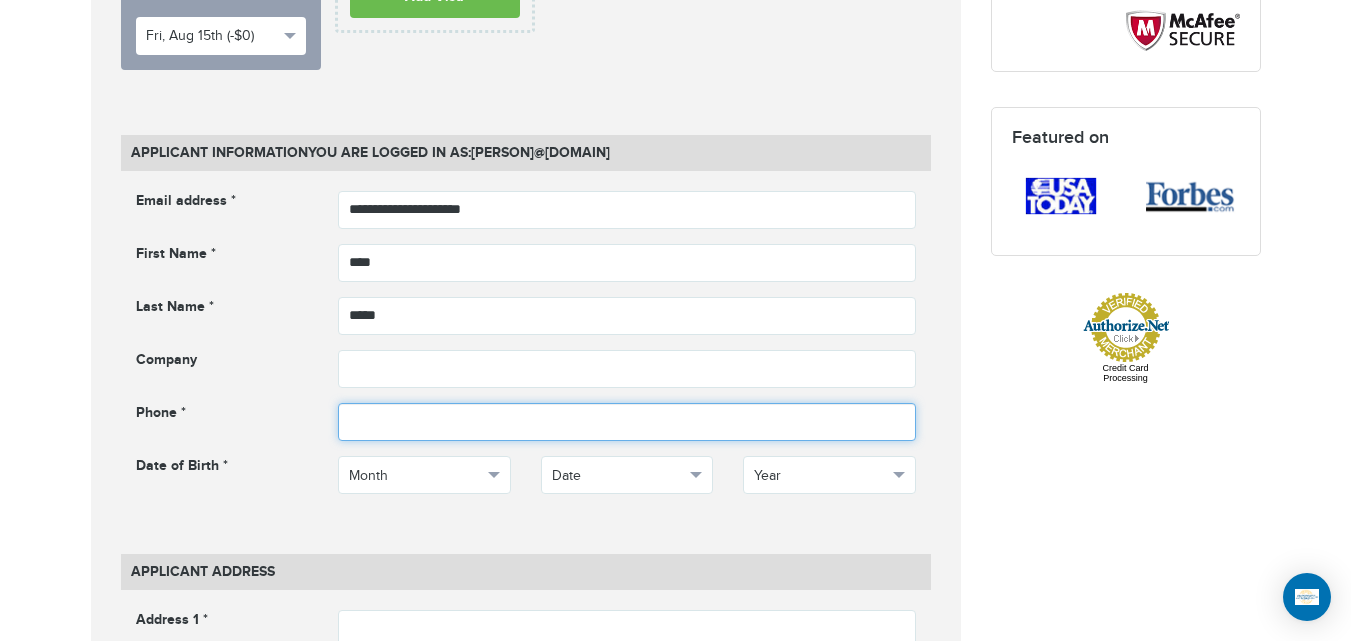 click at bounding box center [627, 422] 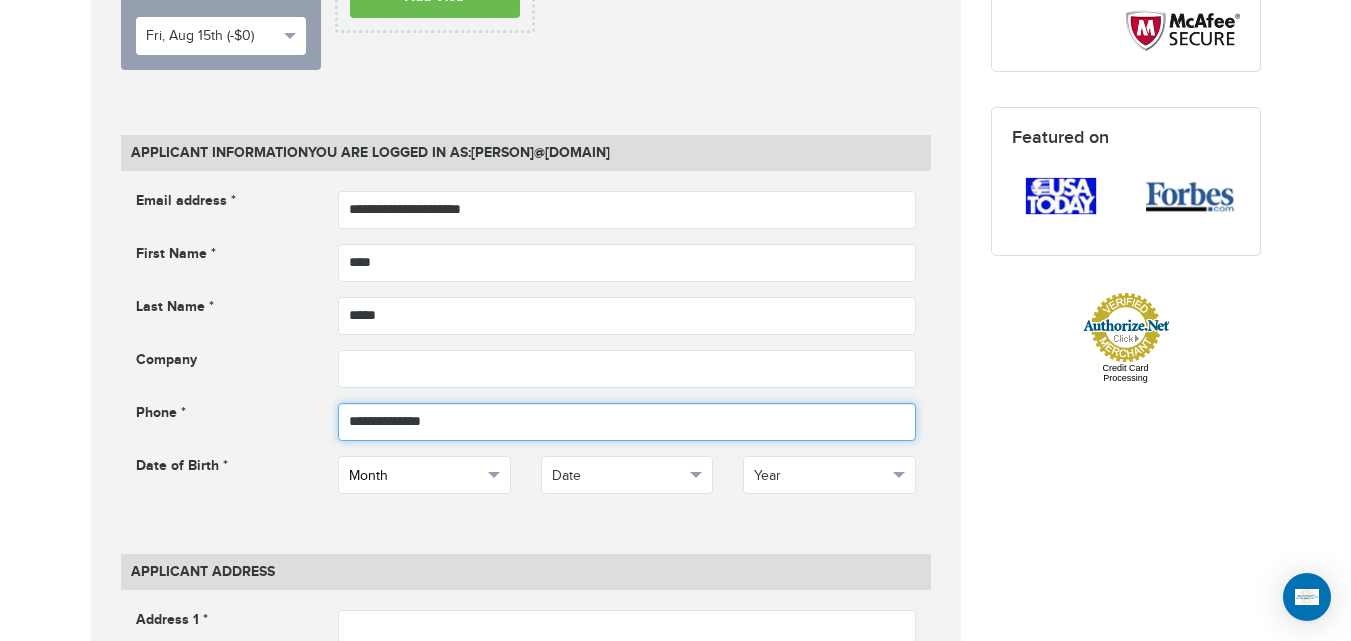 type on "**********" 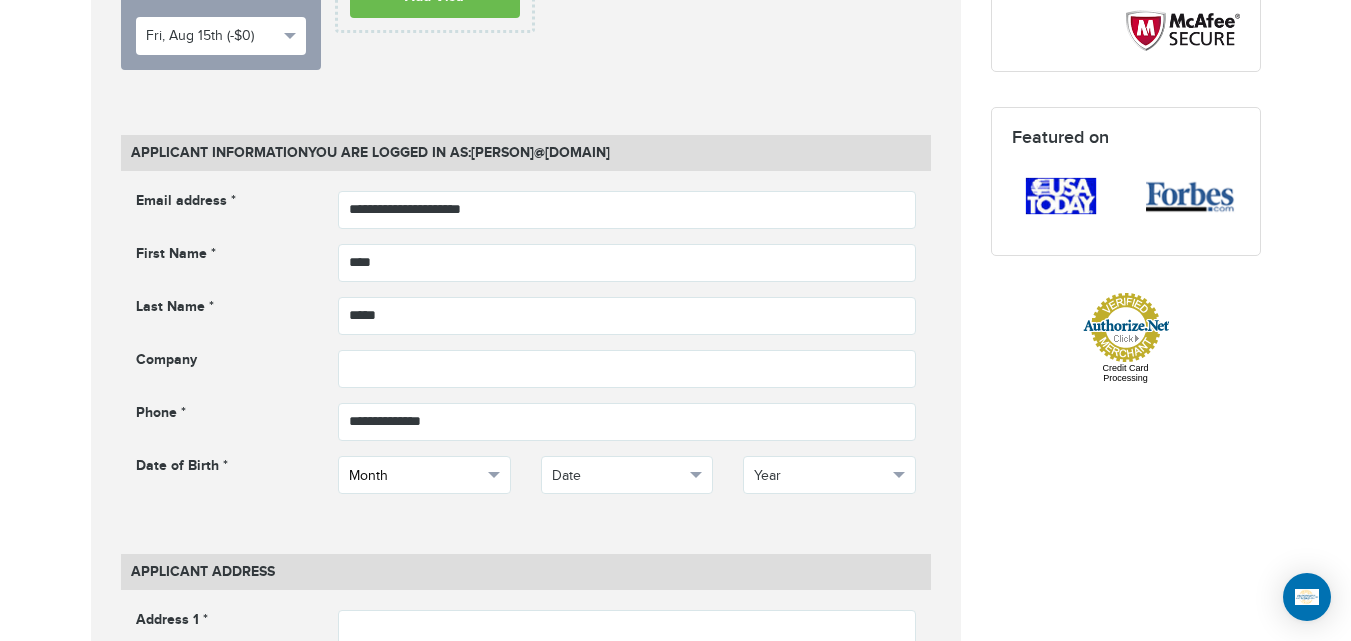 click on "Month" at bounding box center [424, 475] 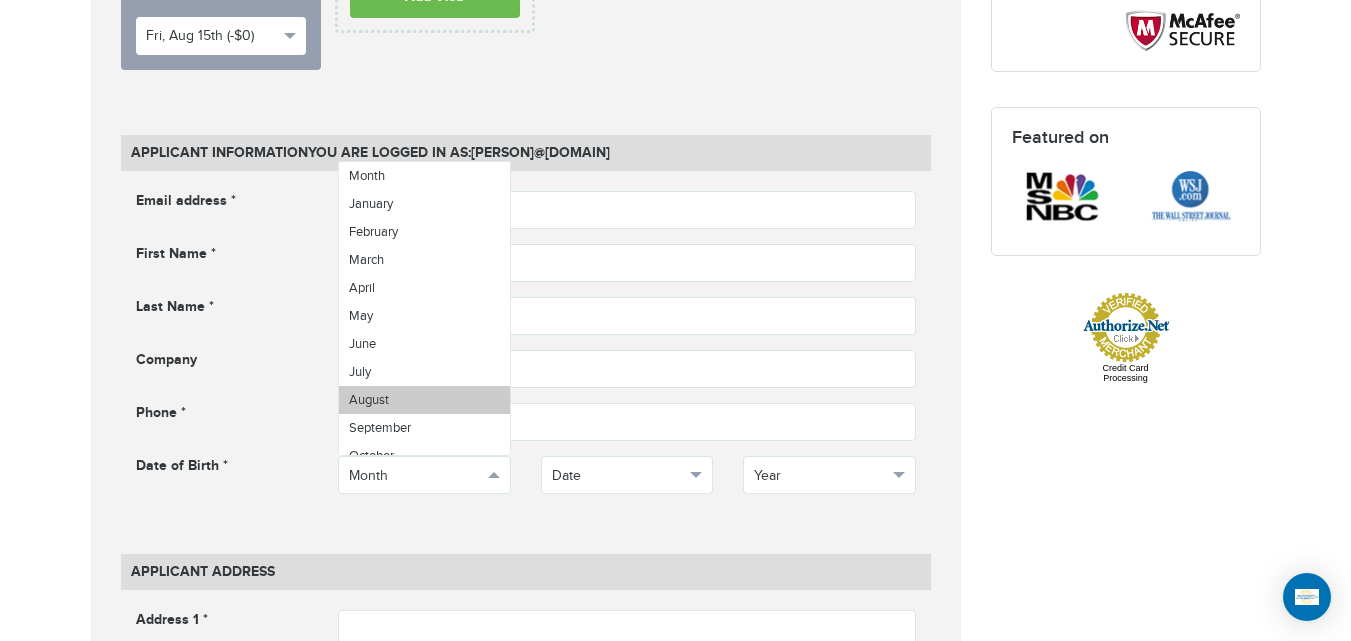 click on "August" at bounding box center (424, 400) 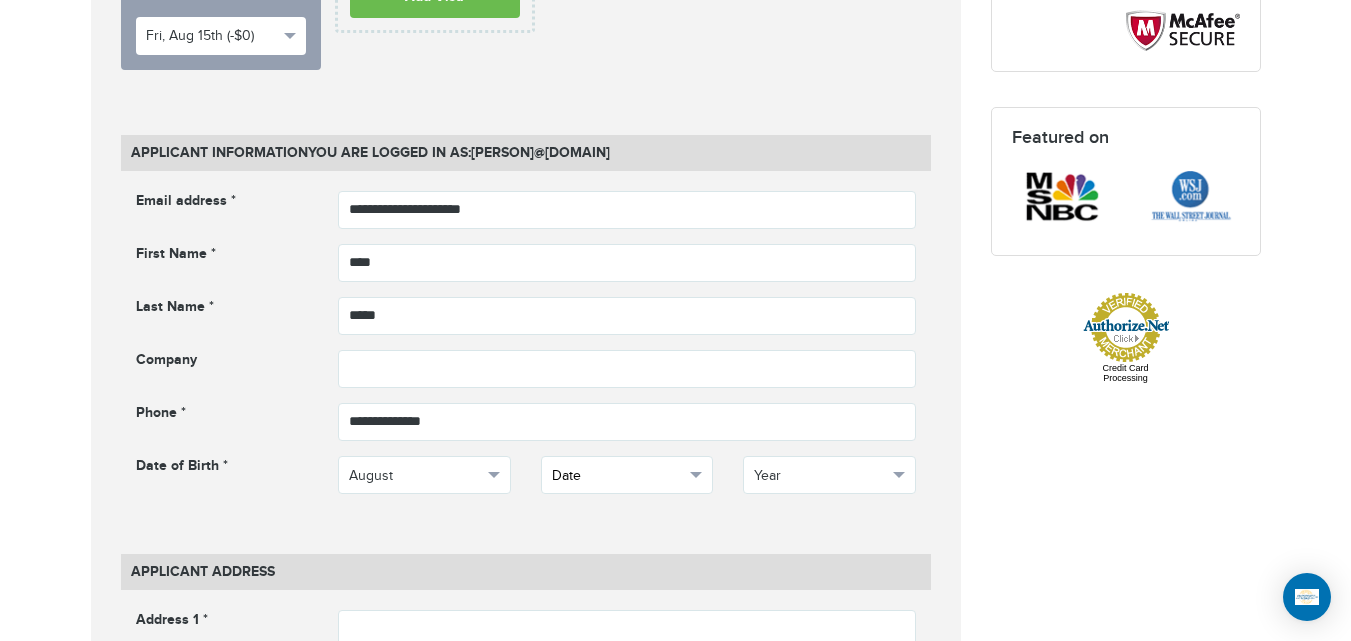 click on "Date" at bounding box center (627, 475) 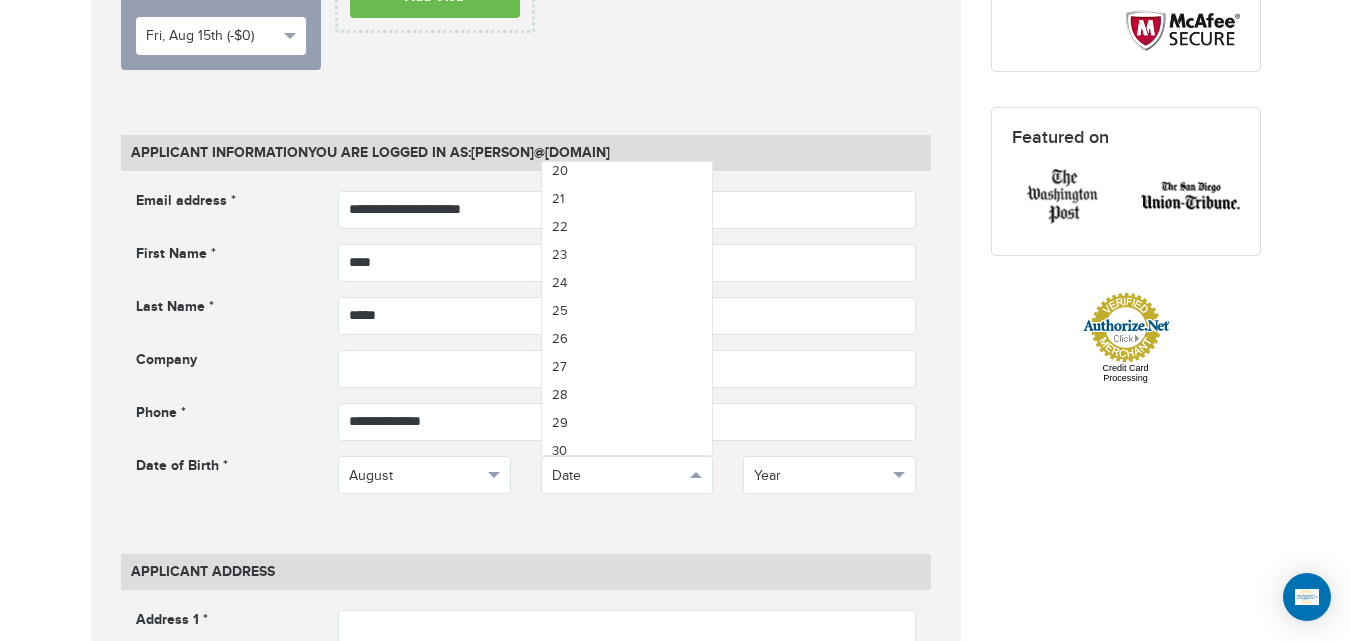 scroll, scrollTop: 603, scrollLeft: 0, axis: vertical 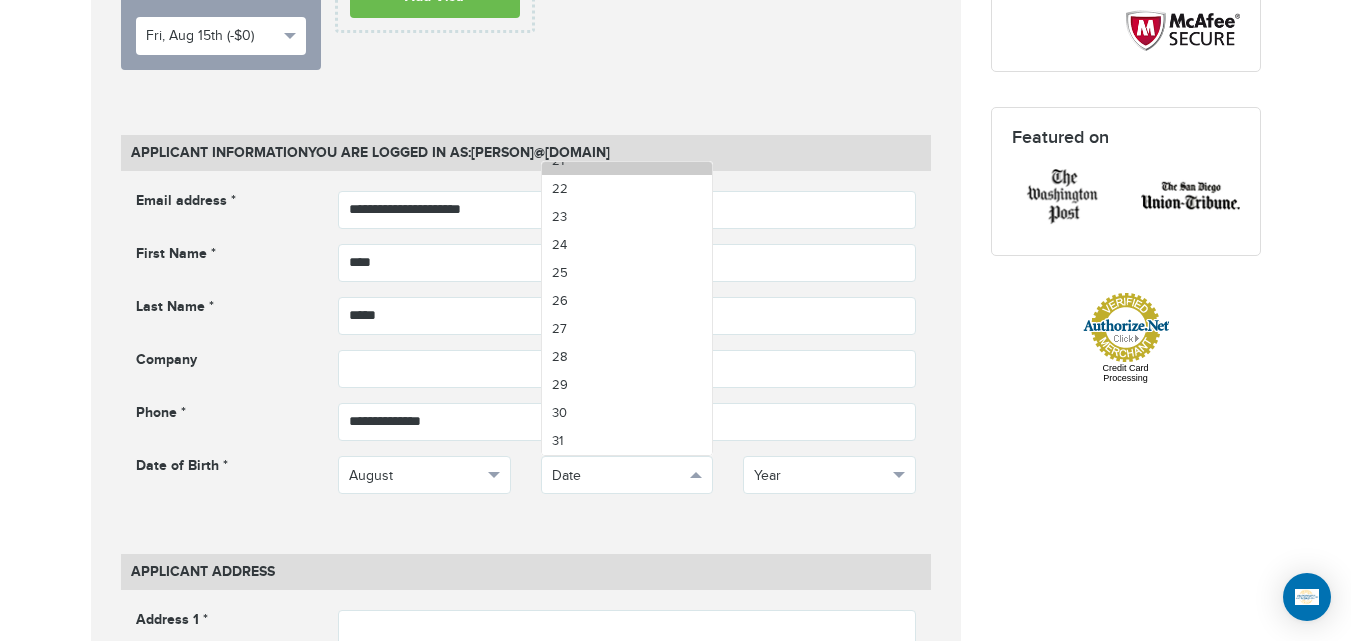 click on "21" at bounding box center (627, 161) 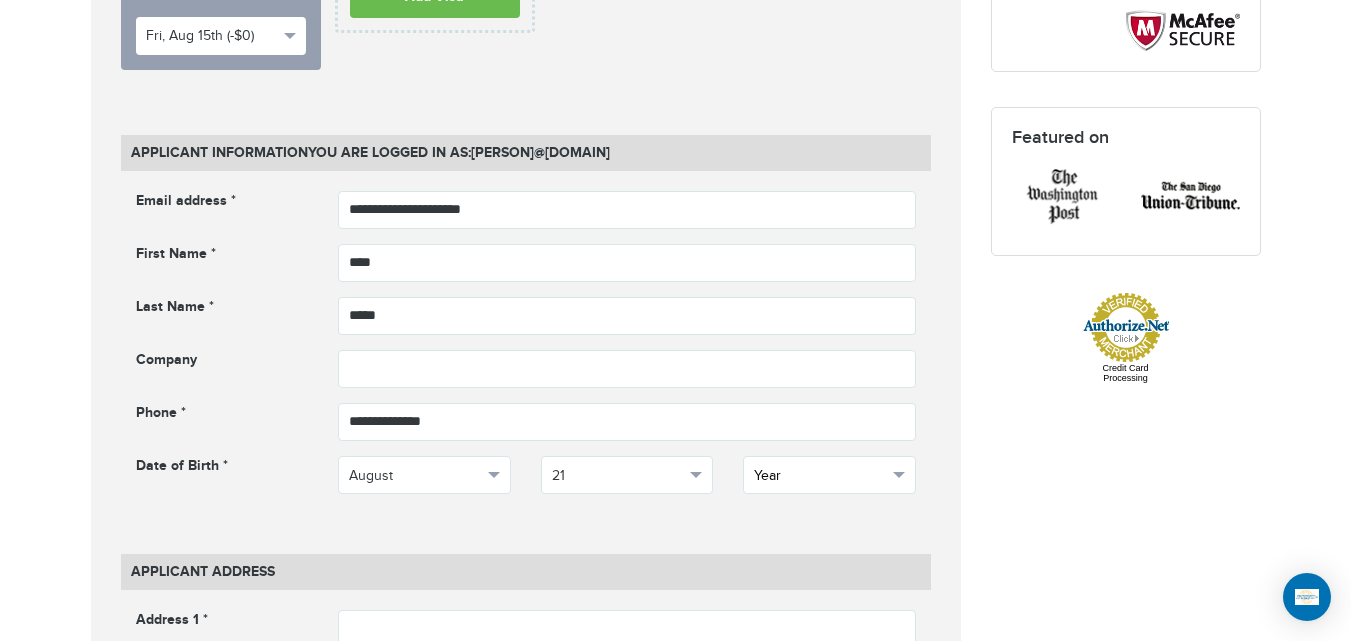 click on "Year" at bounding box center (829, 475) 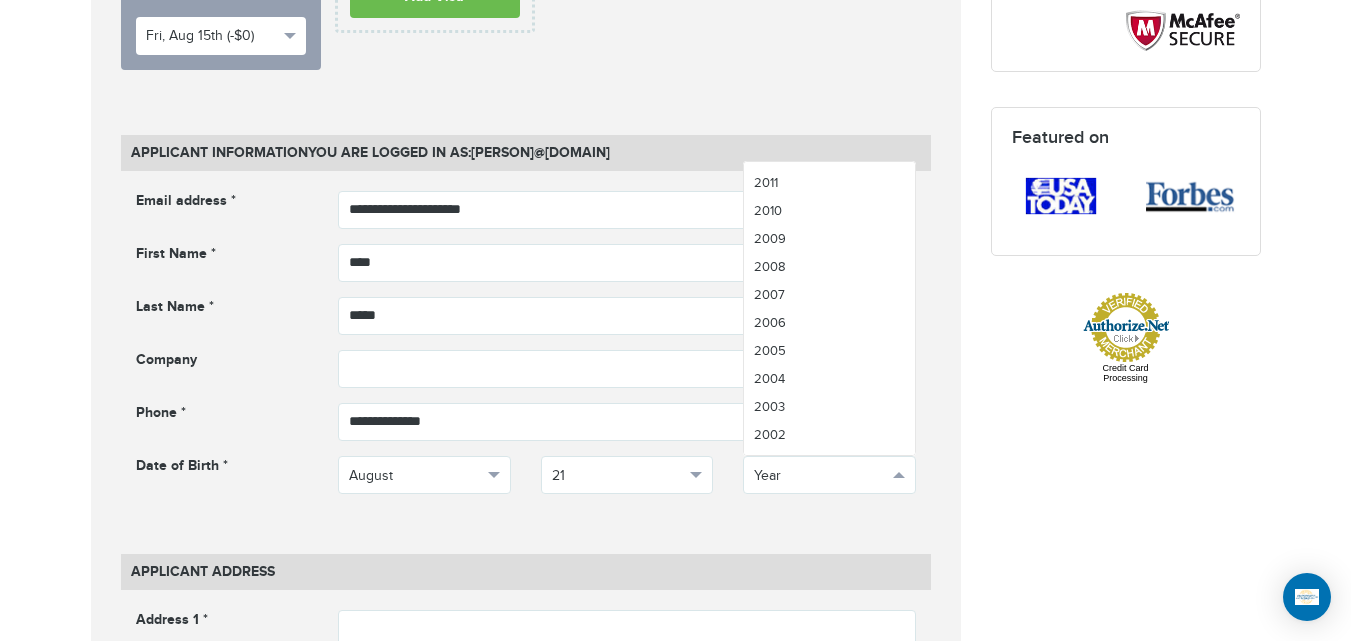 scroll, scrollTop: 423, scrollLeft: 0, axis: vertical 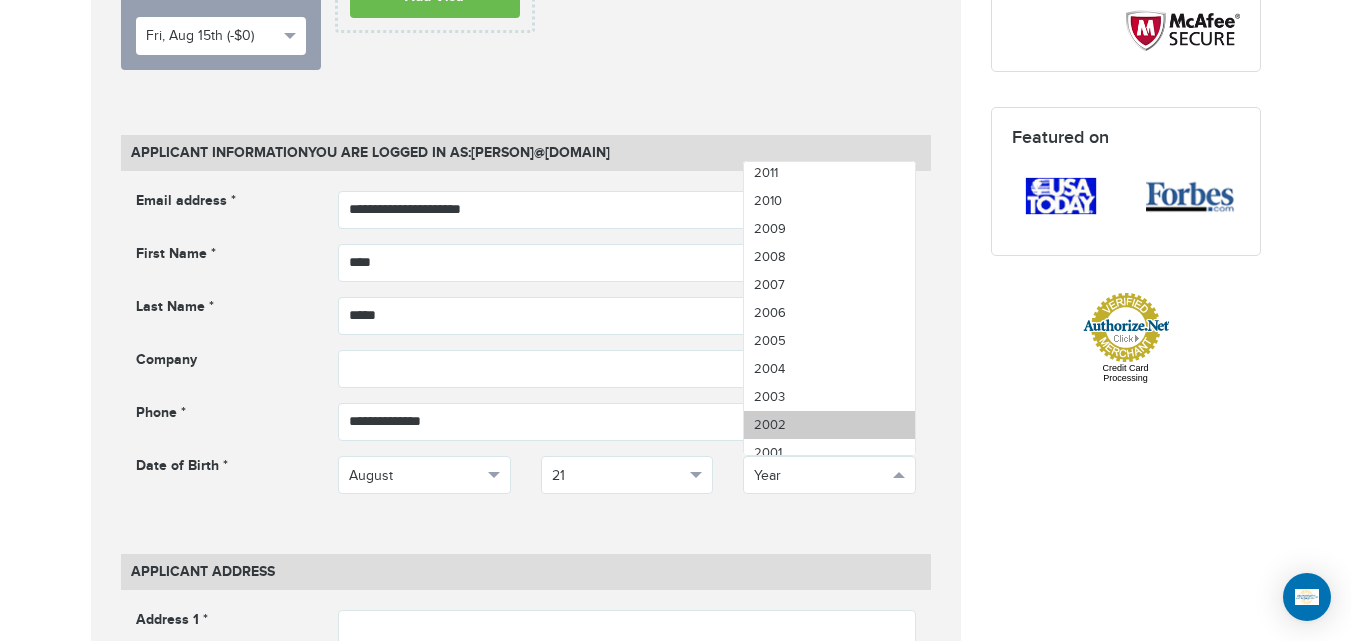 click on "2002" at bounding box center (829, 425) 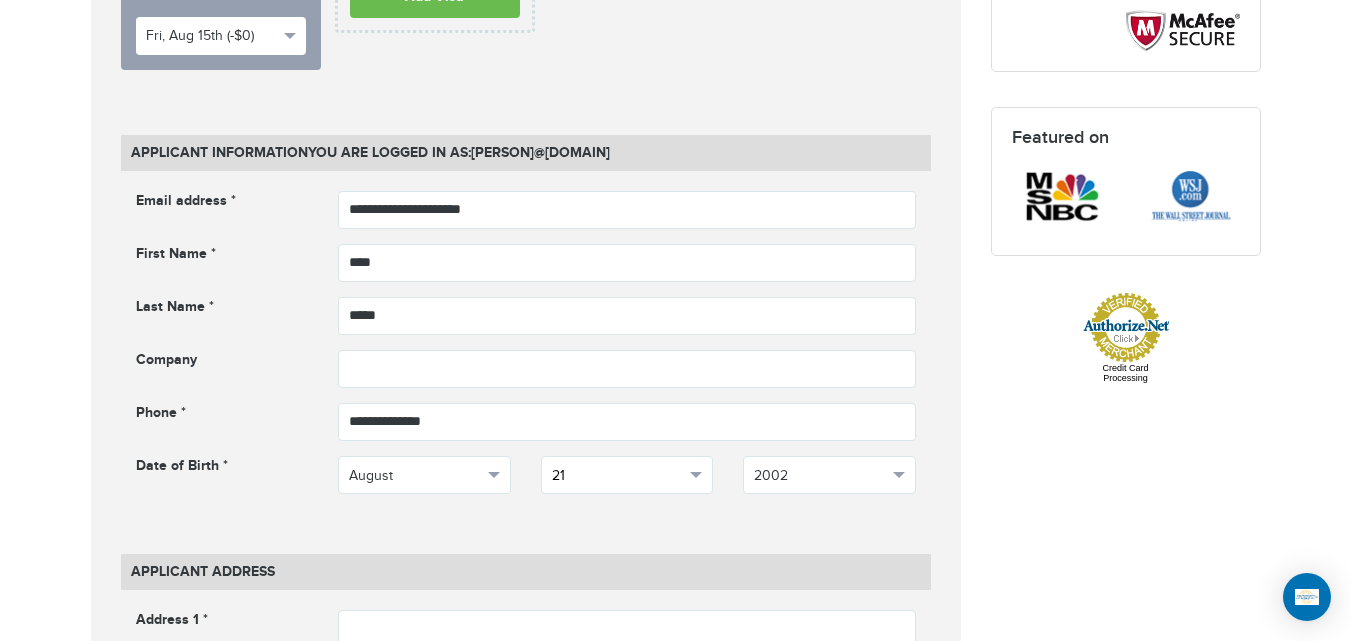 click on "21" at bounding box center [627, 475] 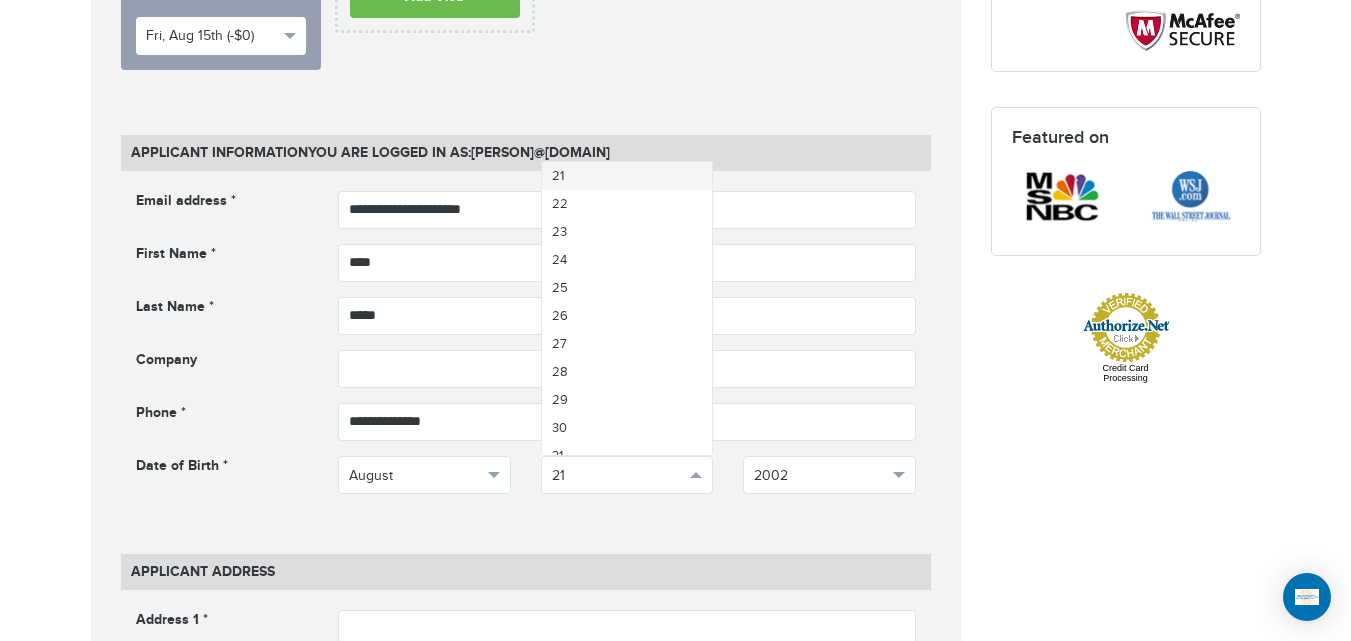 scroll, scrollTop: 603, scrollLeft: 0, axis: vertical 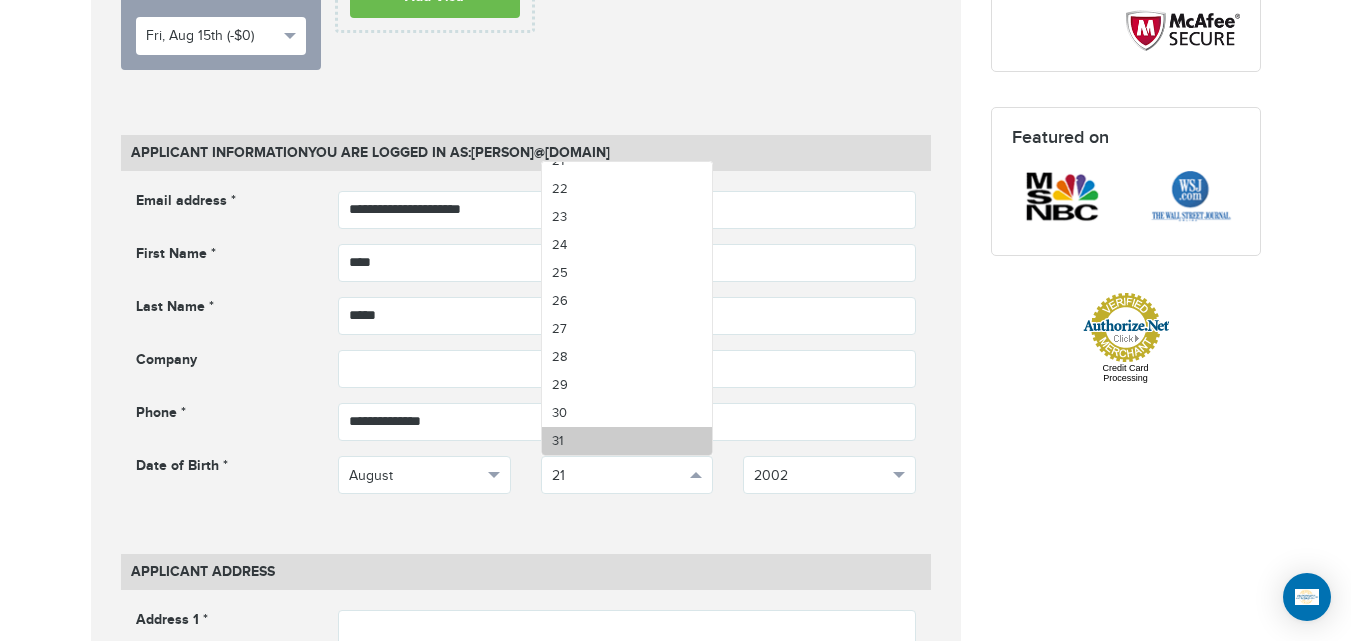 click on "31" at bounding box center [627, 441] 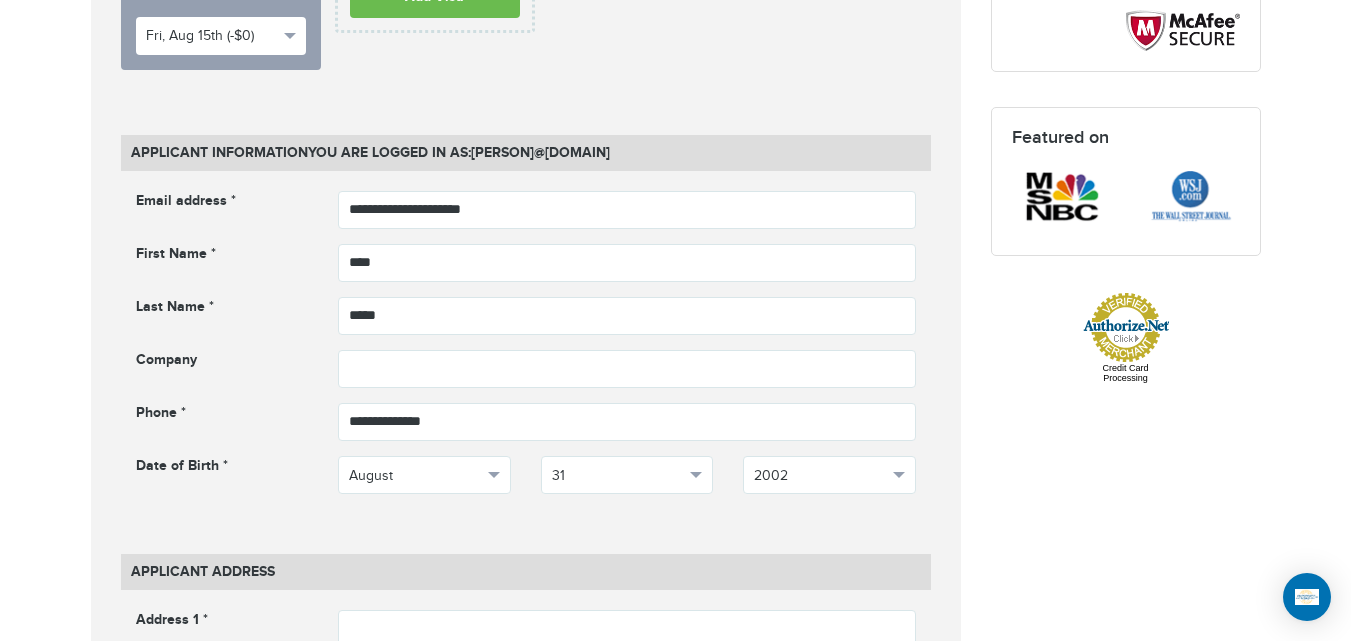 click on "**********" at bounding box center [676, 984] 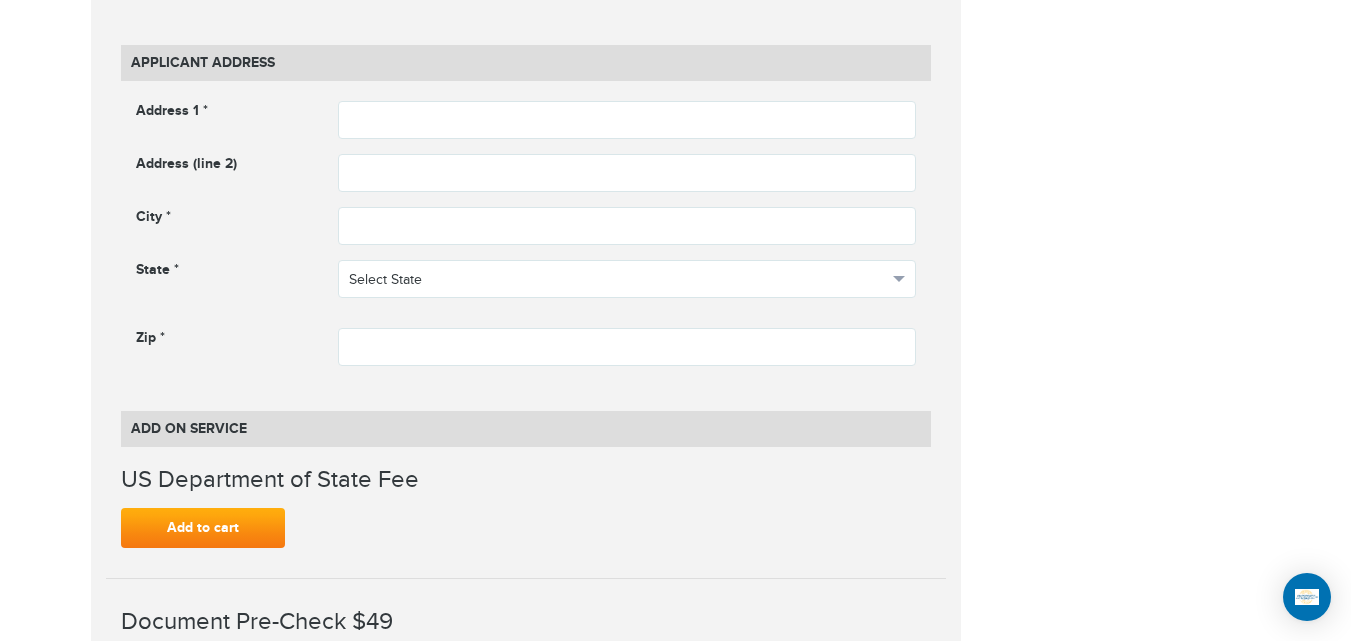 scroll, scrollTop: 1293, scrollLeft: 0, axis: vertical 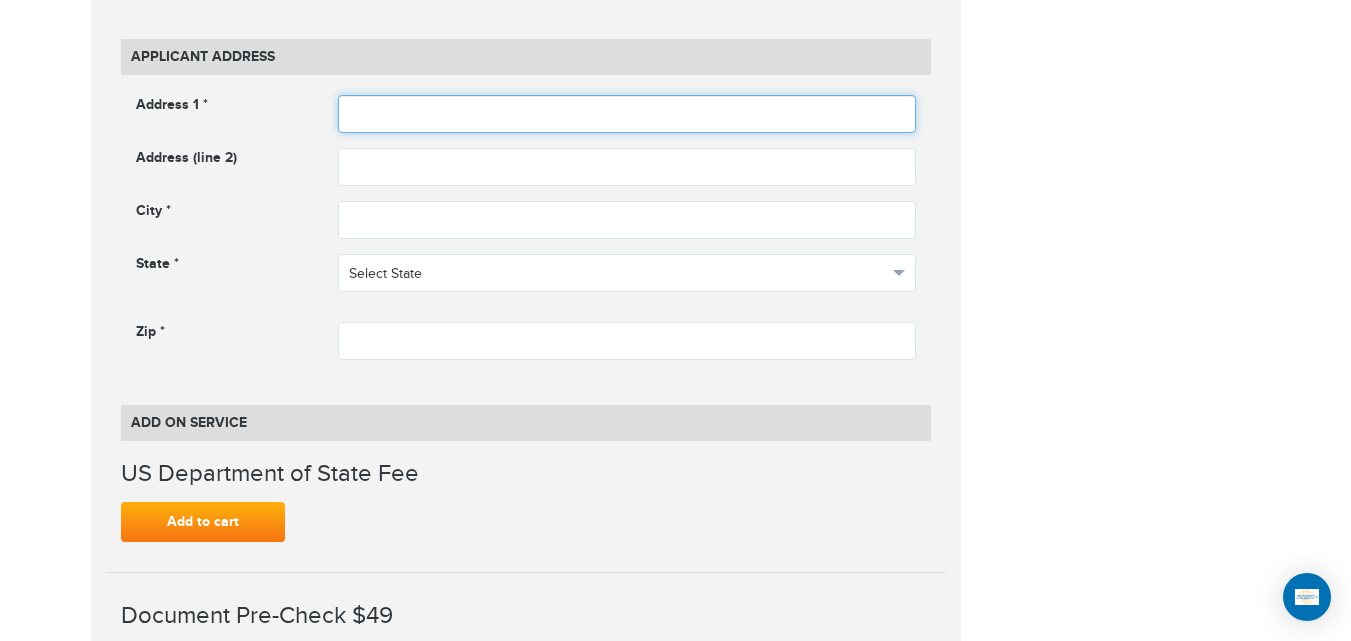 click at bounding box center (627, 114) 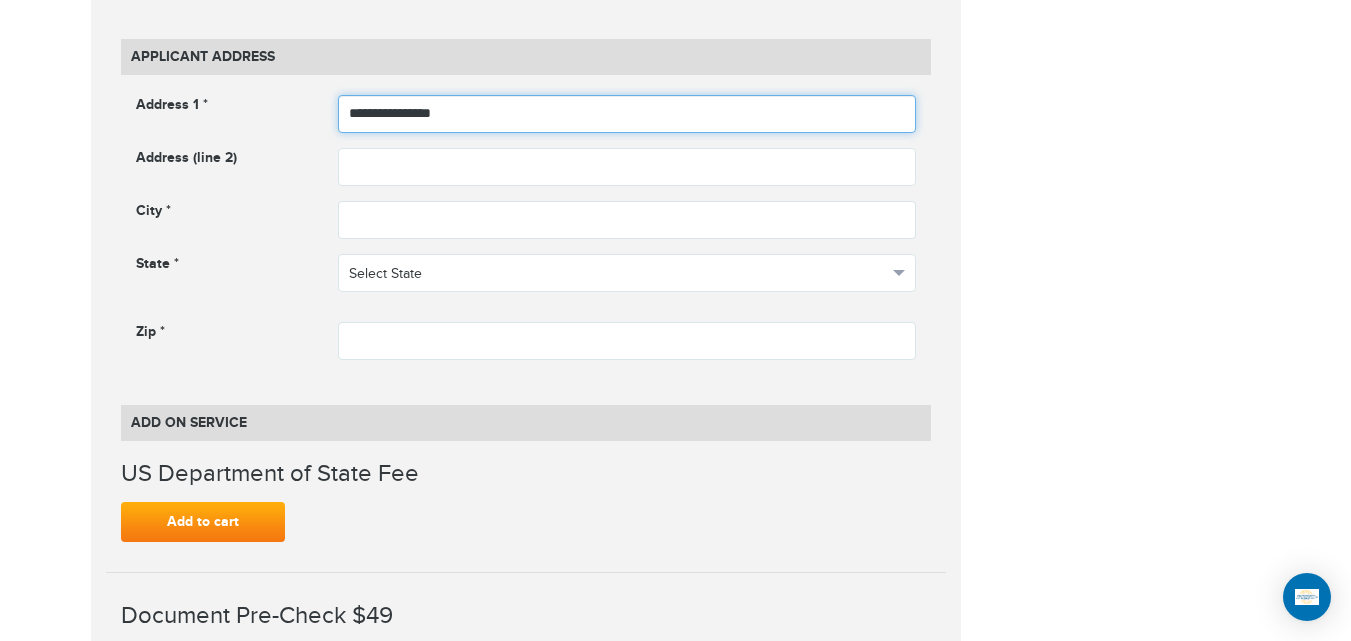 type on "**********" 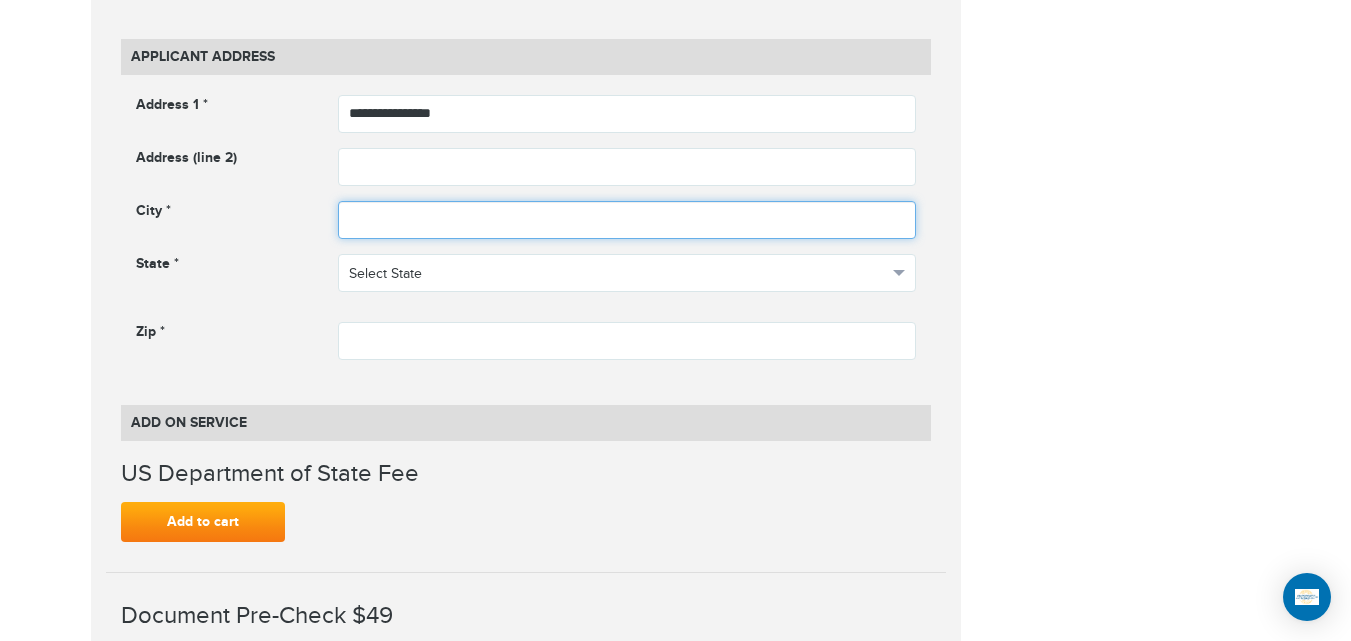 drag, startPoint x: 391, startPoint y: 225, endPoint x: 411, endPoint y: 205, distance: 28.284271 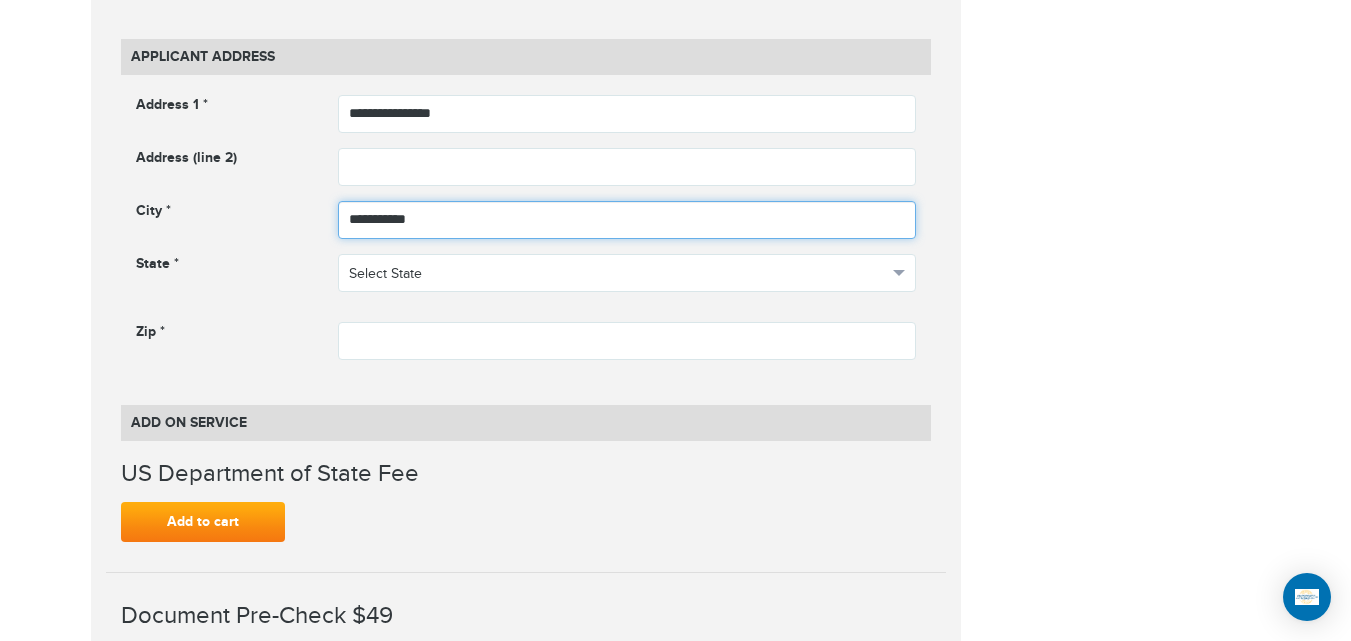 type on "**********" 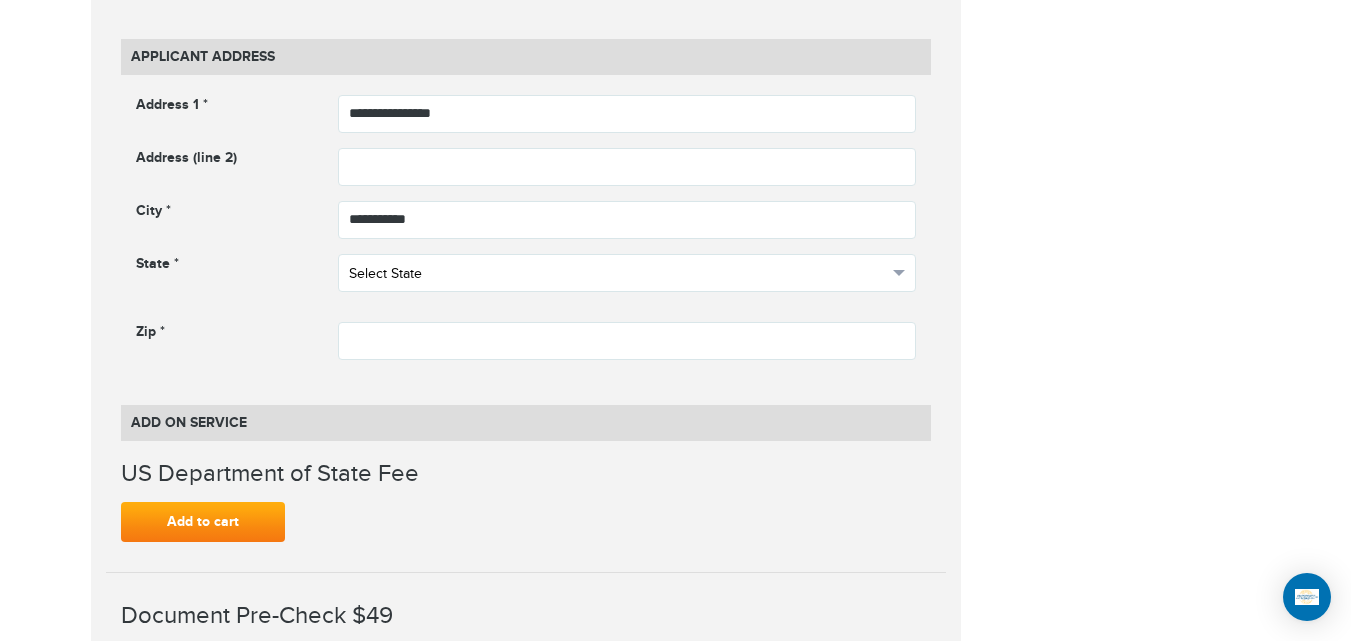 click on "Select State" at bounding box center [618, 274] 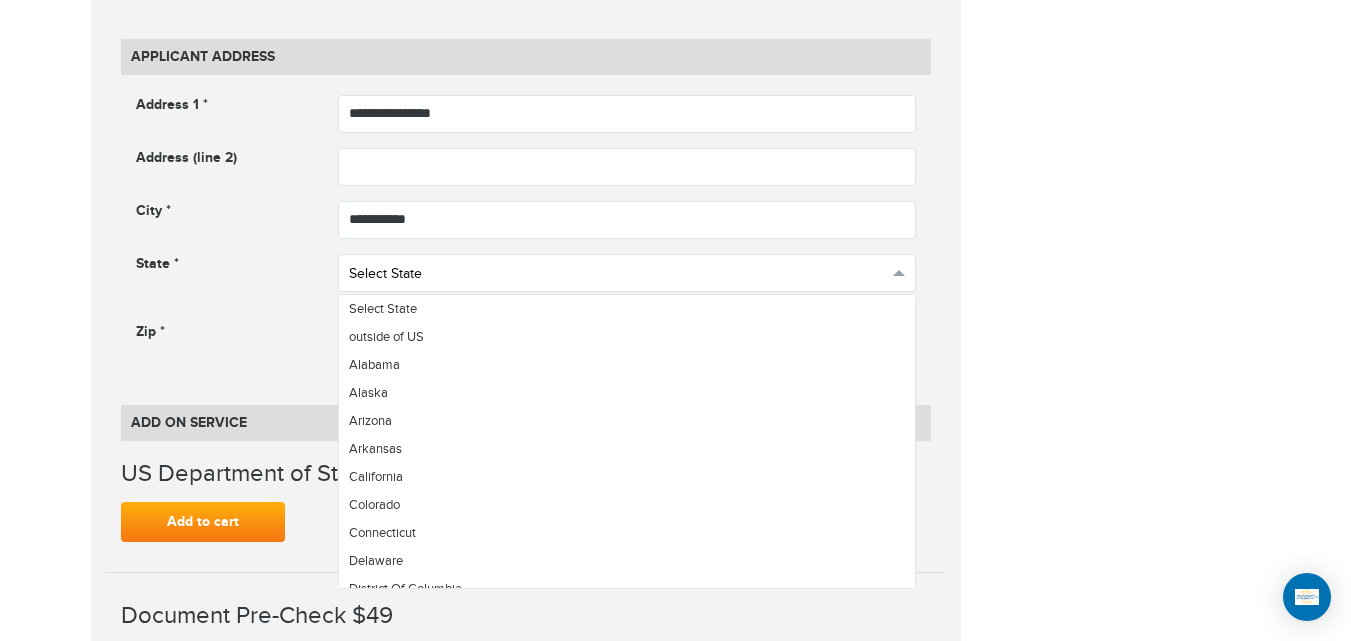 scroll, scrollTop: 176, scrollLeft: 0, axis: vertical 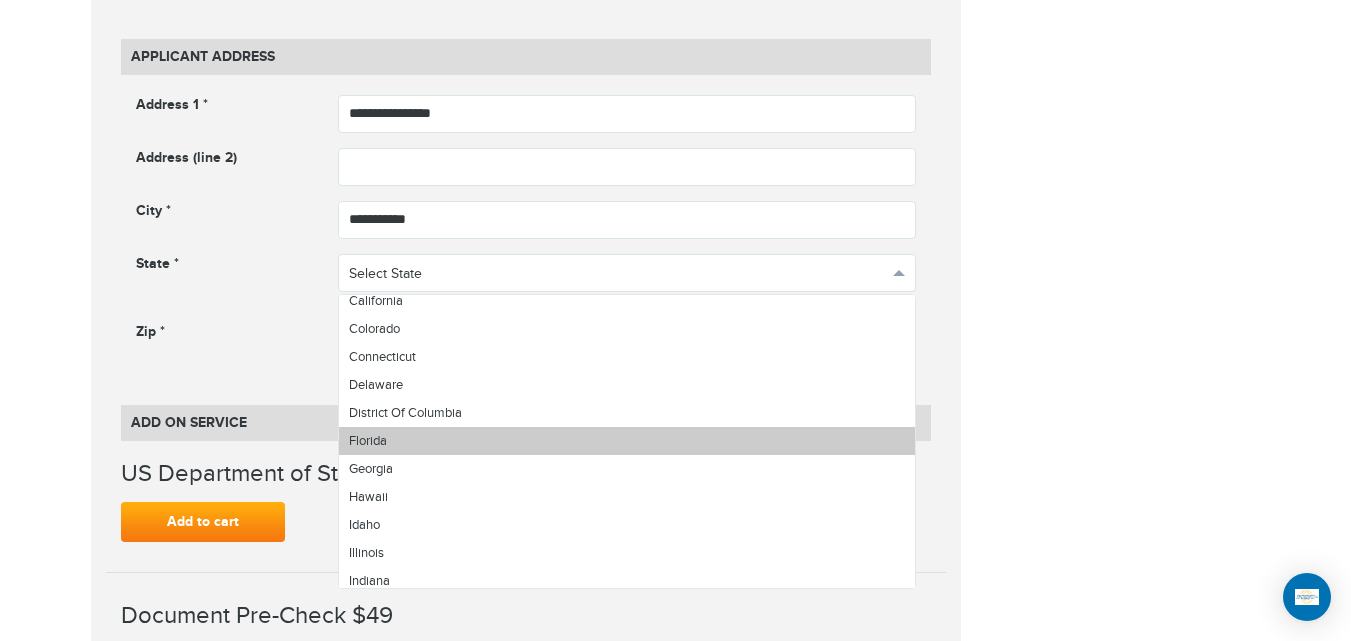 click on "Florida" at bounding box center (627, 441) 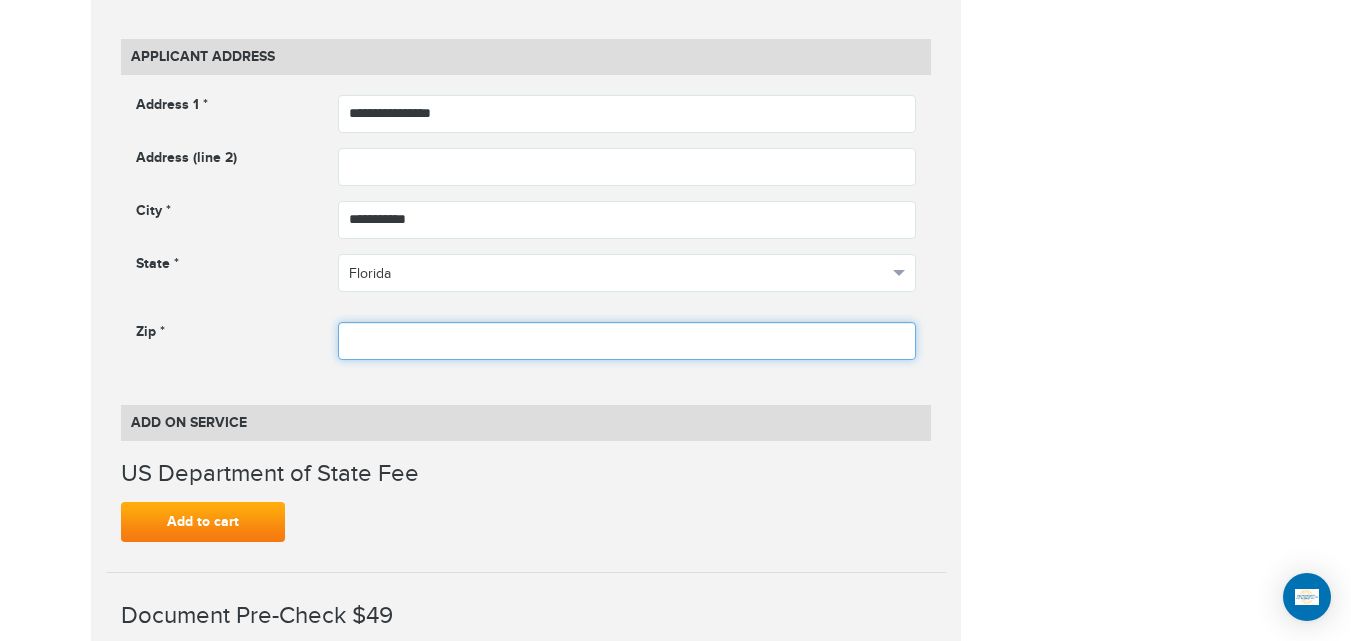 click at bounding box center (627, 341) 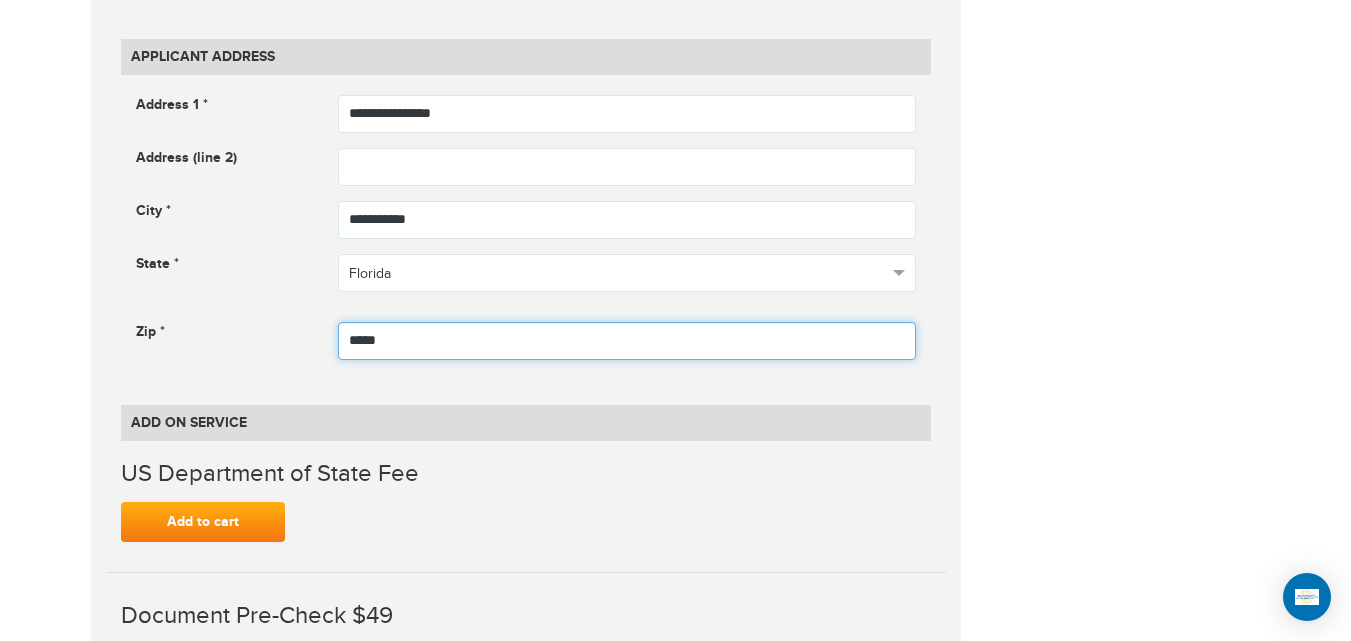 type on "*****" 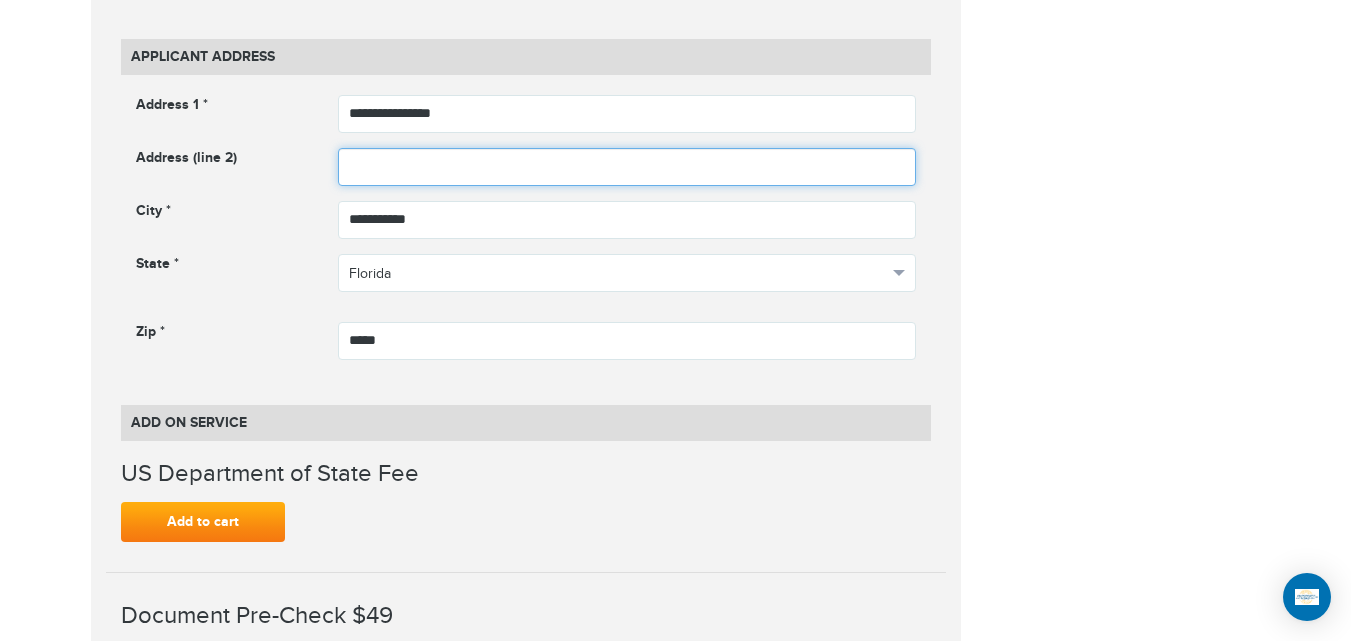 click at bounding box center [627, 167] 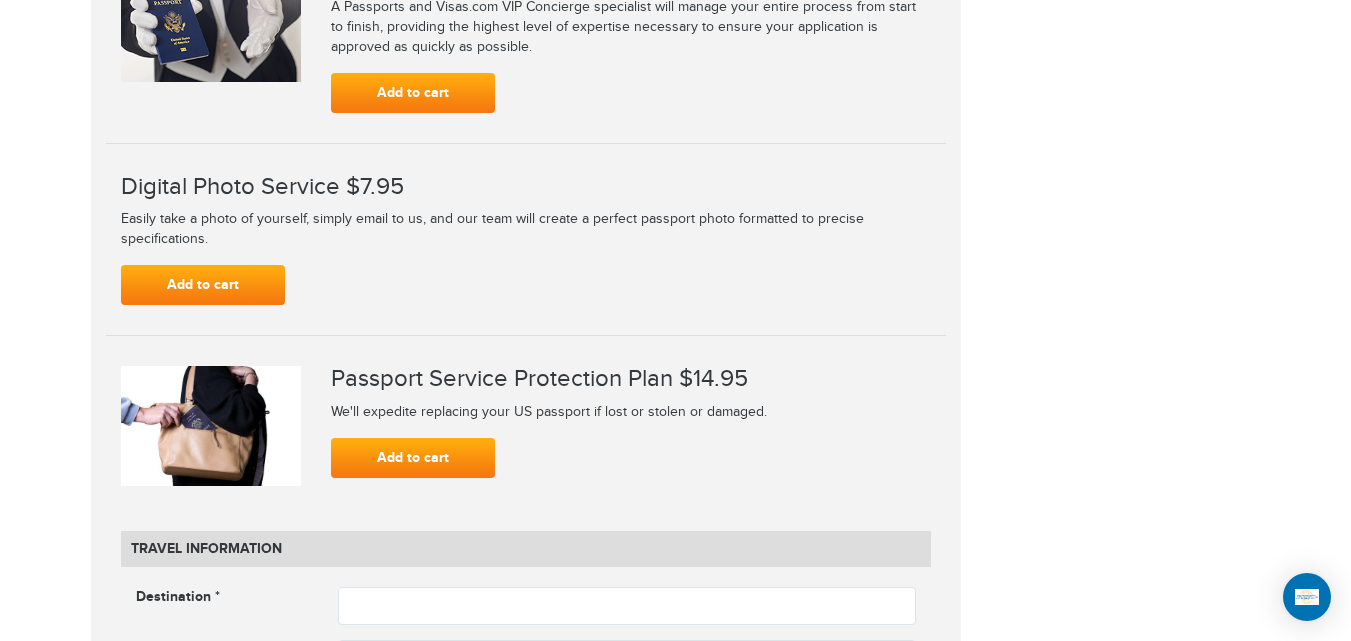 scroll, scrollTop: 2400, scrollLeft: 0, axis: vertical 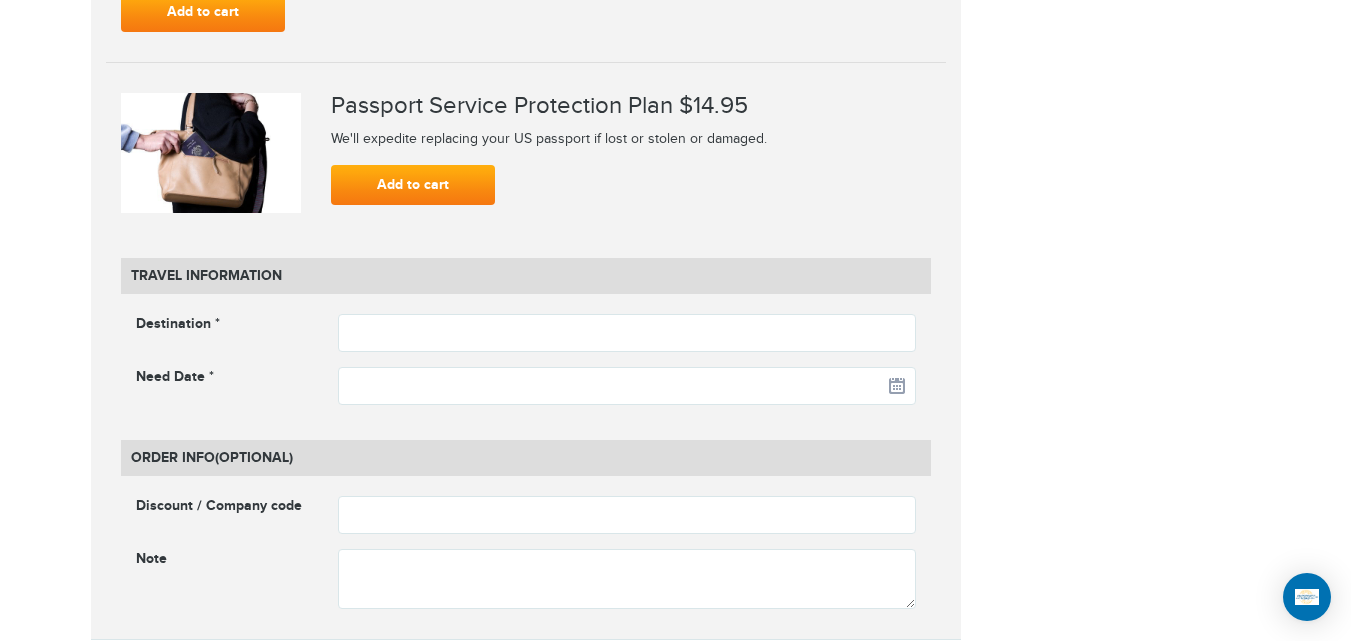type on "********" 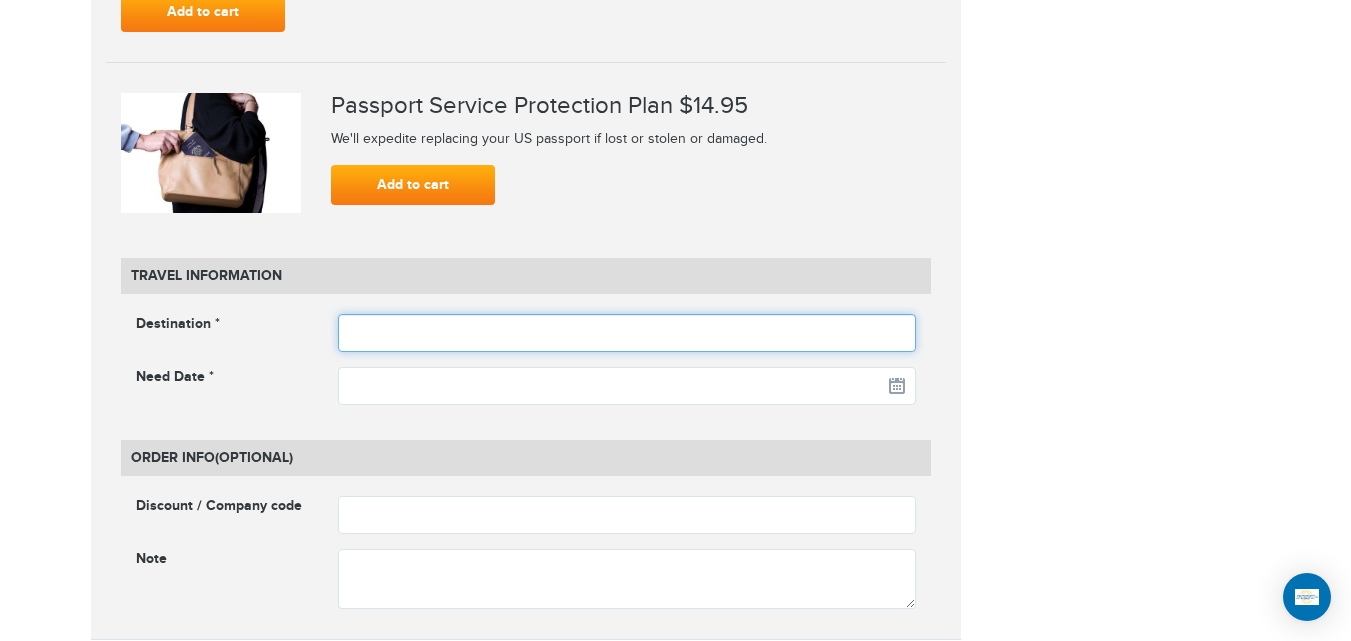 click at bounding box center [627, 333] 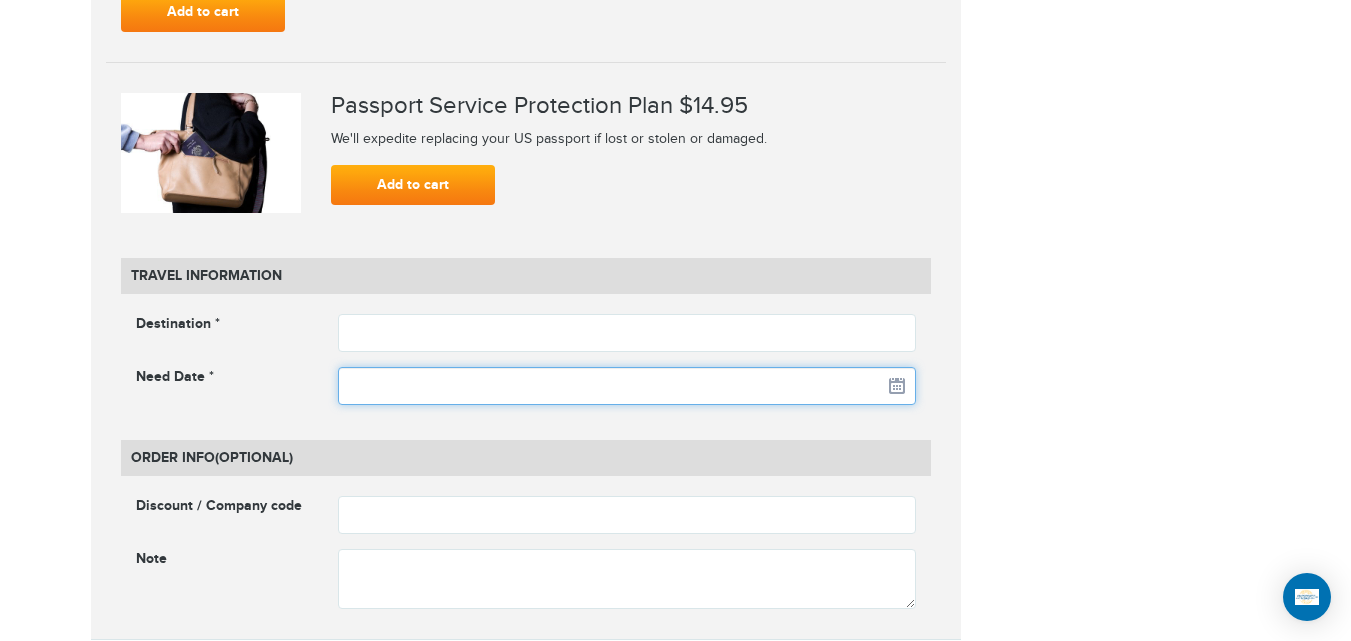 click at bounding box center (627, 386) 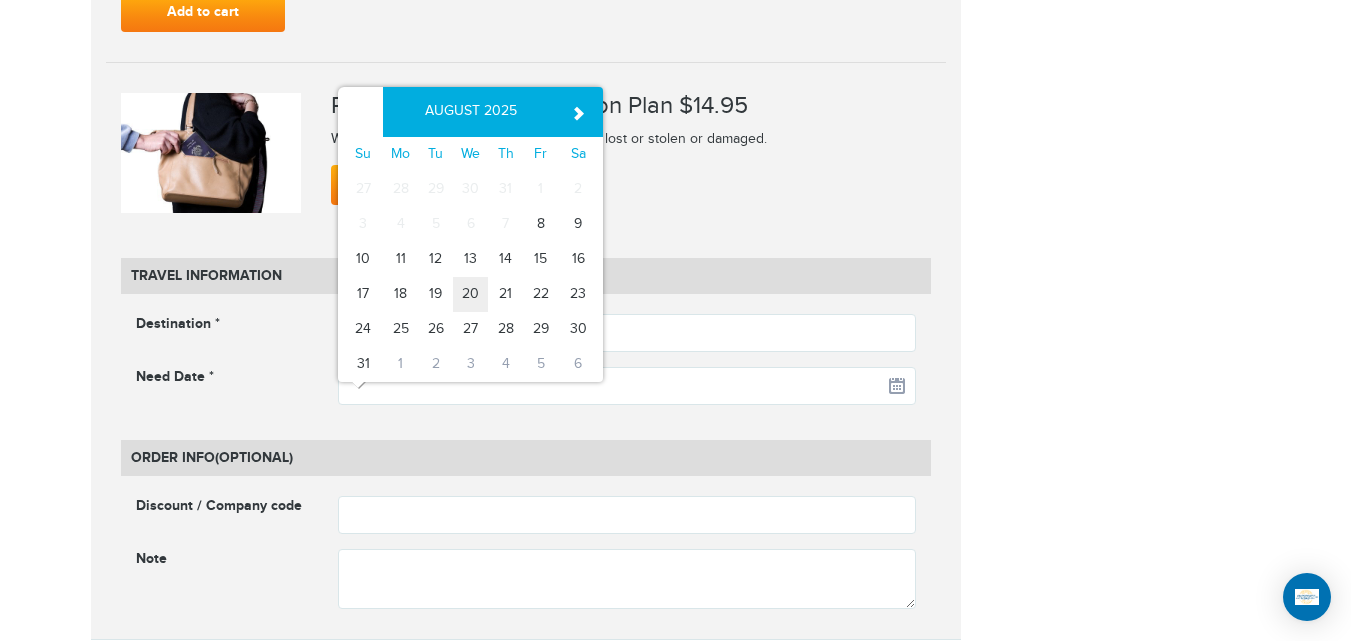 click on "20" at bounding box center (470, 294) 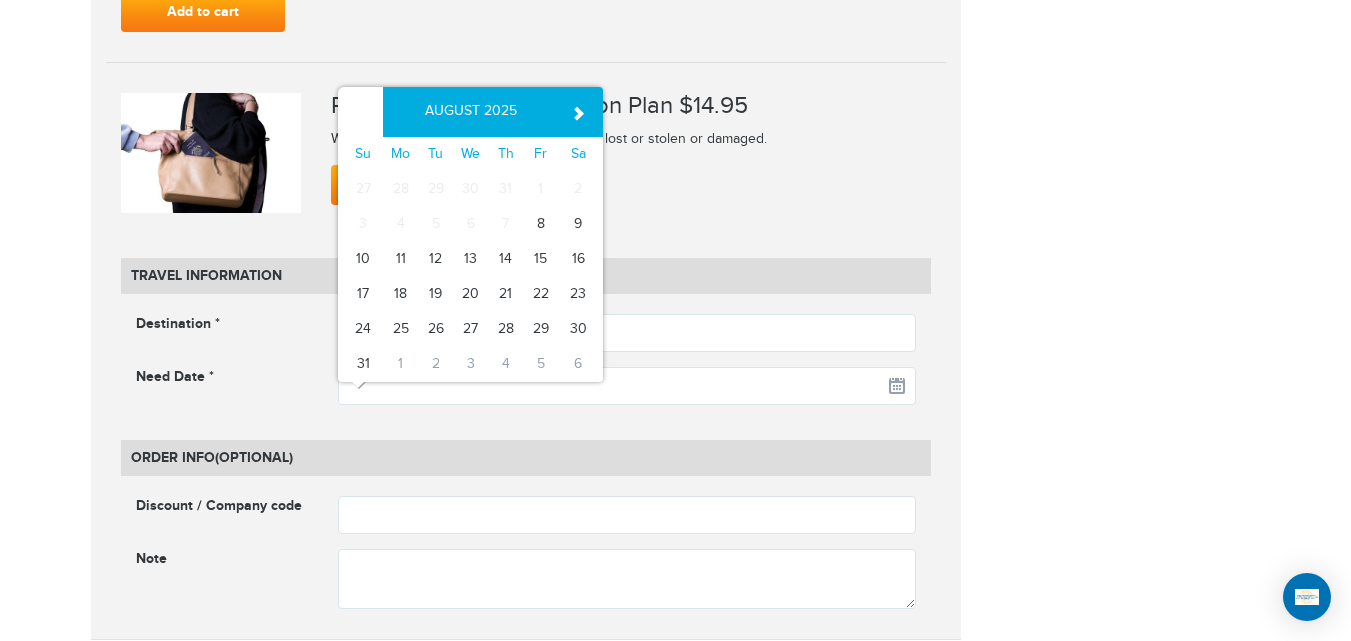 type on "**********" 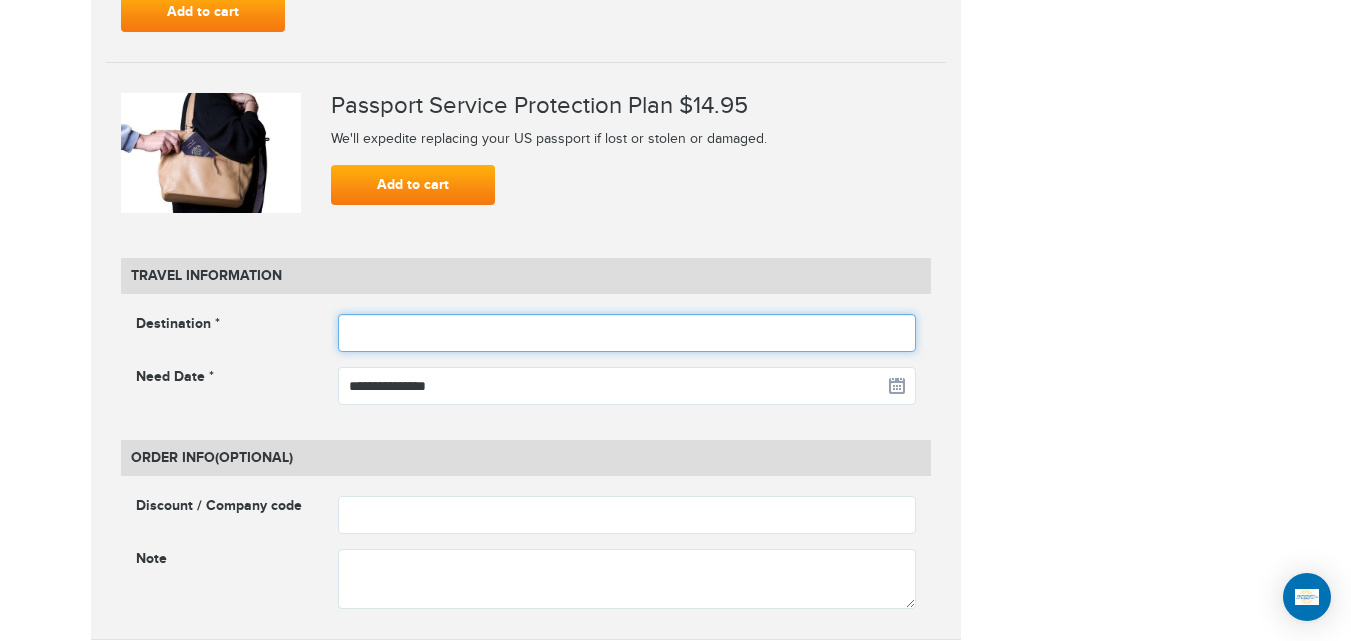 click at bounding box center (627, 333) 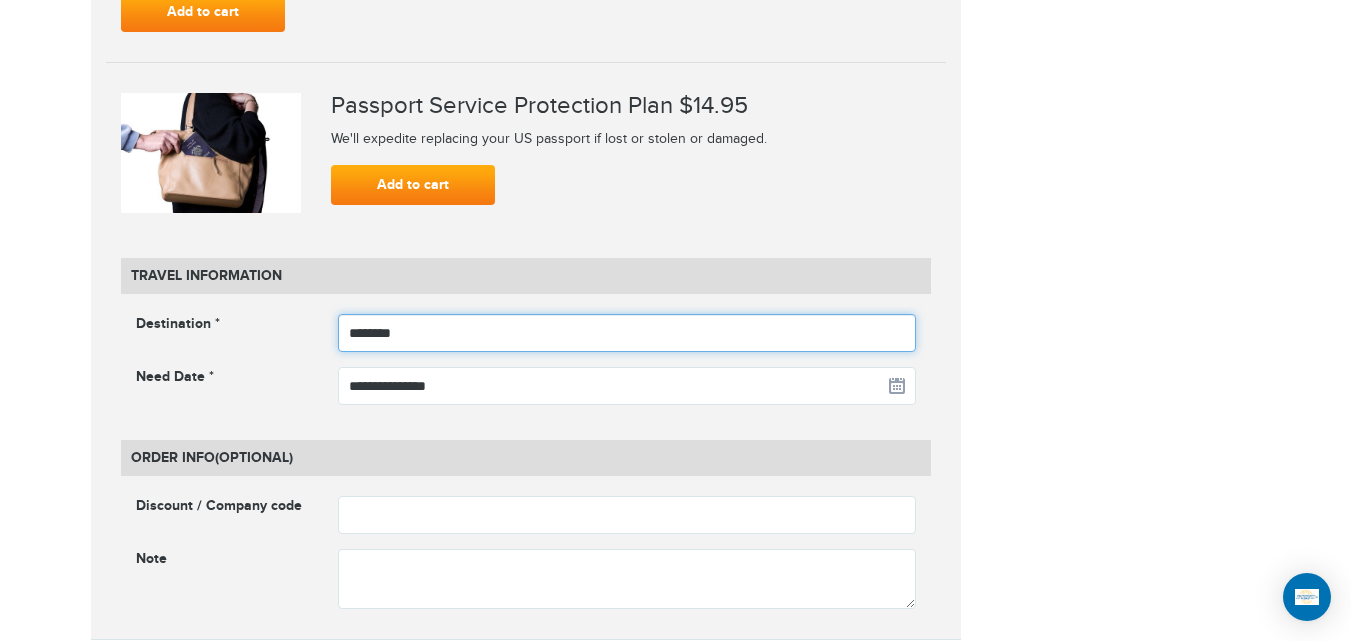 type on "********" 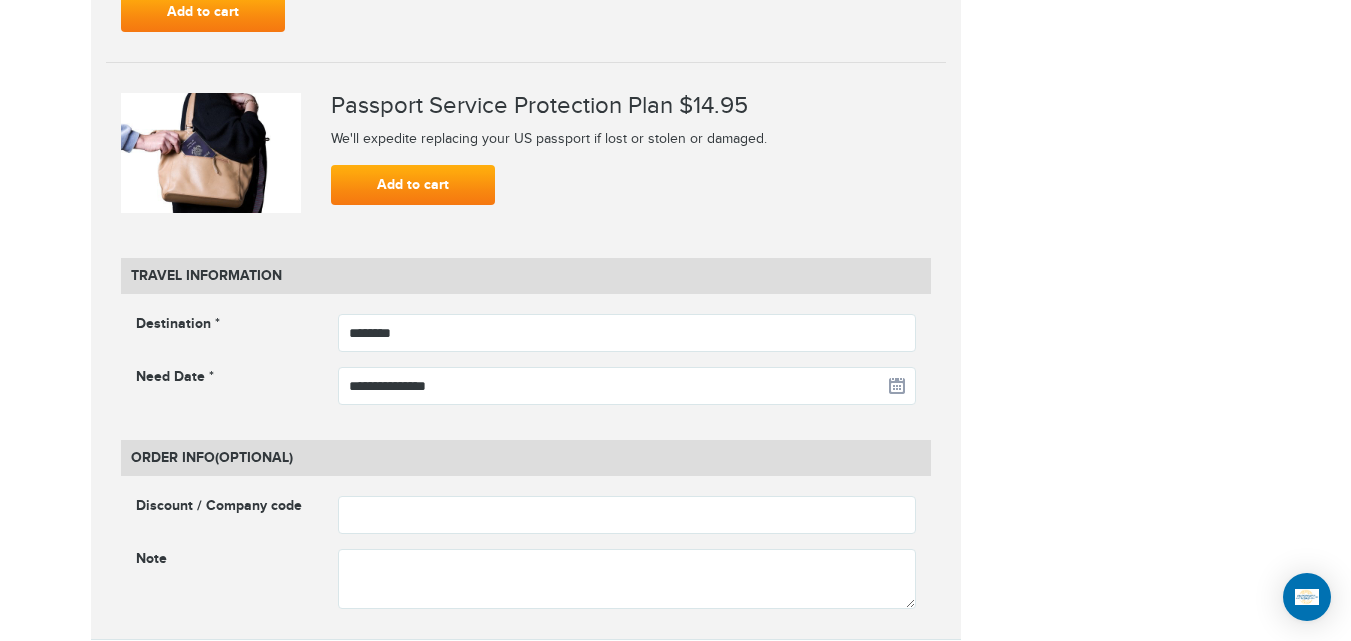 click on "**********" at bounding box center (676, -638) 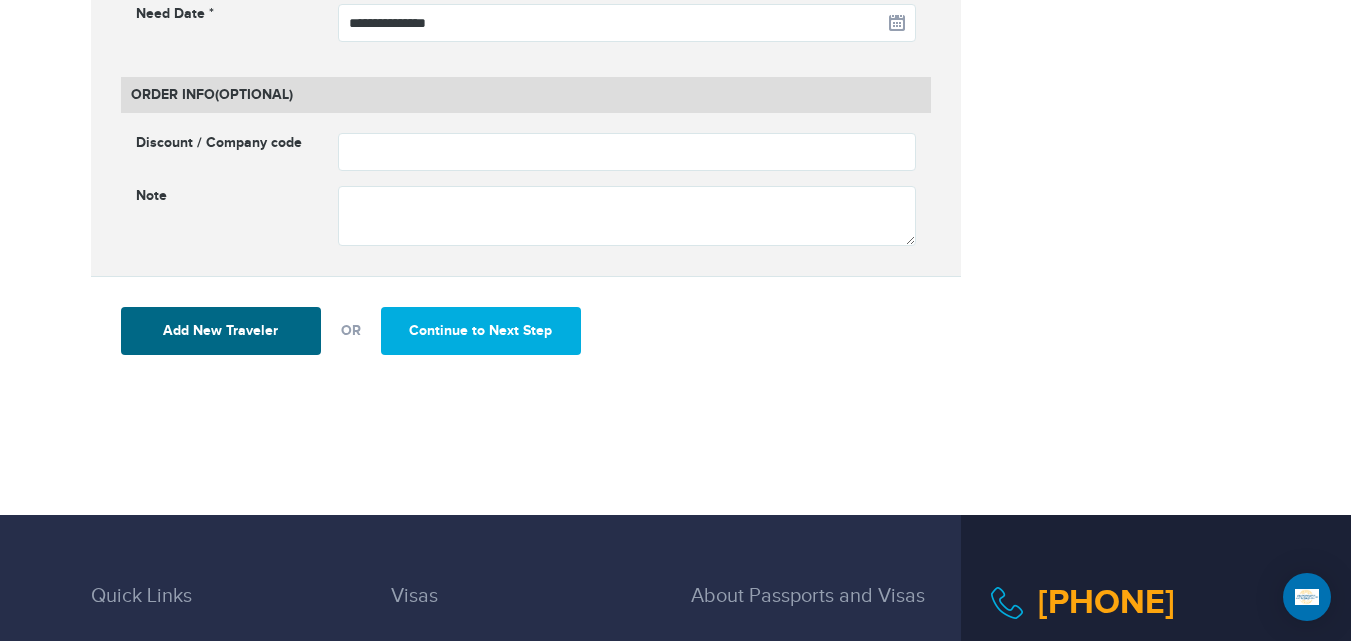 scroll, scrollTop: 2865, scrollLeft: 0, axis: vertical 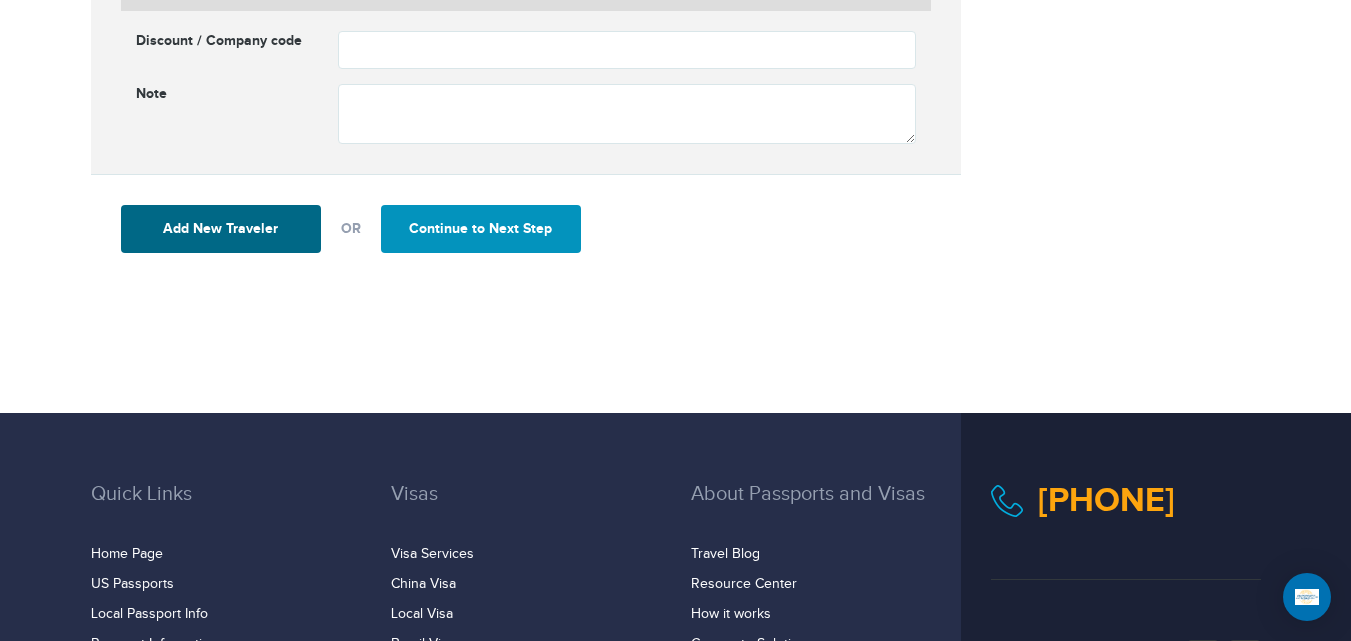 click on "Continue to Next Step" at bounding box center [481, 229] 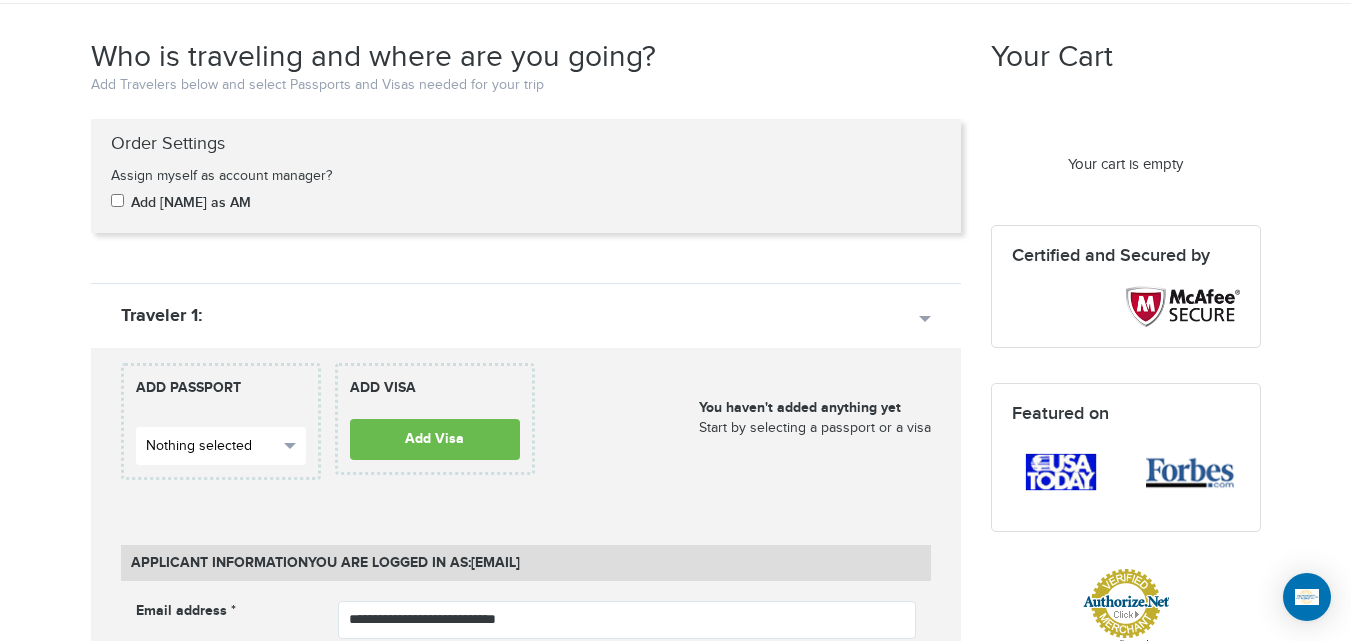 scroll, scrollTop: 336, scrollLeft: 0, axis: vertical 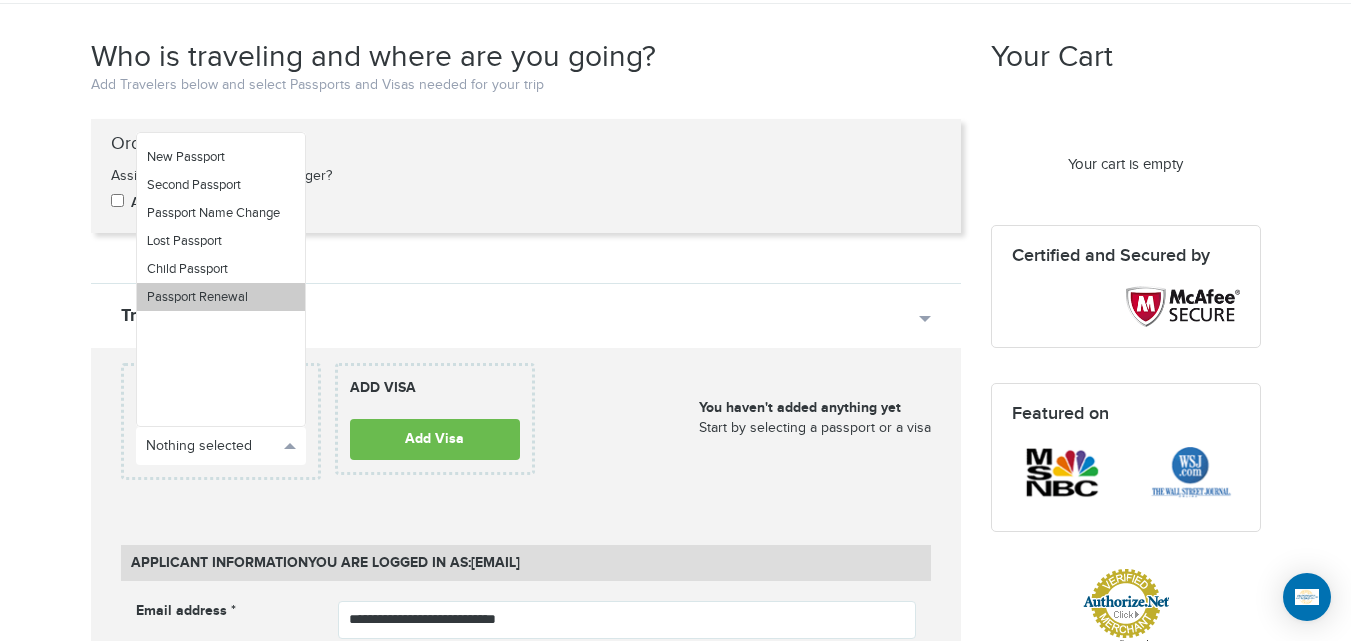 click on "Passport Renewal" at bounding box center (197, 297) 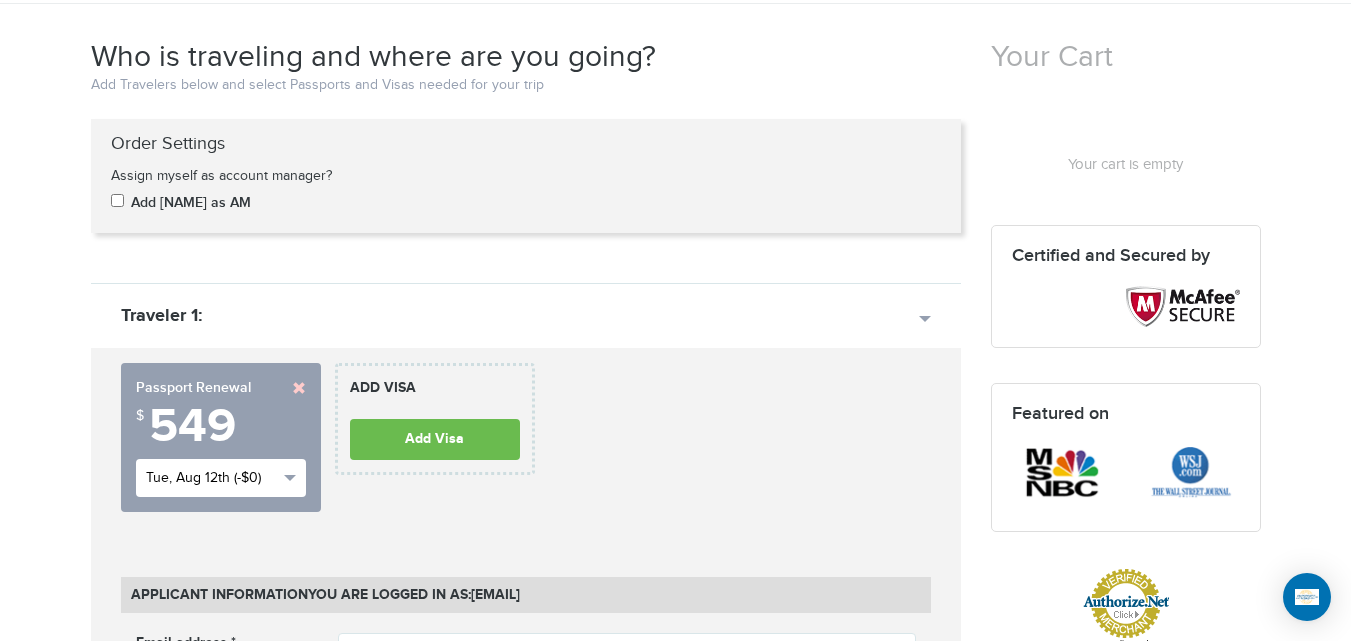 click on "Tue, Aug 12th (-$0)" at bounding box center [221, 478] 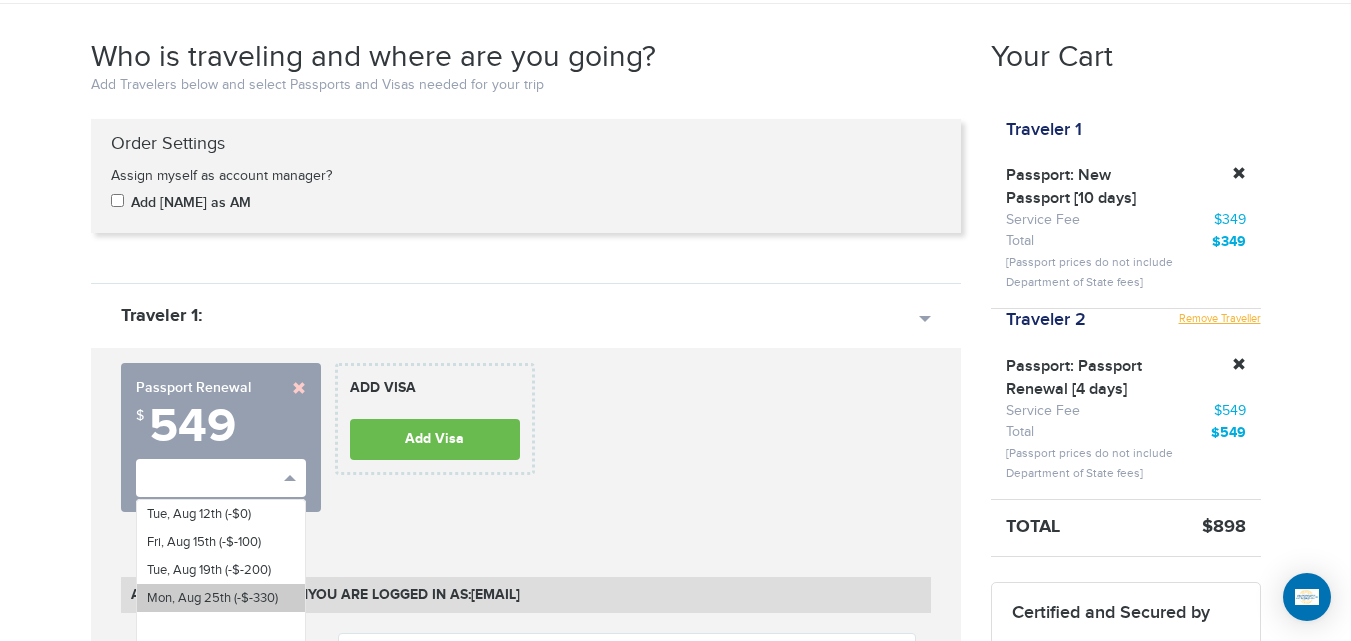 click on "Mon, Aug 25th (-$-330)" at bounding box center [212, 598] 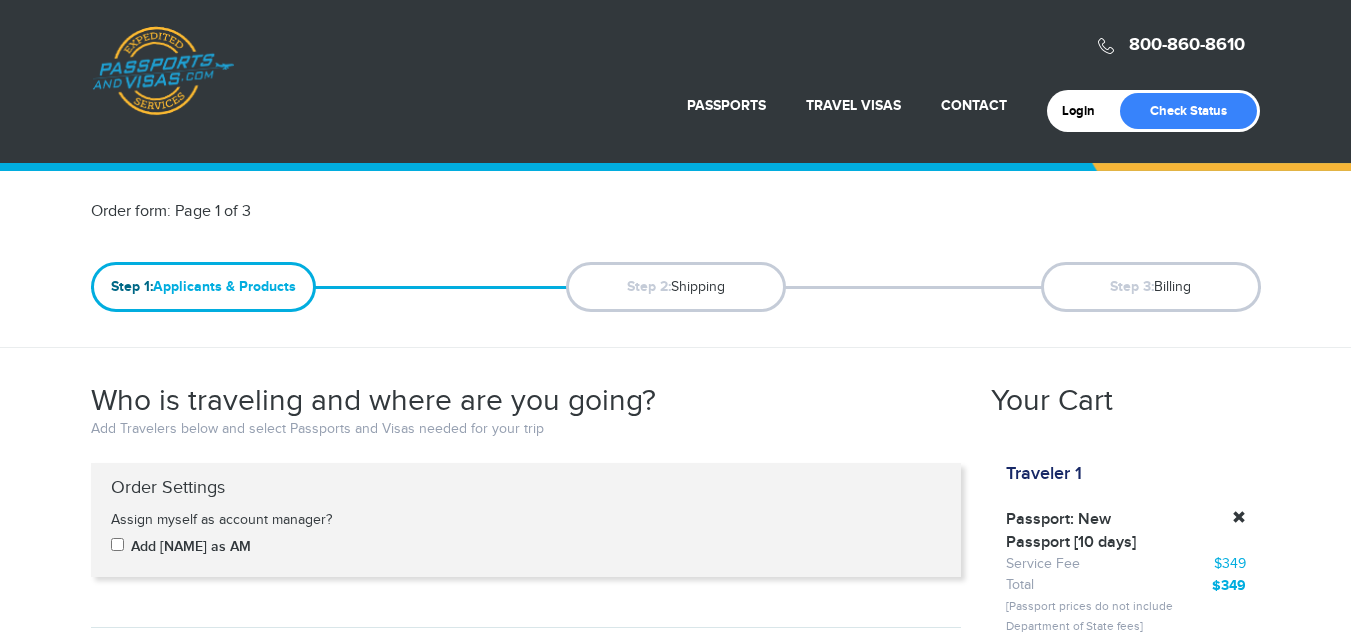 scroll, scrollTop: 0, scrollLeft: 0, axis: both 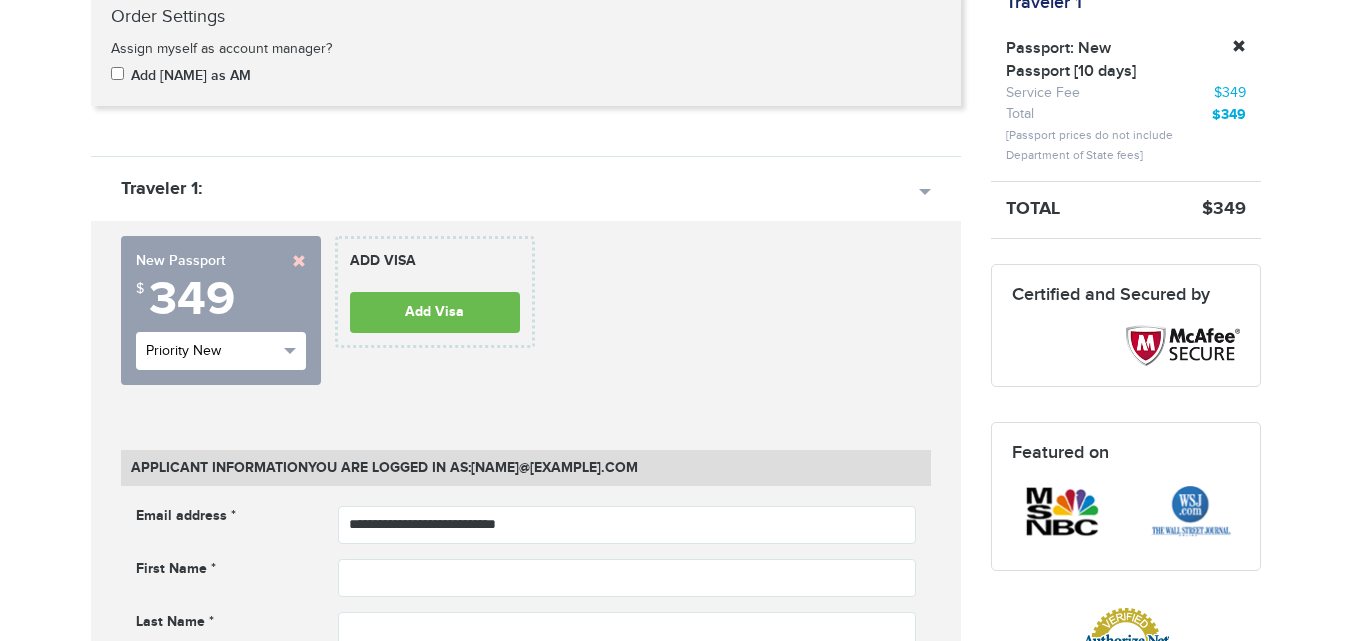 click on "Priority New" at bounding box center (212, 351) 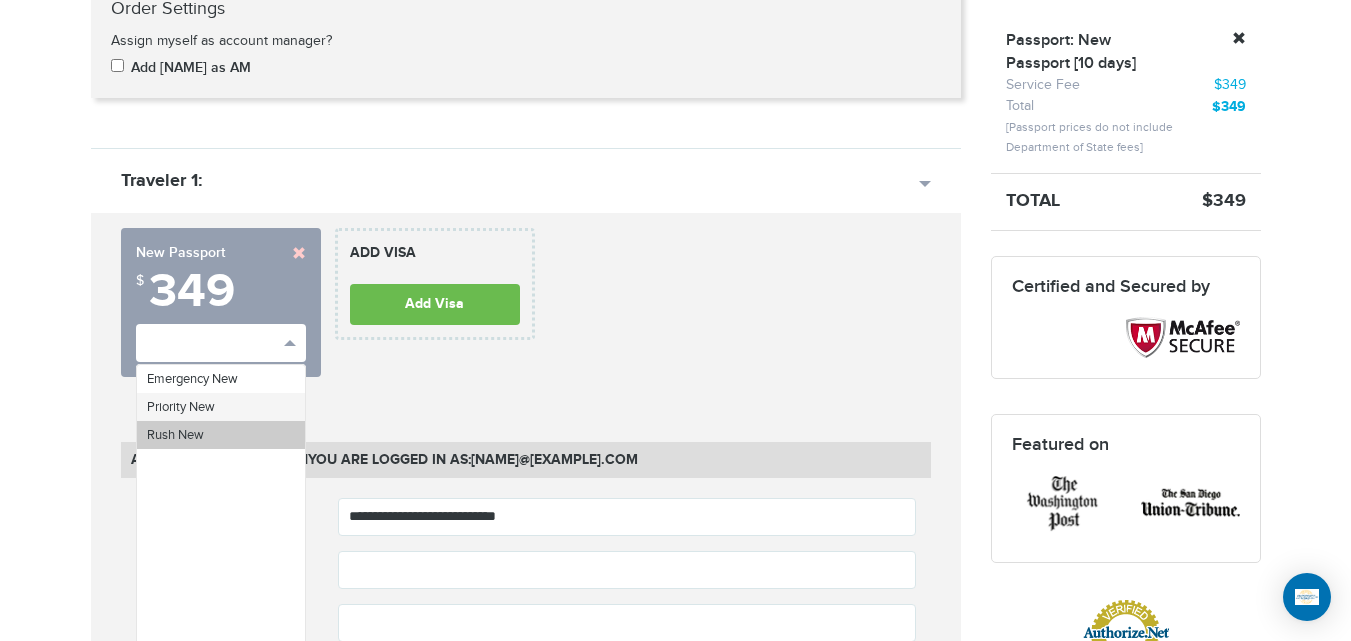 scroll, scrollTop: 0, scrollLeft: 0, axis: both 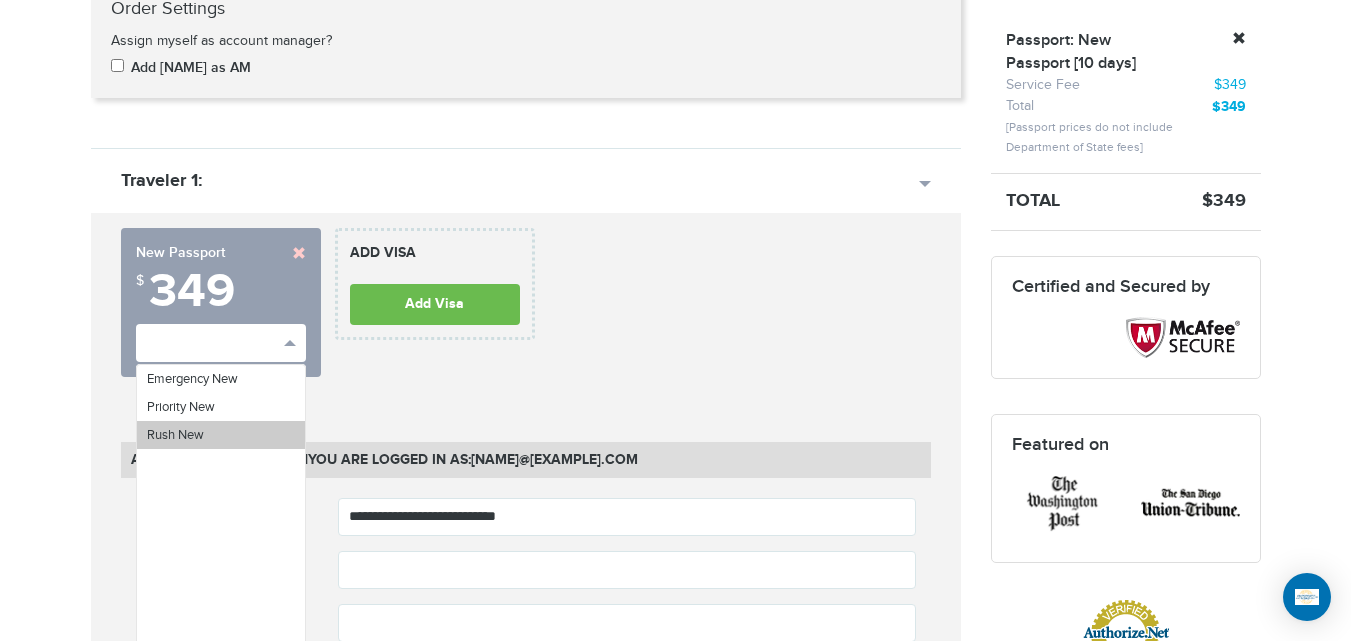 click on "Rush New" at bounding box center [221, 435] 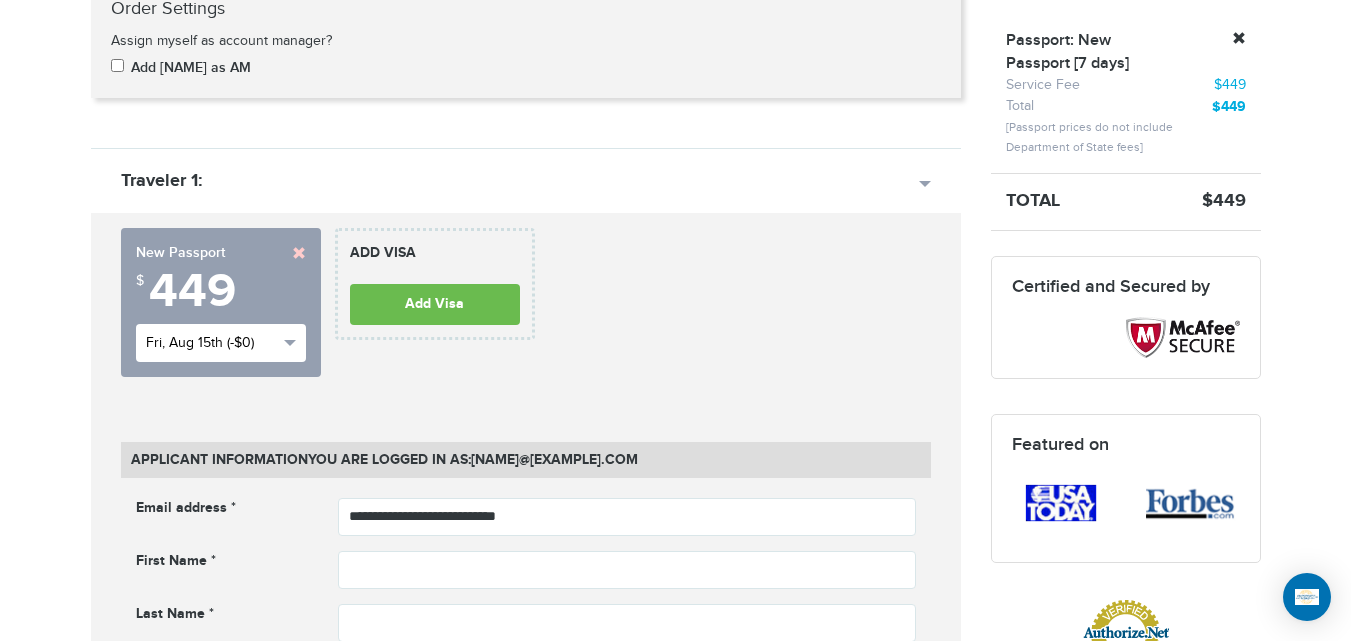 click on "Fri, Aug 15th (-$0)" at bounding box center [212, 343] 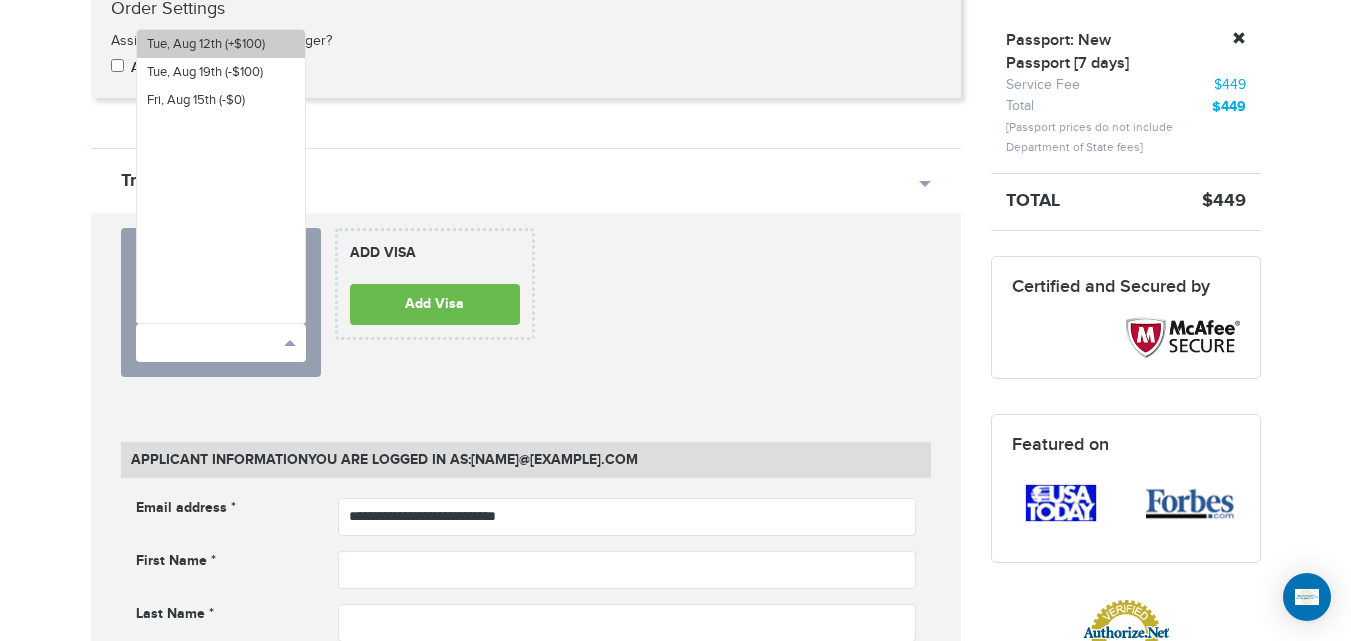 click on "Tue, Aug 12th (+$100)" at bounding box center (221, 44) 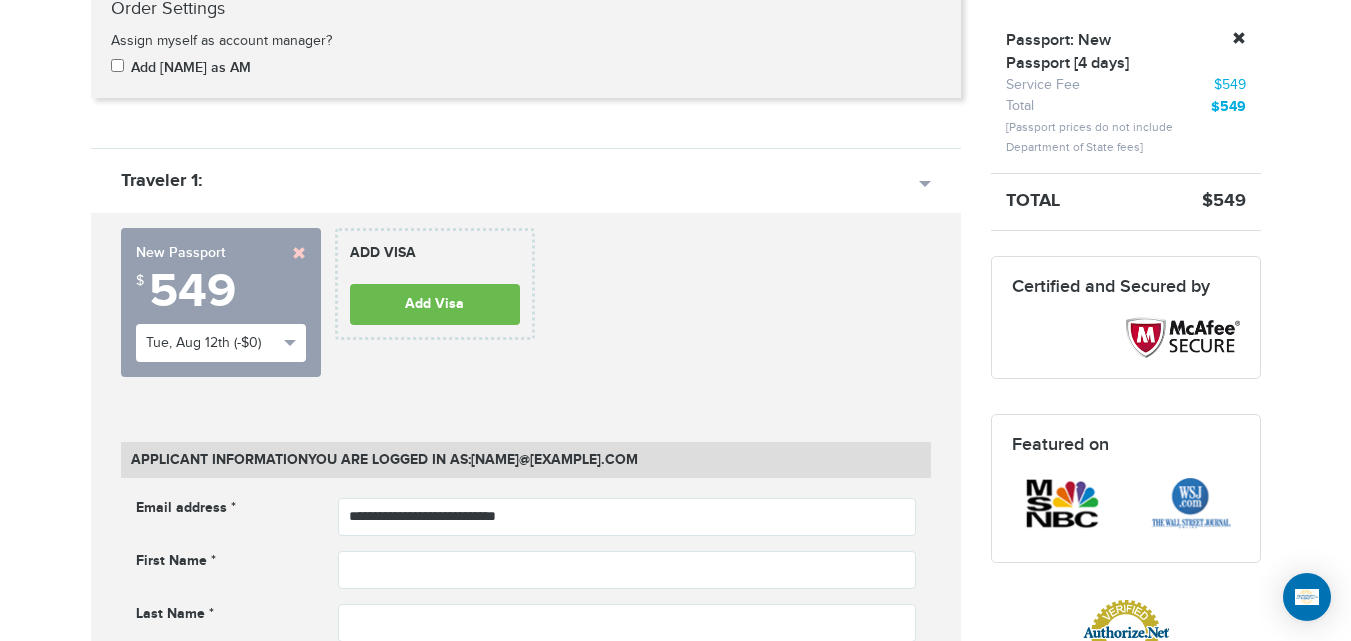 click on "[PHONE]
Passports & Visas.com
Hello, [NAME]
Passports
Passport Renewal
New Passport
Second Passport
Passport Name Change
Lost Passport
Child Passport
Travel Visas" at bounding box center (675, 1443) 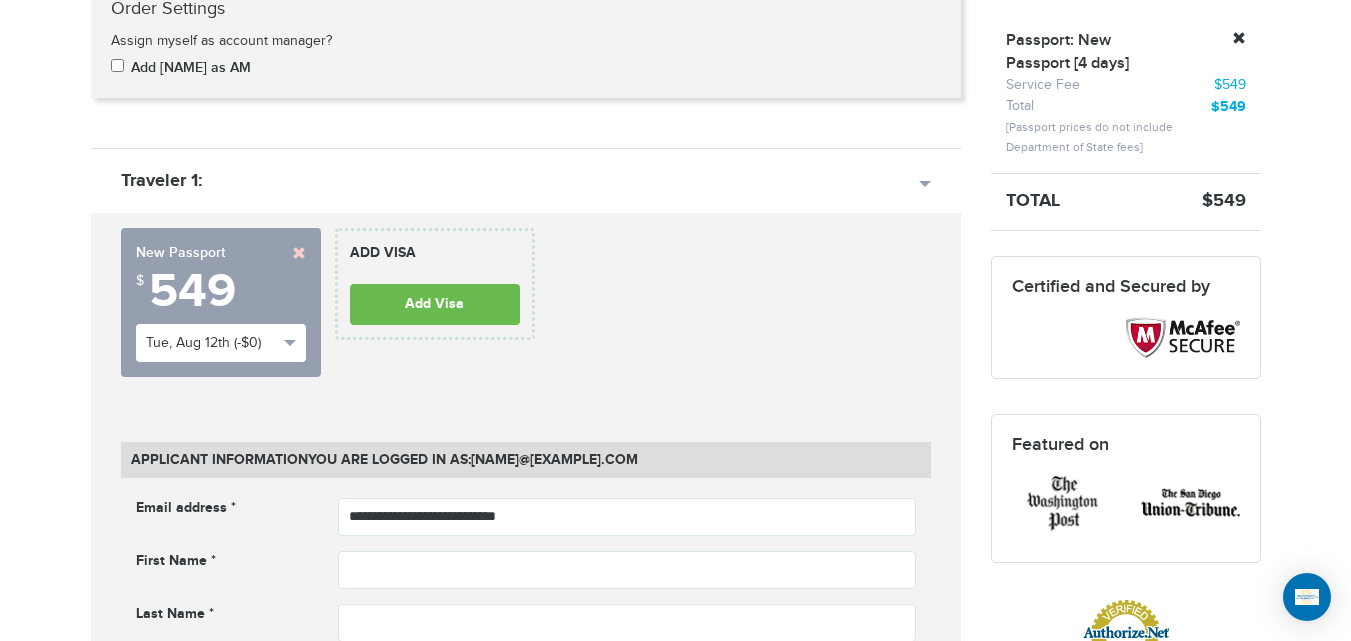 scroll, scrollTop: 0, scrollLeft: 0, axis: both 